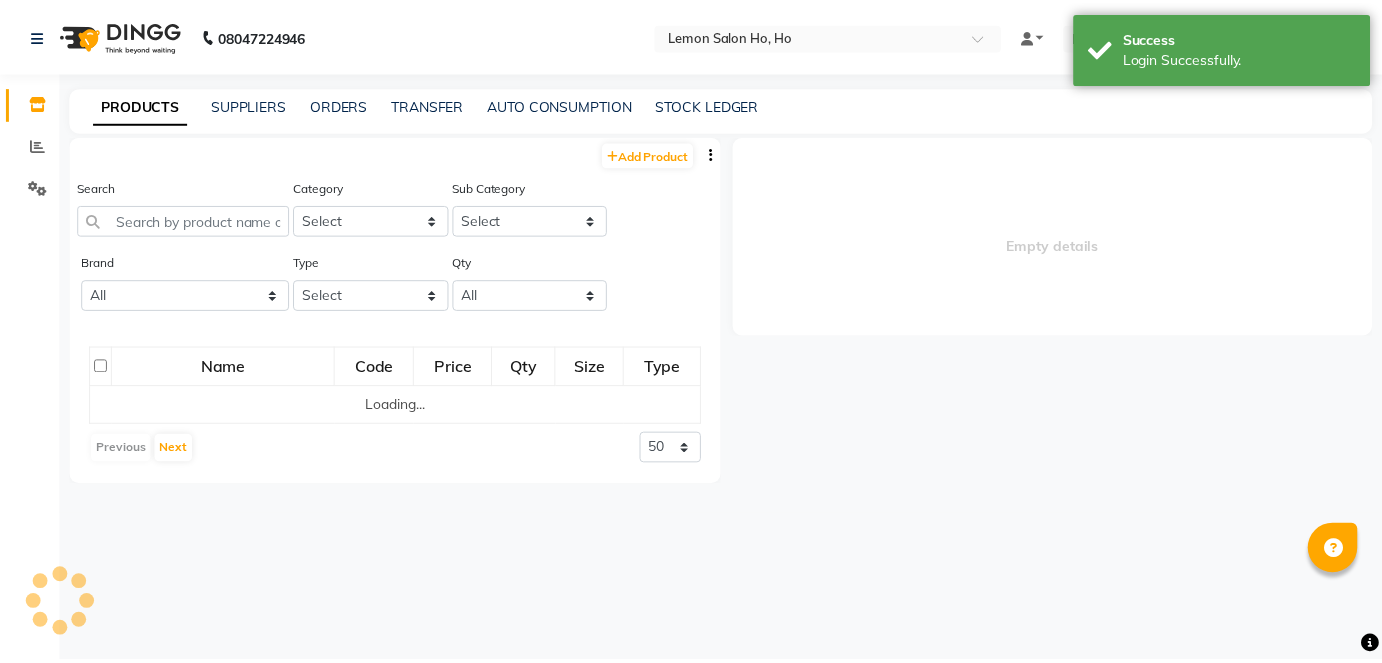 scroll, scrollTop: 0, scrollLeft: 0, axis: both 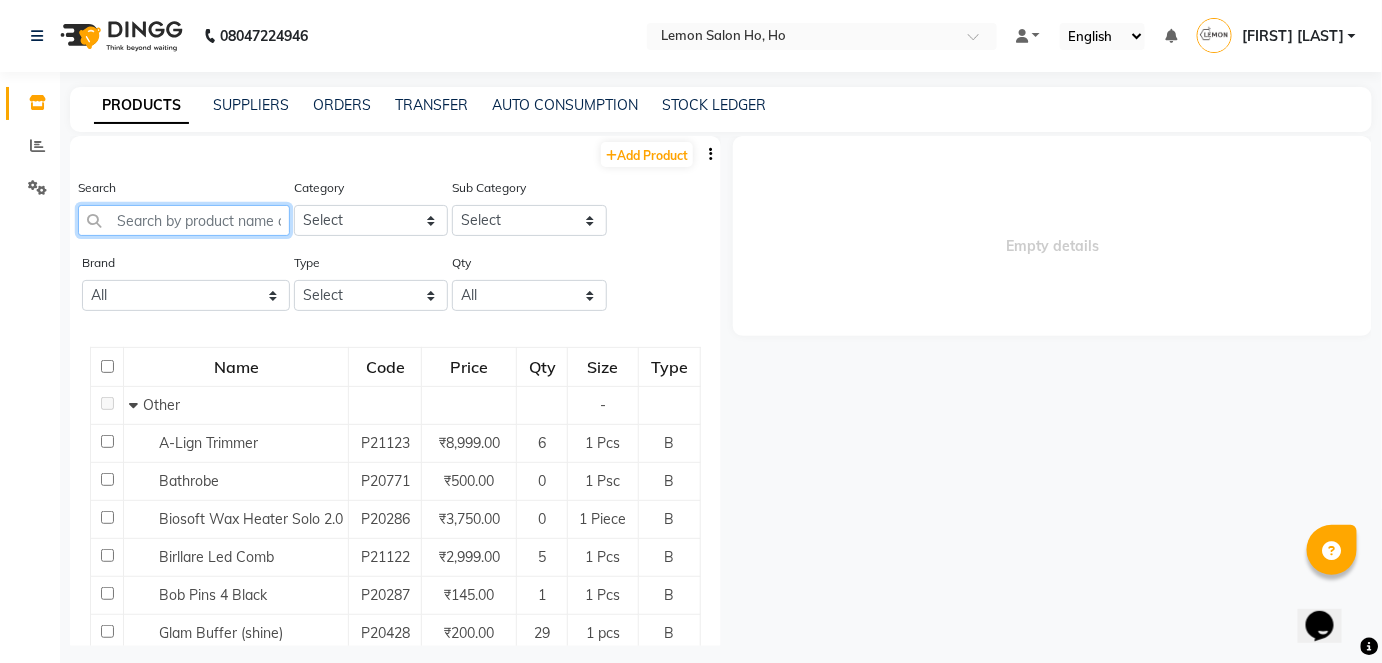 click 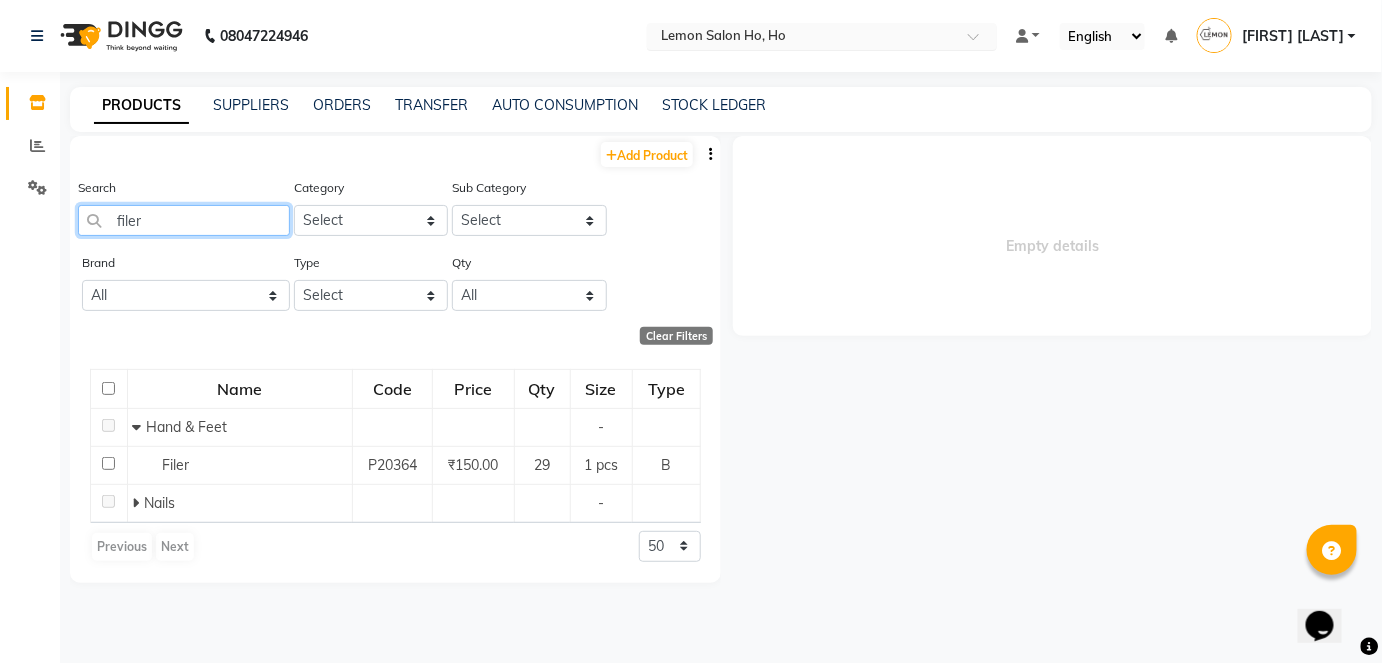 type on "filer" 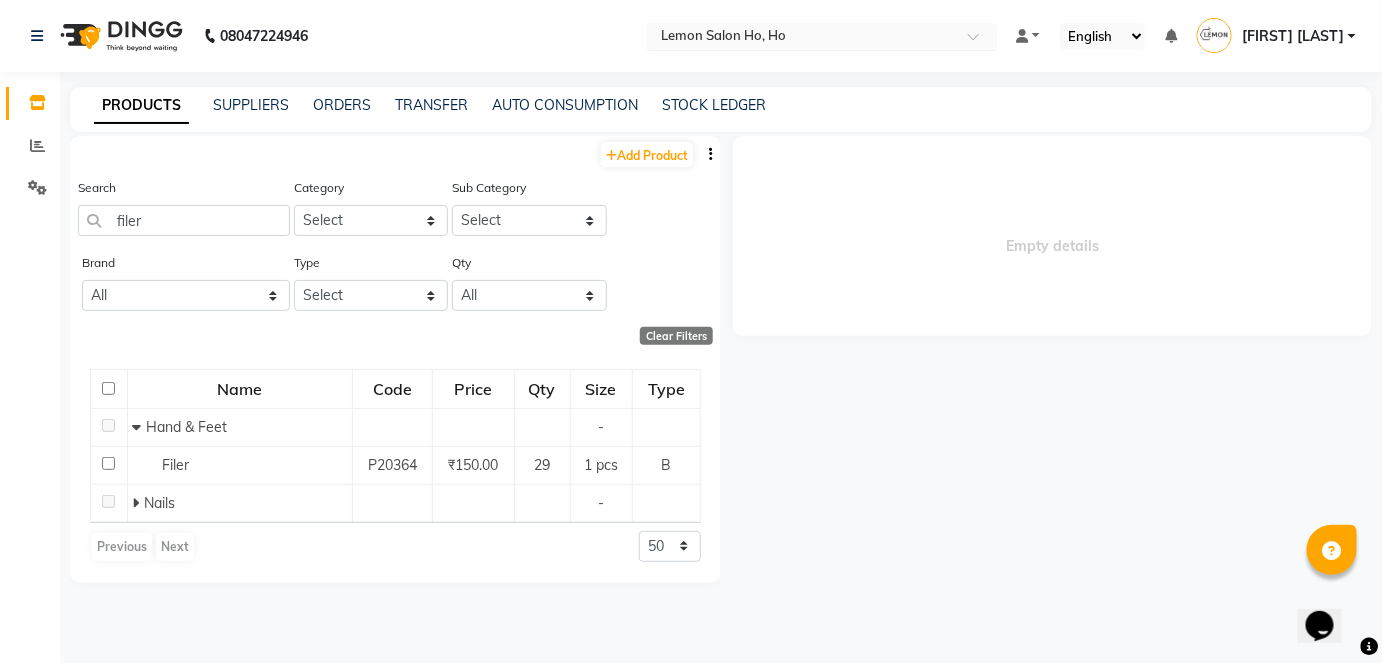 click at bounding box center [802, 38] 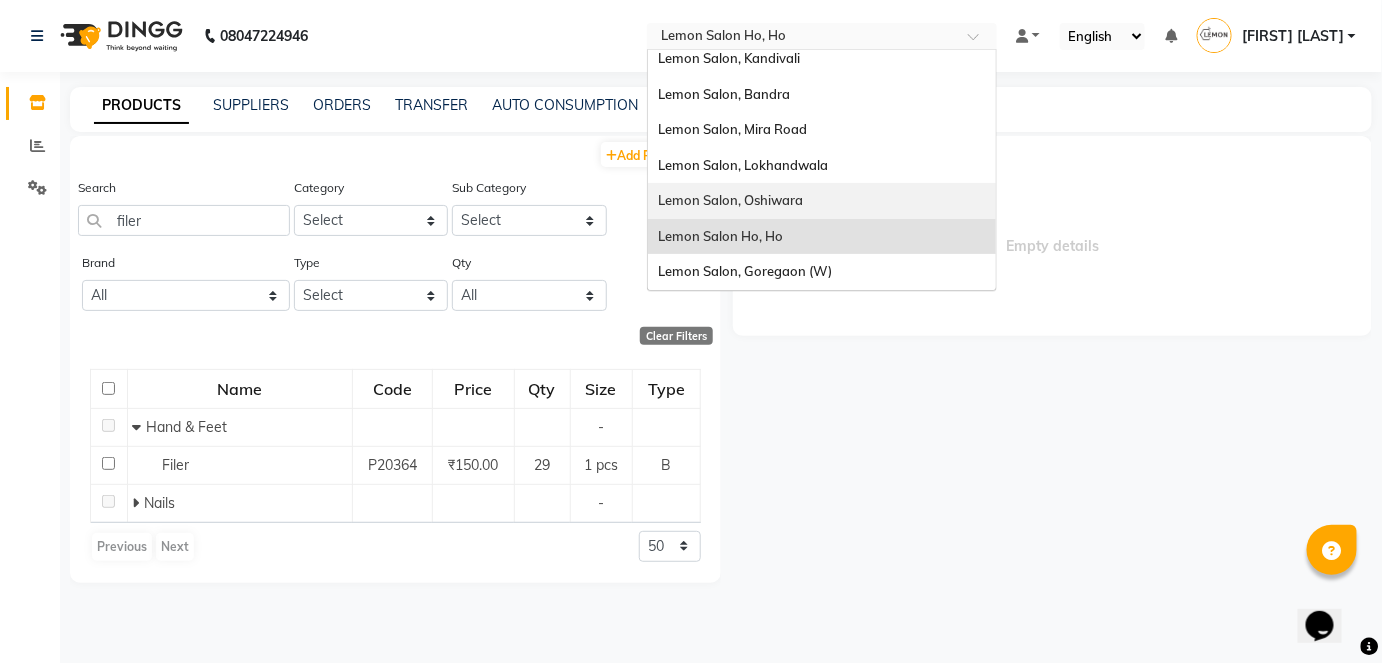 scroll, scrollTop: 185, scrollLeft: 0, axis: vertical 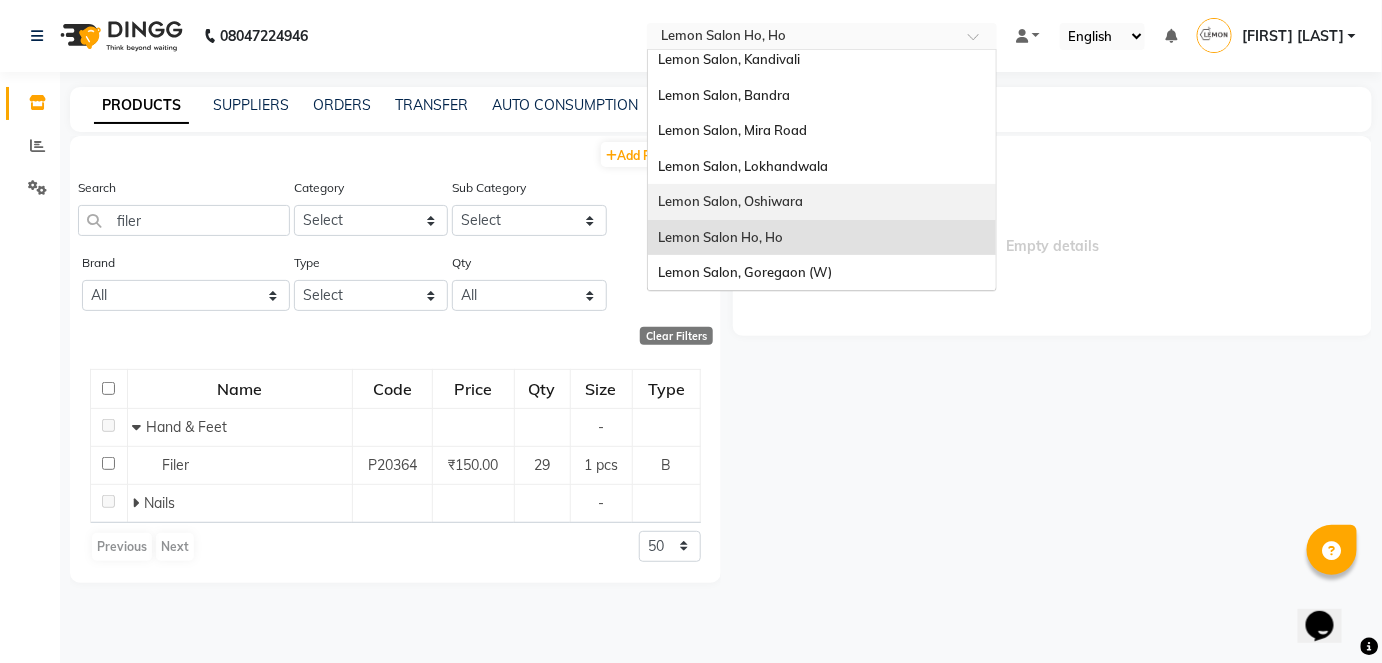 click on "Lemon Salon, Oshiwara" at bounding box center (822, 202) 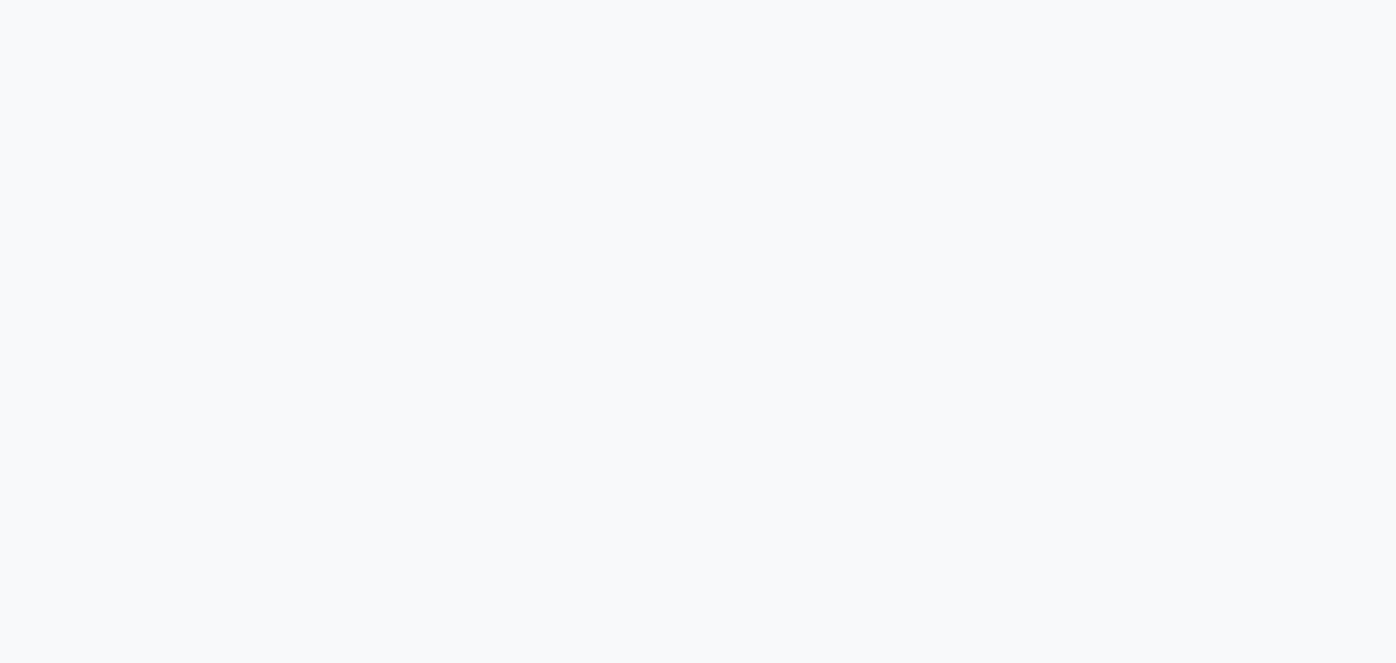 scroll, scrollTop: 0, scrollLeft: 0, axis: both 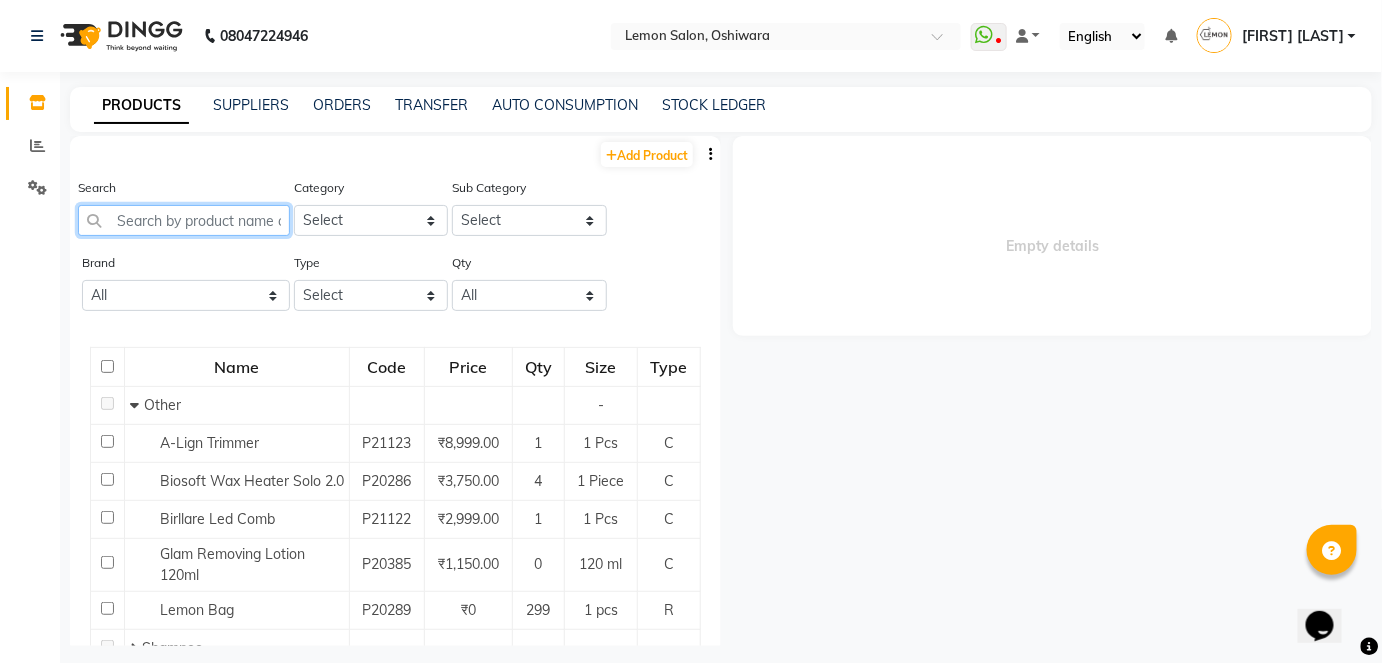 click 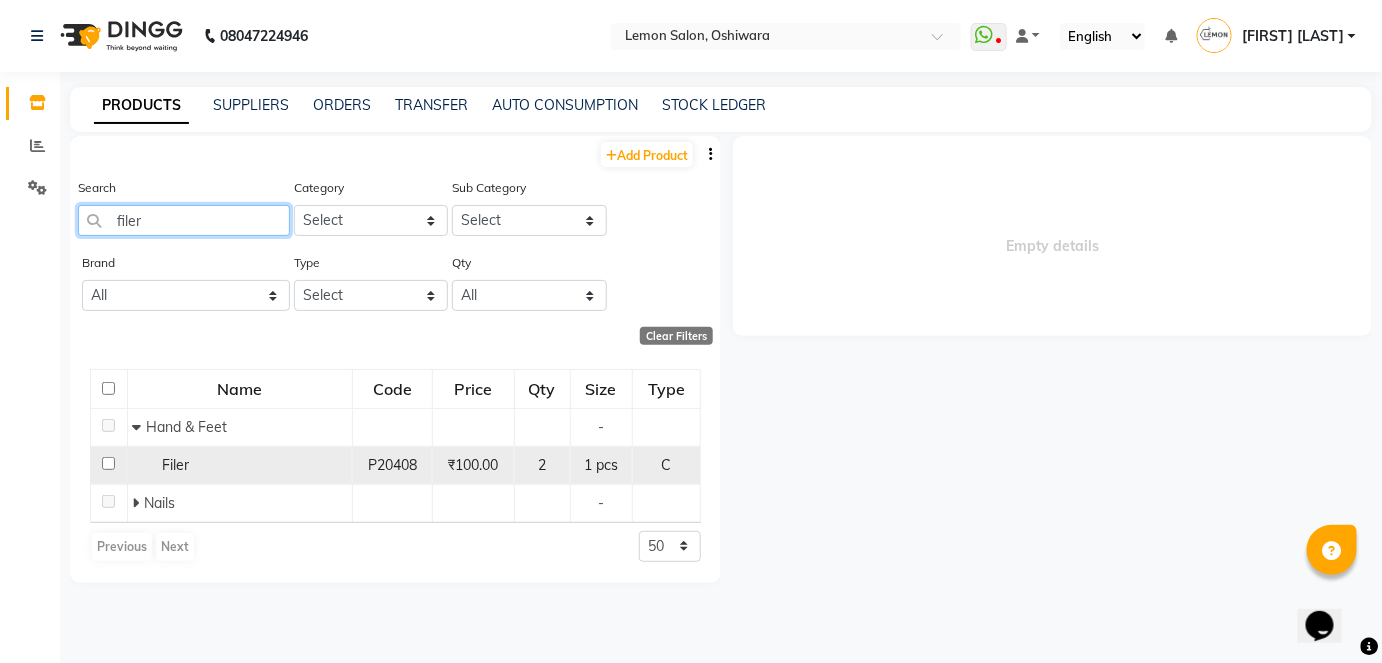 type on "filer" 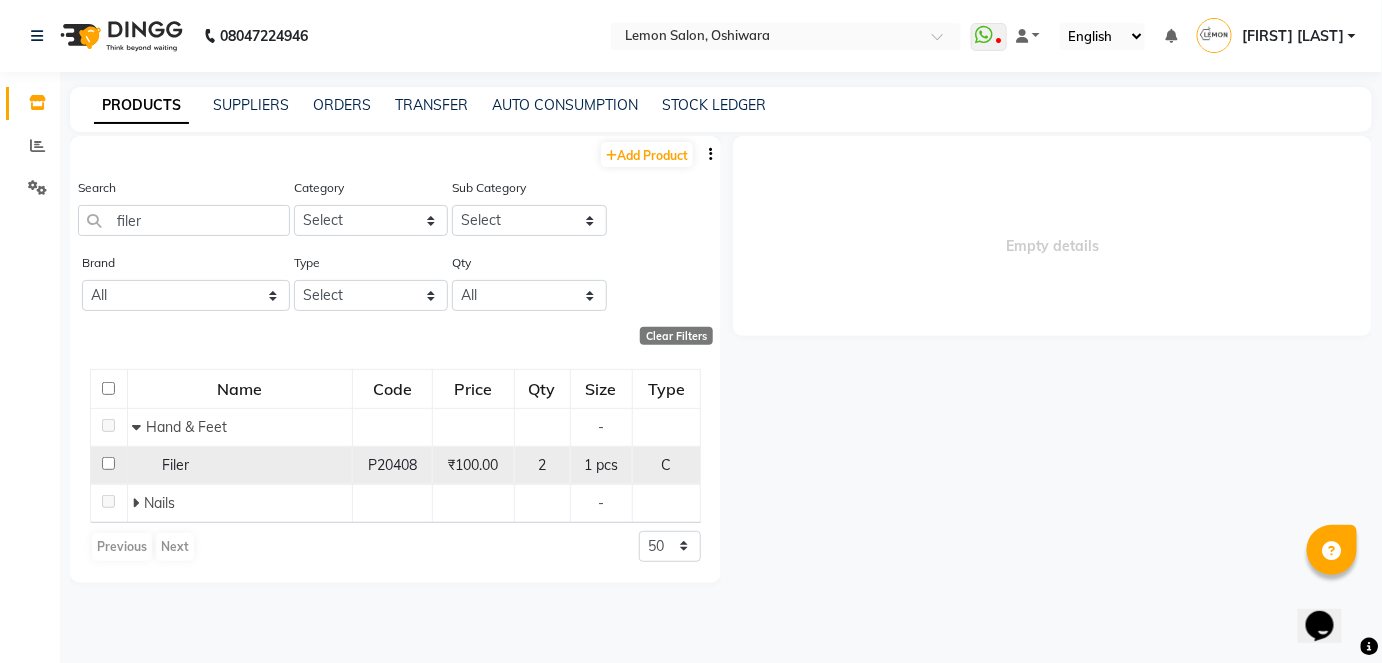 click 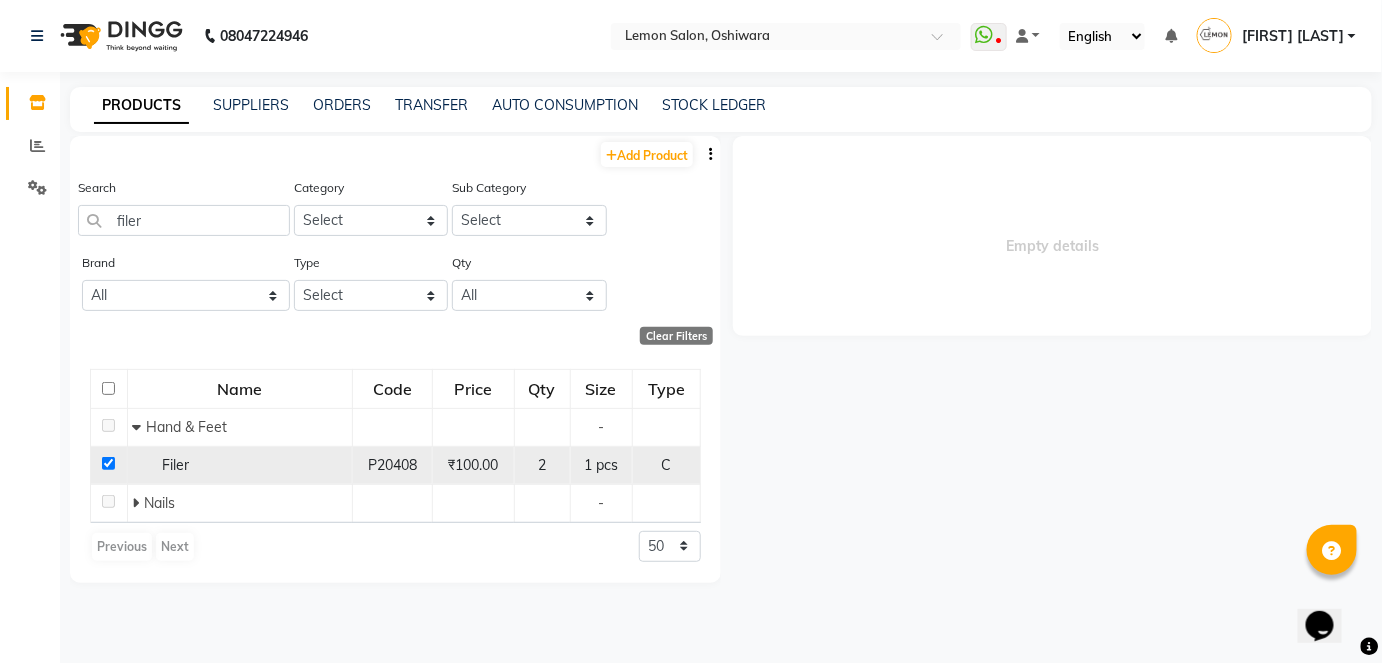 checkbox on "true" 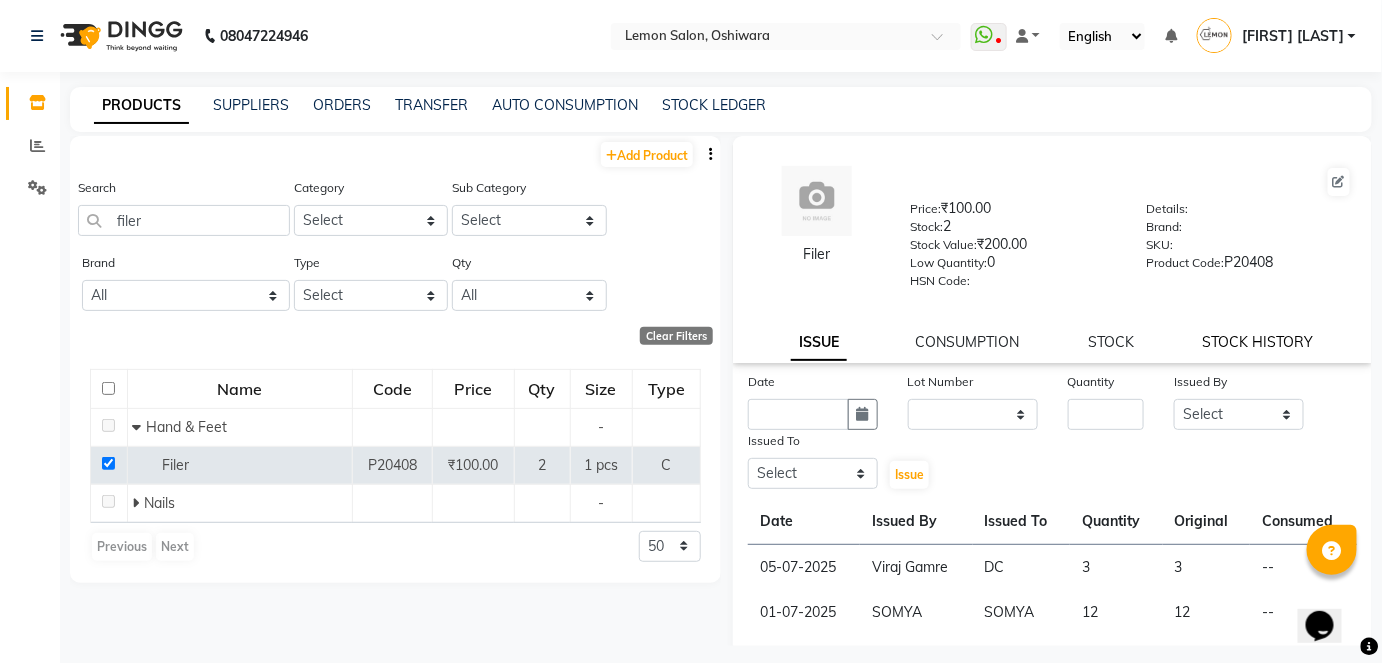 click on "STOCK HISTORY" 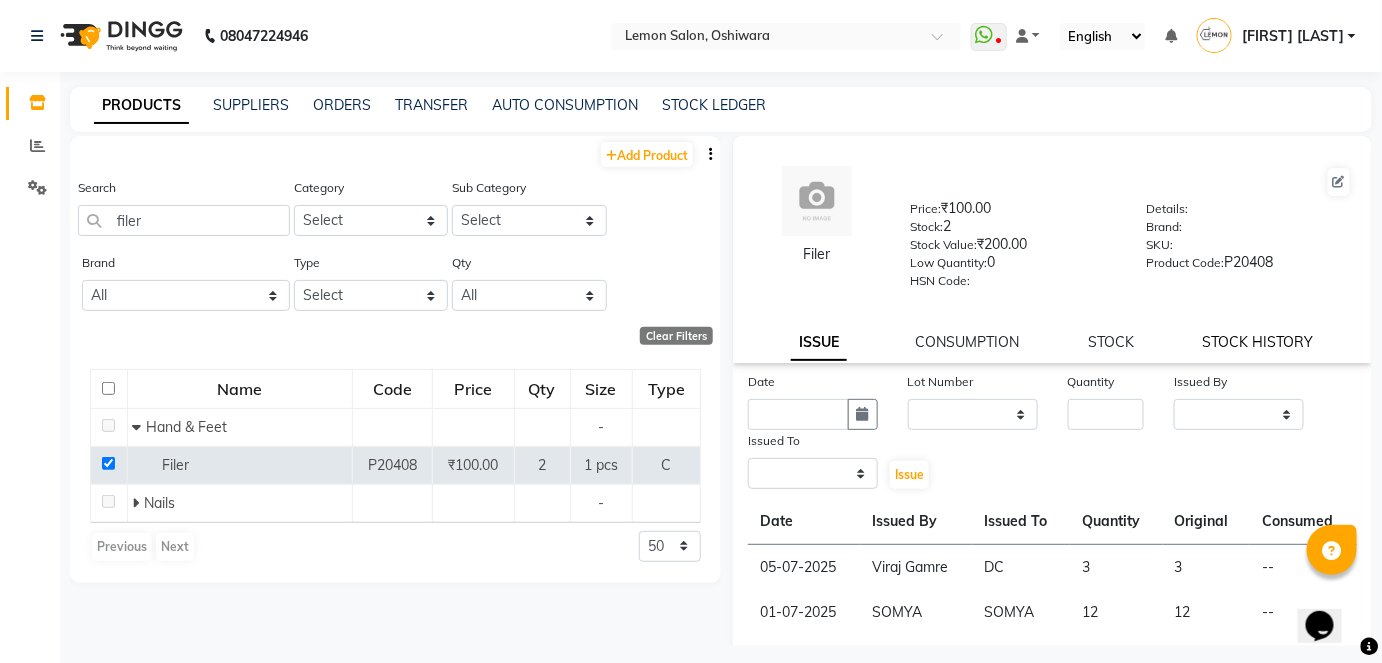 select on "all" 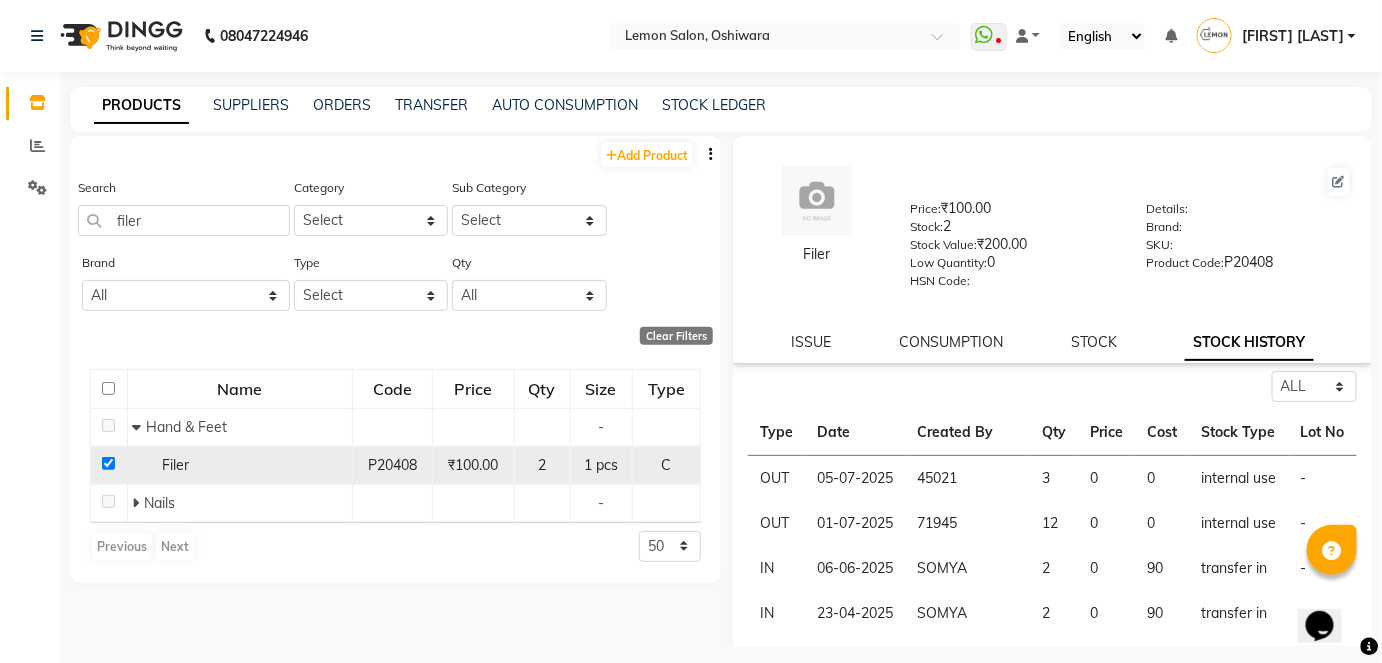 click 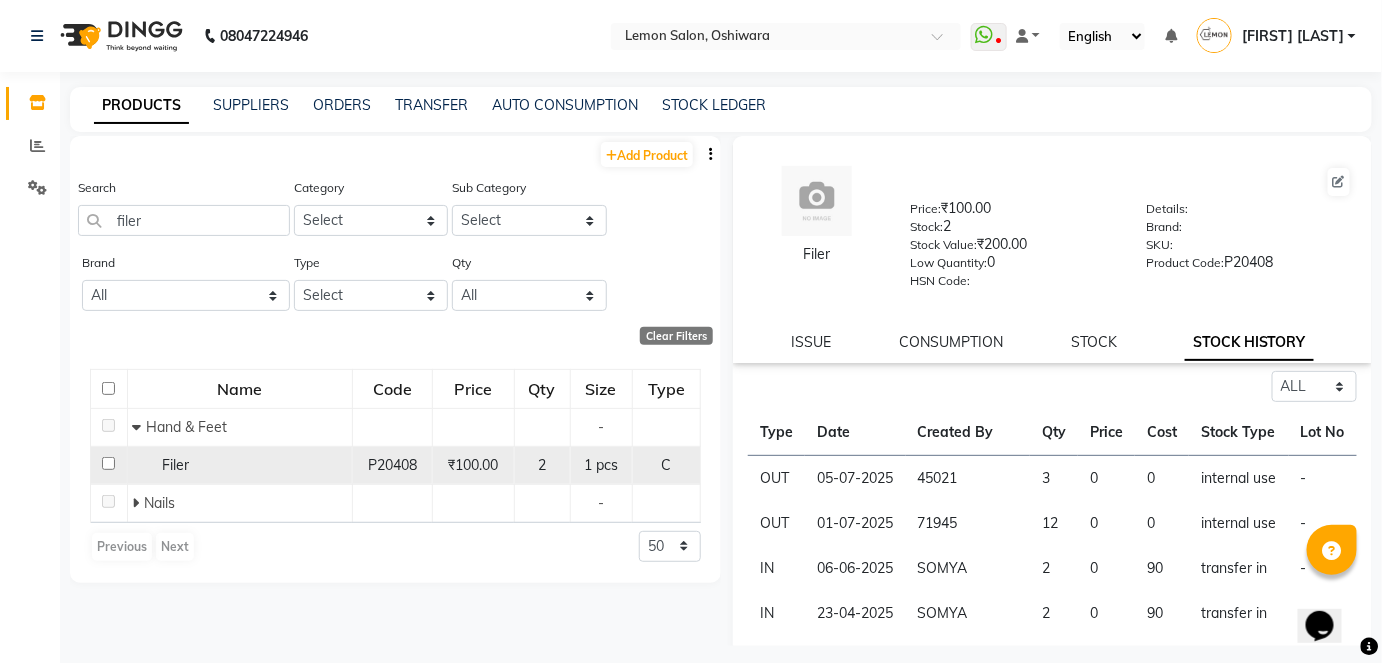 checkbox on "false" 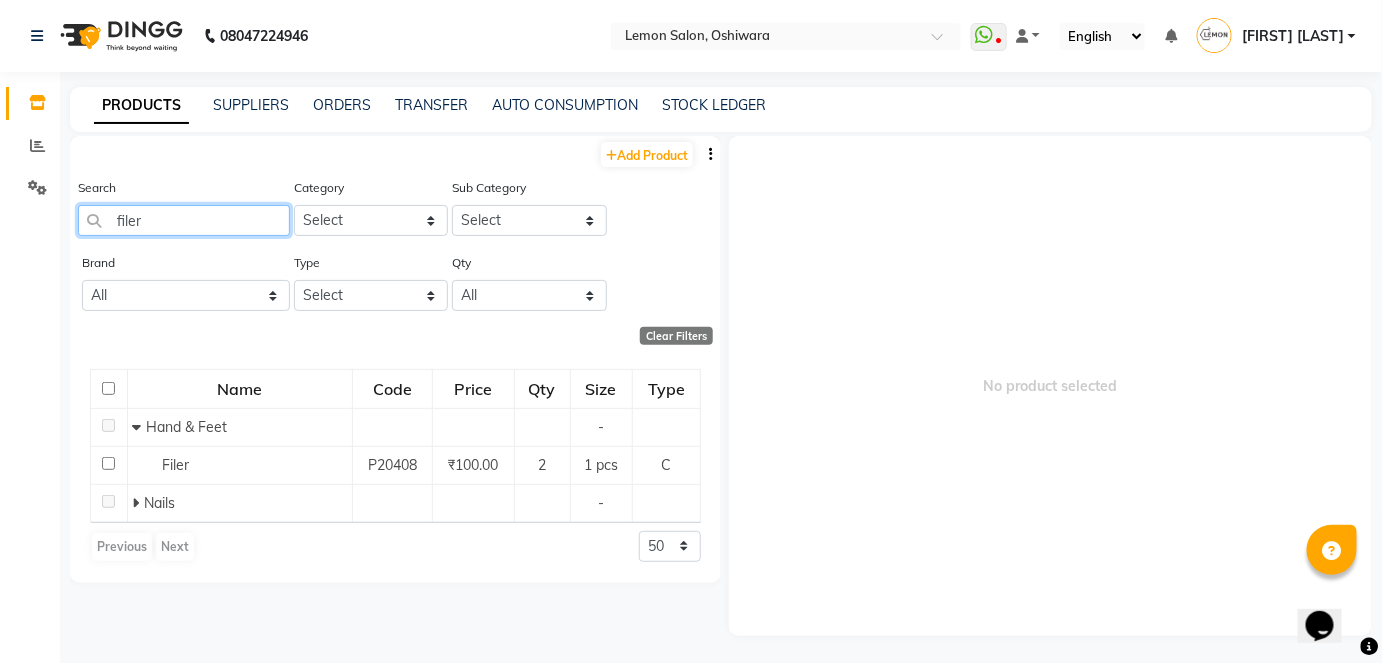 drag, startPoint x: 163, startPoint y: 206, endPoint x: 90, endPoint y: 222, distance: 74.73286 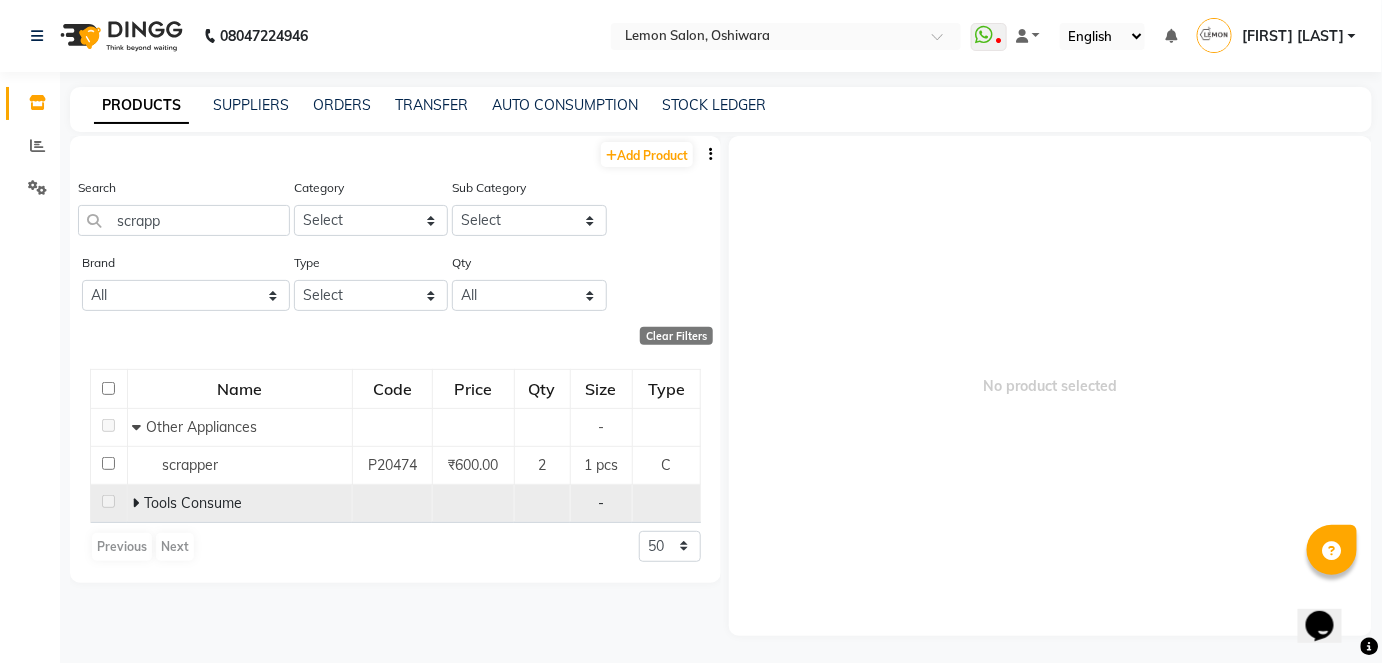 click 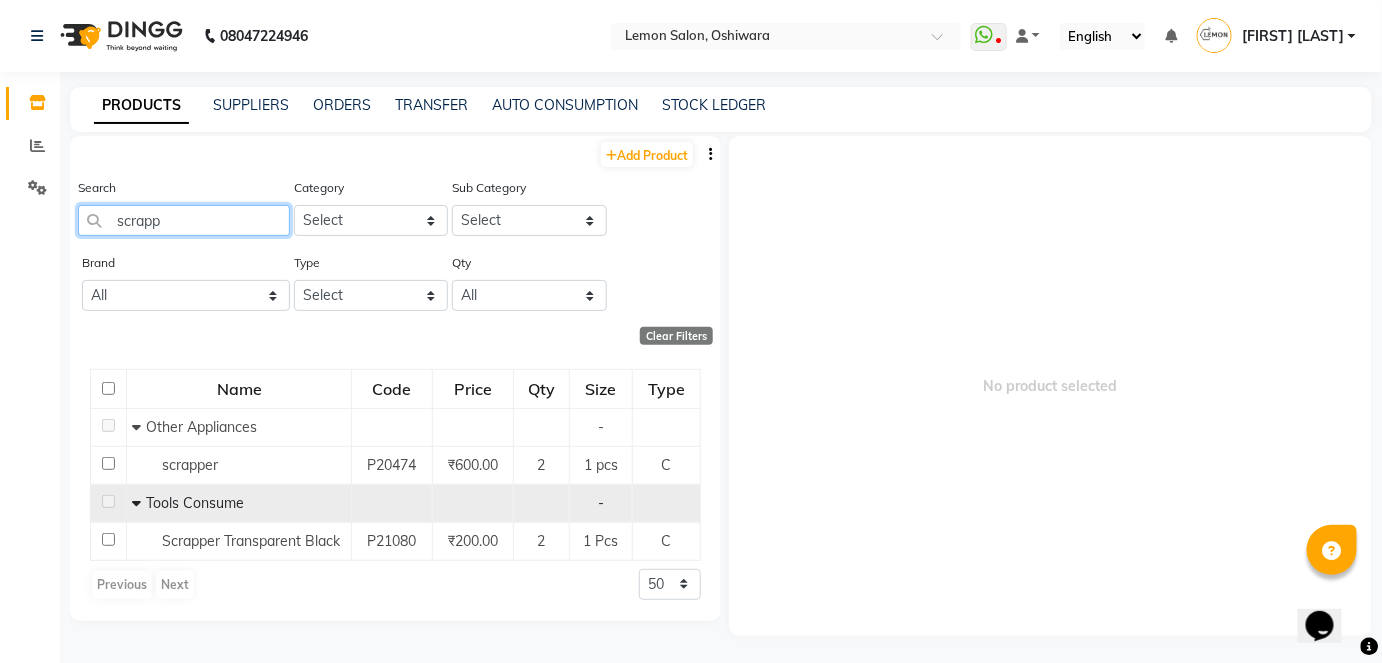 drag, startPoint x: 170, startPoint y: 219, endPoint x: 16, endPoint y: 234, distance: 154.72879 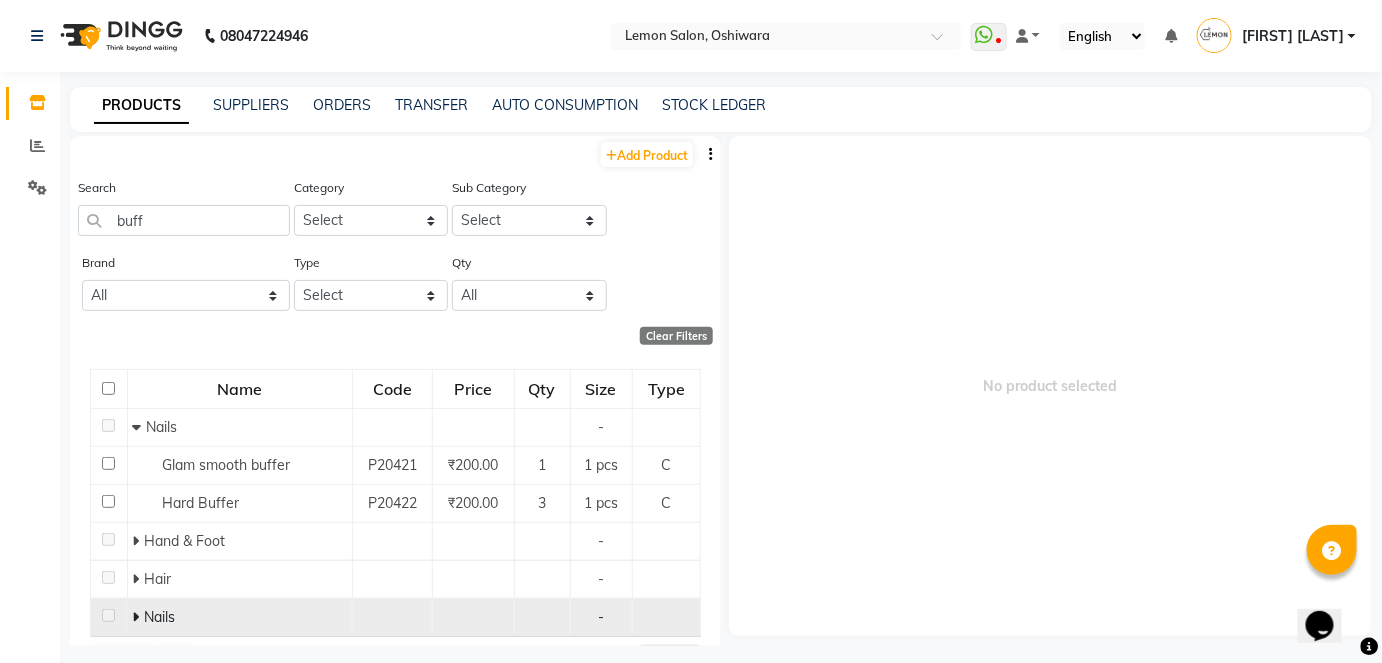 click 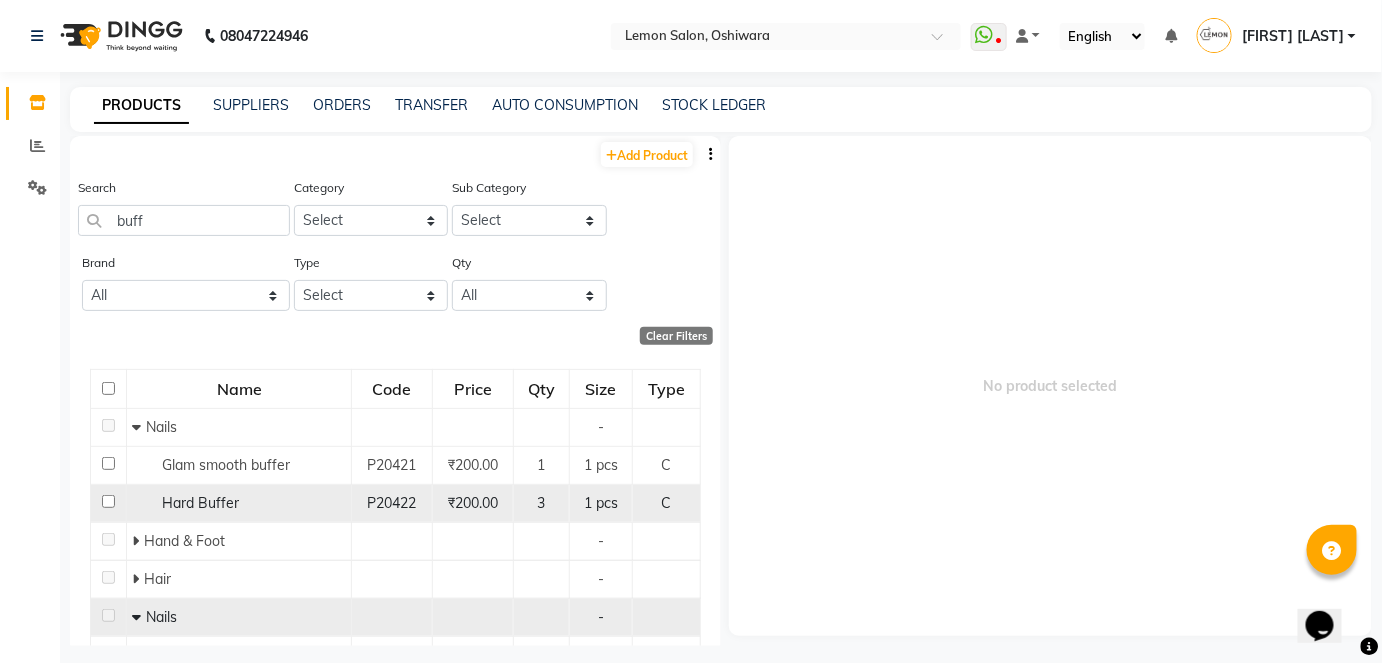 scroll, scrollTop: 87, scrollLeft: 0, axis: vertical 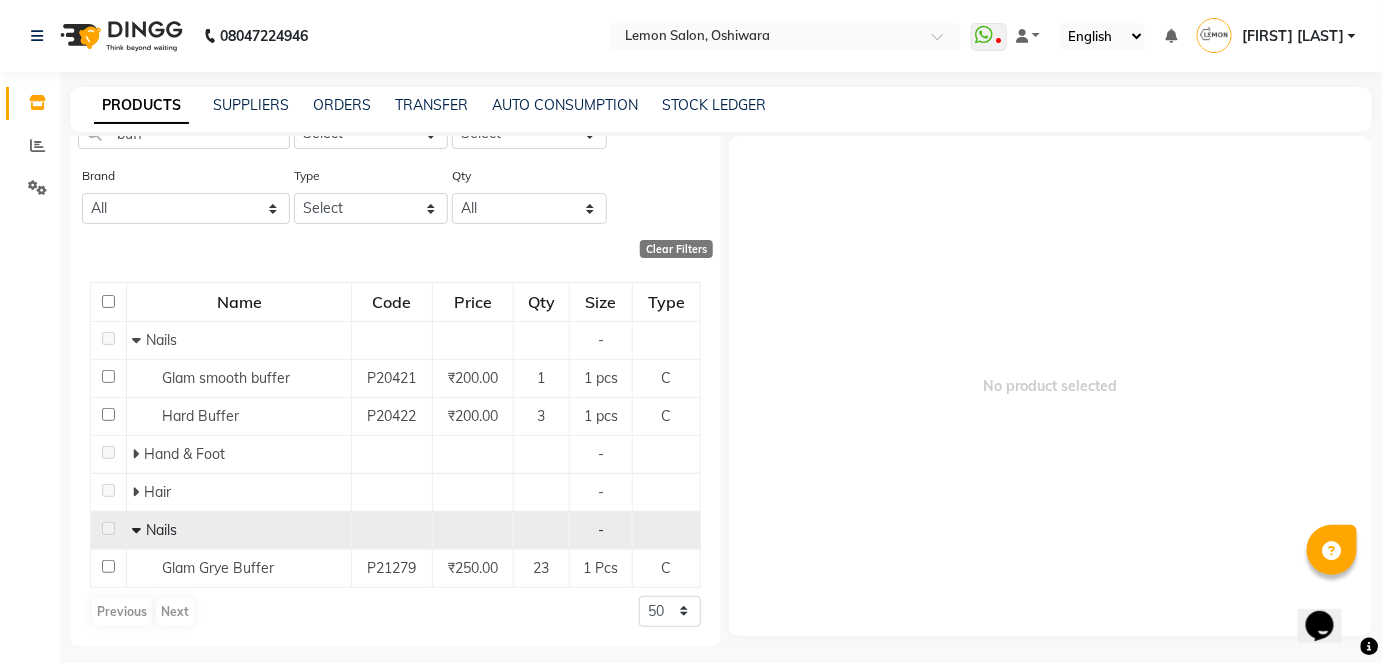 click 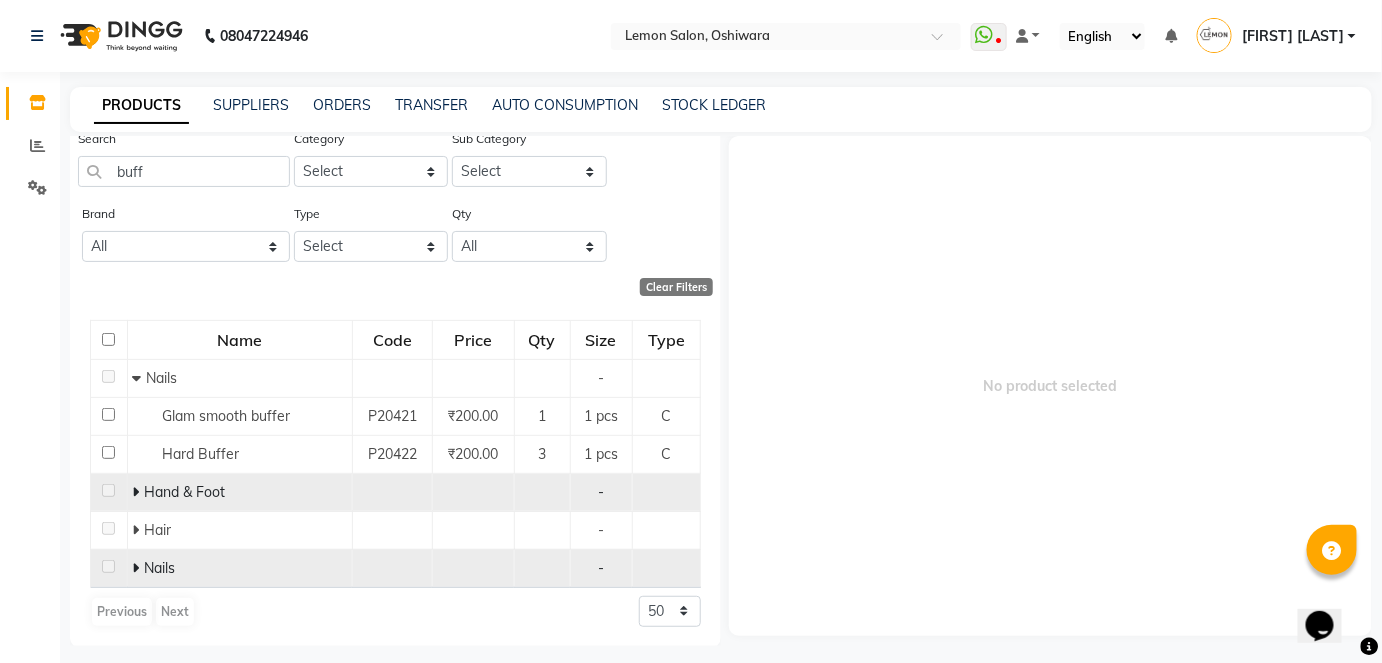 click 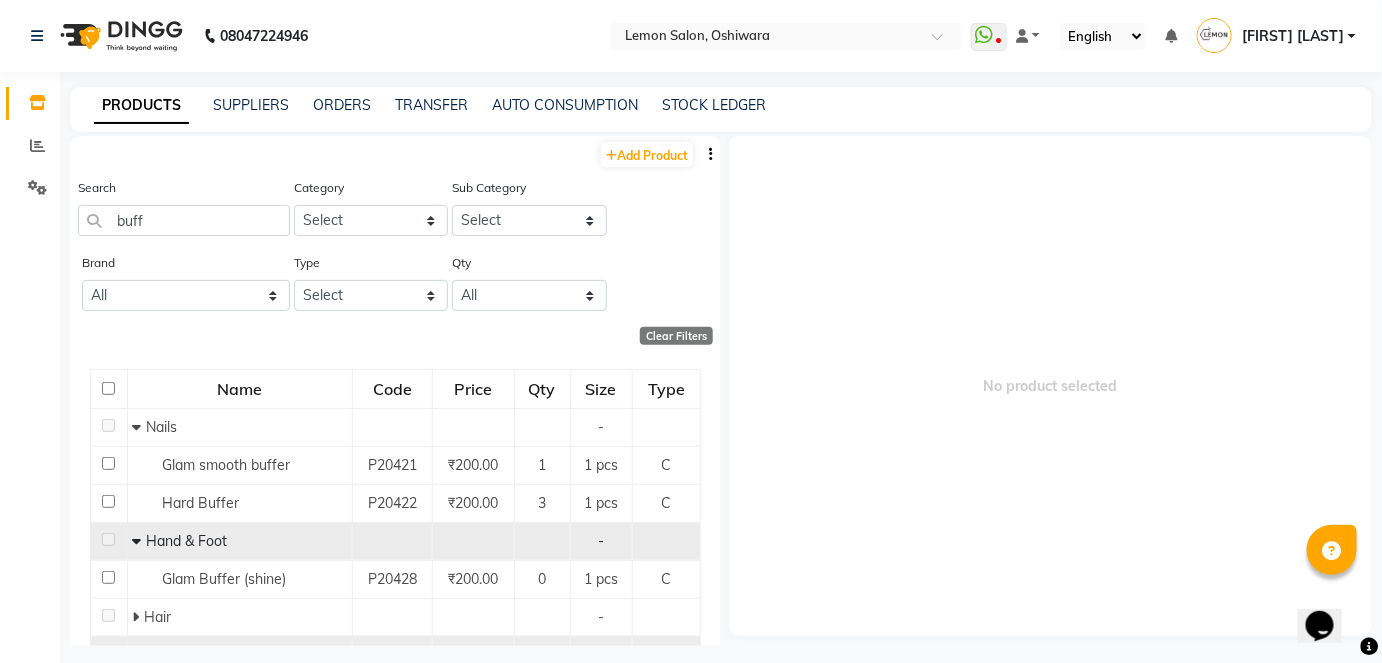 scroll, scrollTop: 0, scrollLeft: 0, axis: both 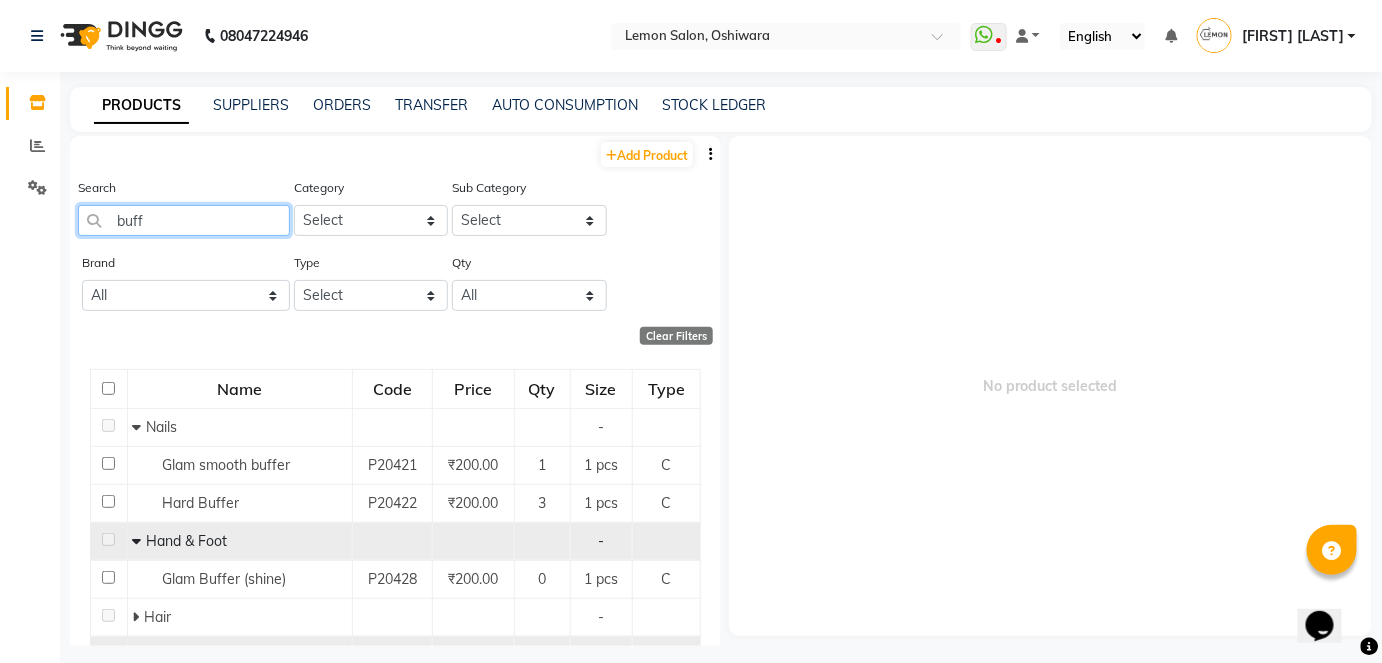 drag, startPoint x: 193, startPoint y: 227, endPoint x: 106, endPoint y: 234, distance: 87.28116 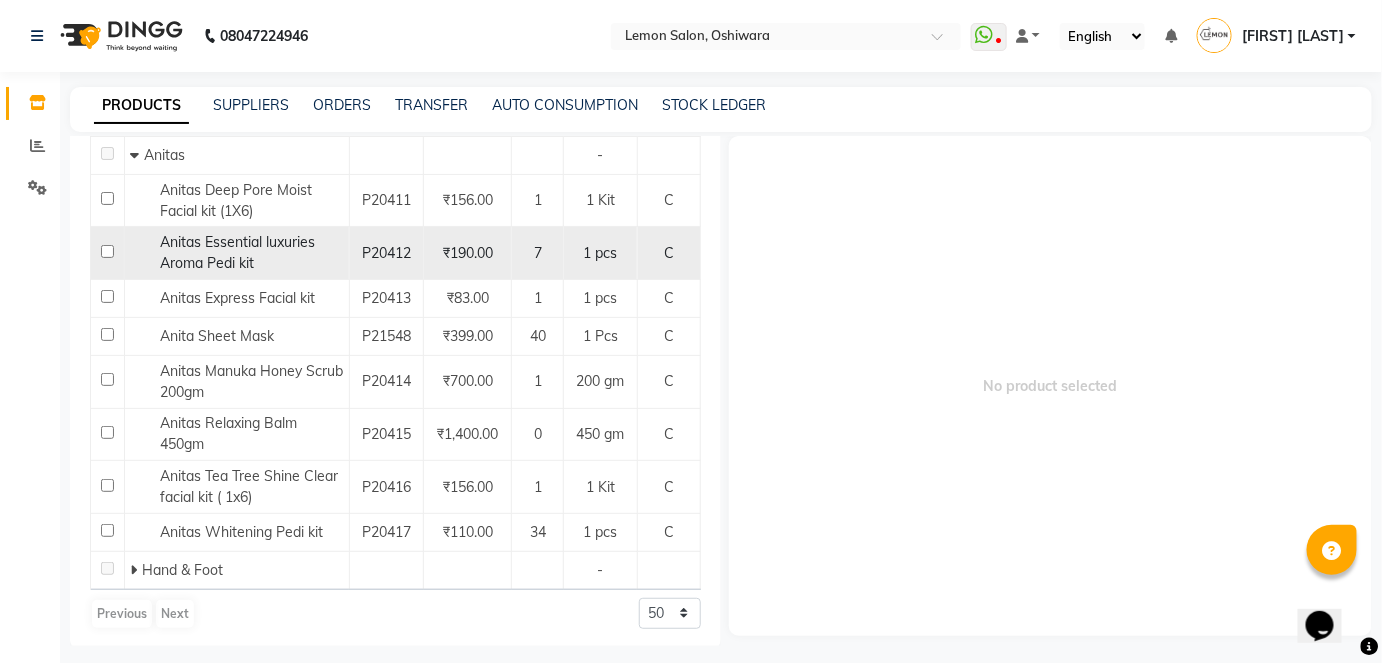 scroll, scrollTop: 0, scrollLeft: 0, axis: both 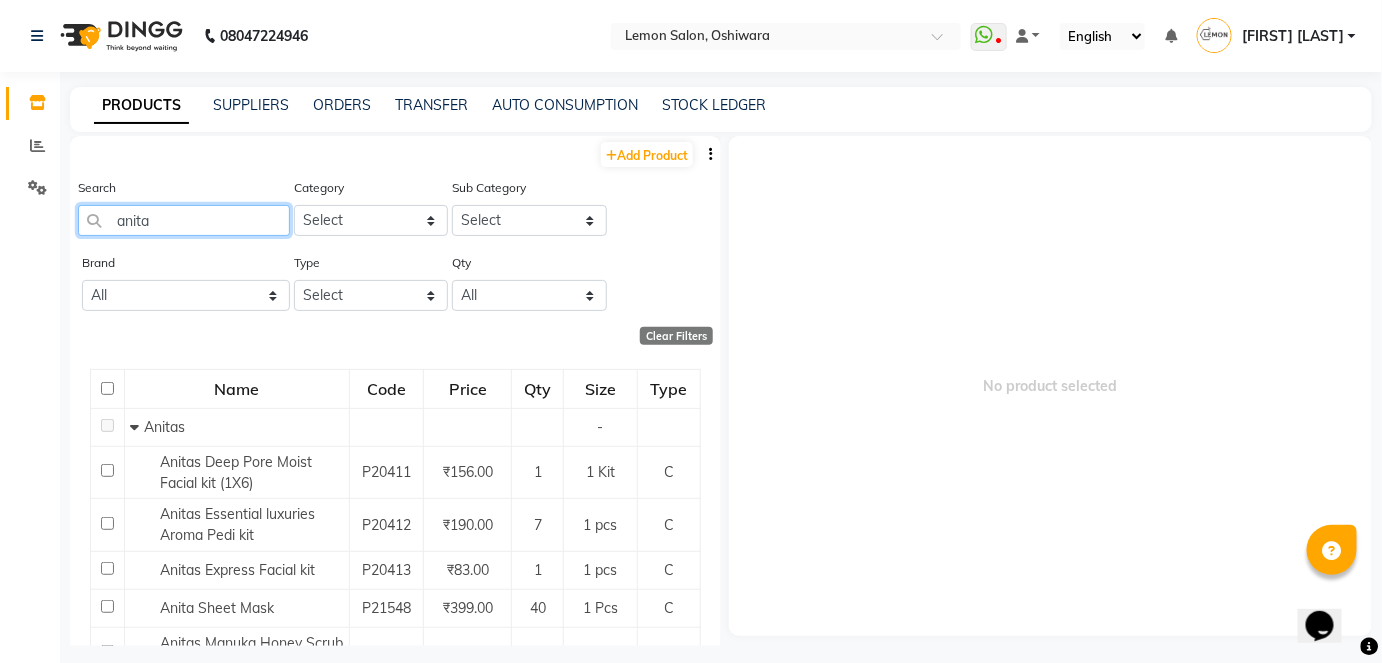 drag, startPoint x: 184, startPoint y: 219, endPoint x: 91, endPoint y: 228, distance: 93.43447 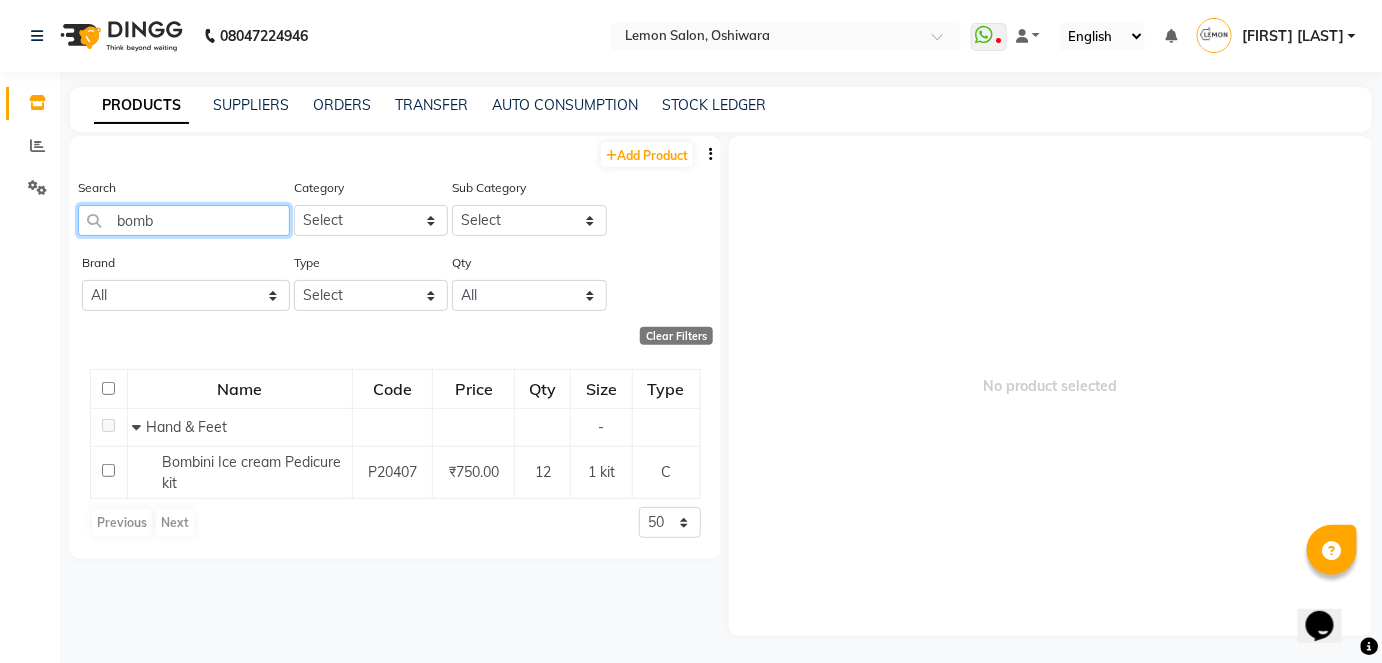 drag, startPoint x: 183, startPoint y: 216, endPoint x: 53, endPoint y: 228, distance: 130.55267 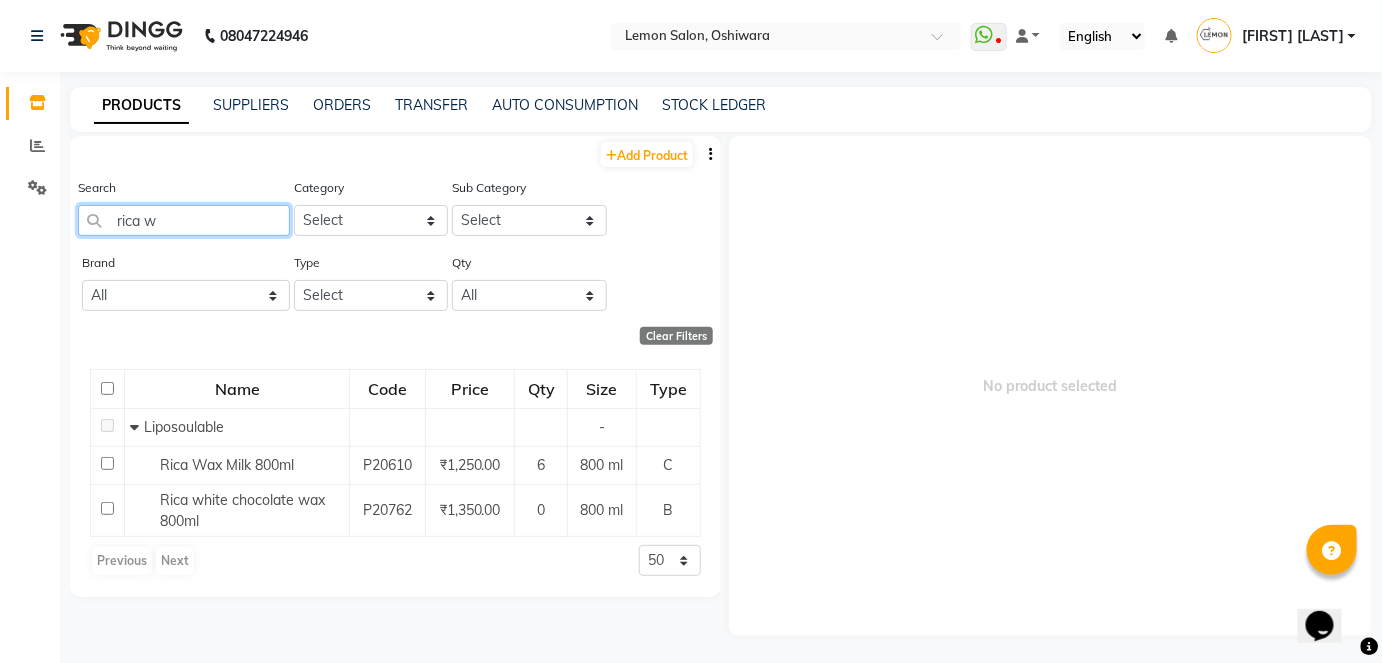 drag, startPoint x: 180, startPoint y: 208, endPoint x: 32, endPoint y: 230, distance: 149.6262 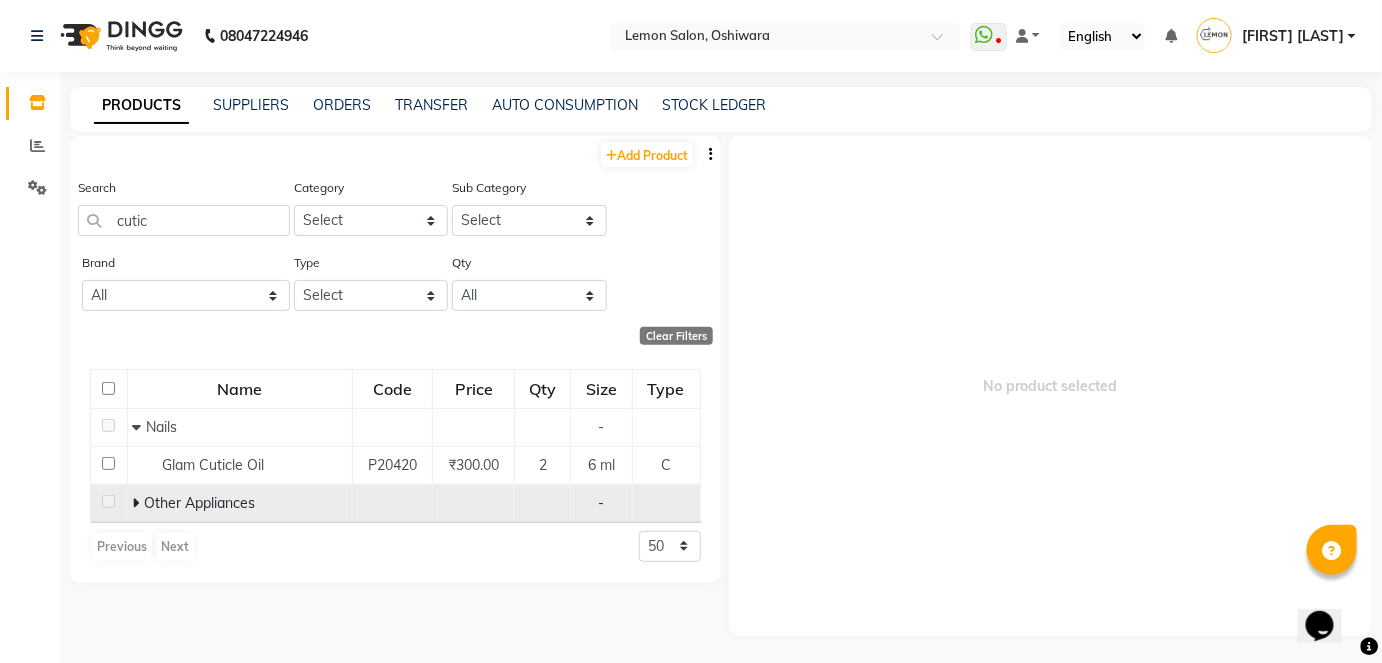 click 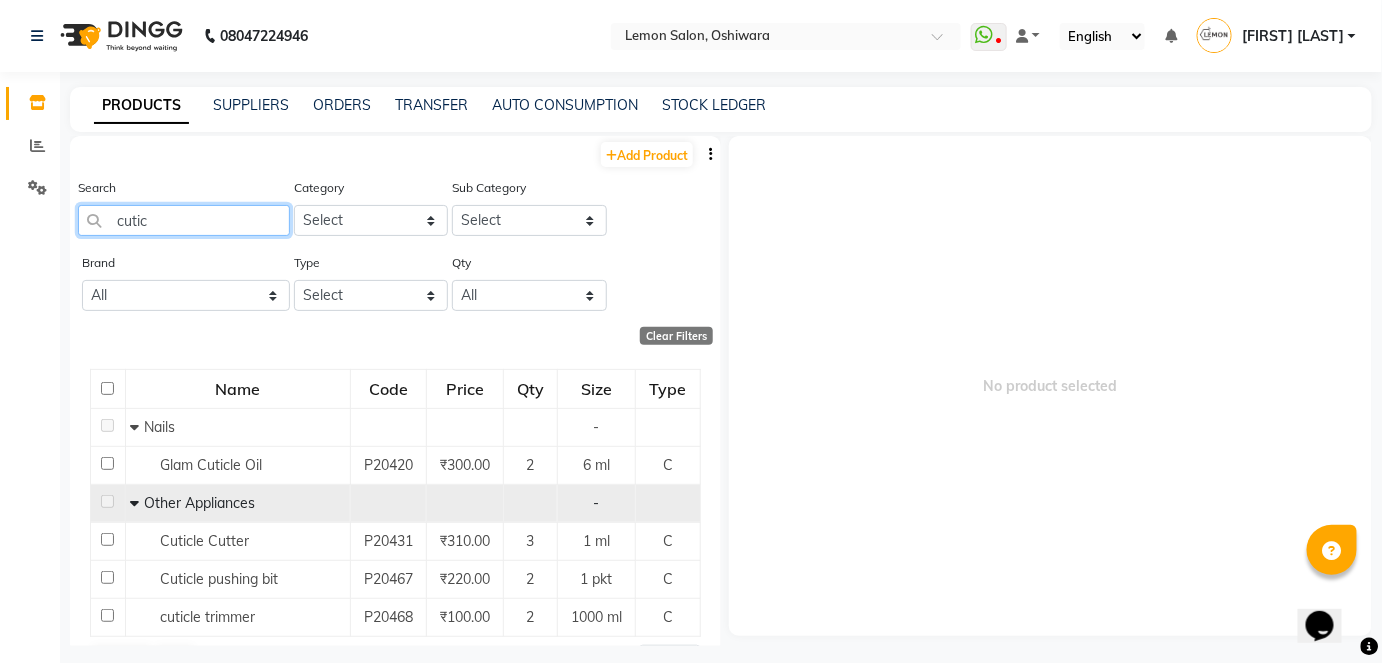 drag, startPoint x: 188, startPoint y: 208, endPoint x: 105, endPoint y: 232, distance: 86.40023 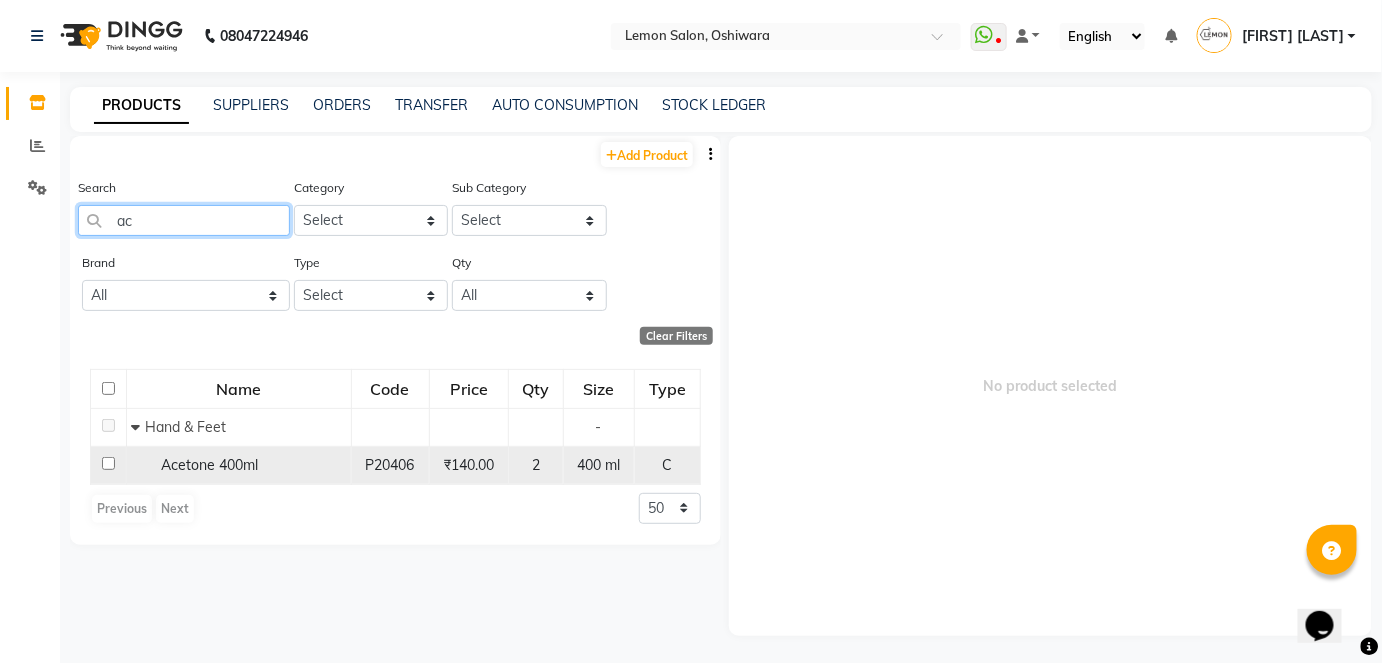 type on "a" 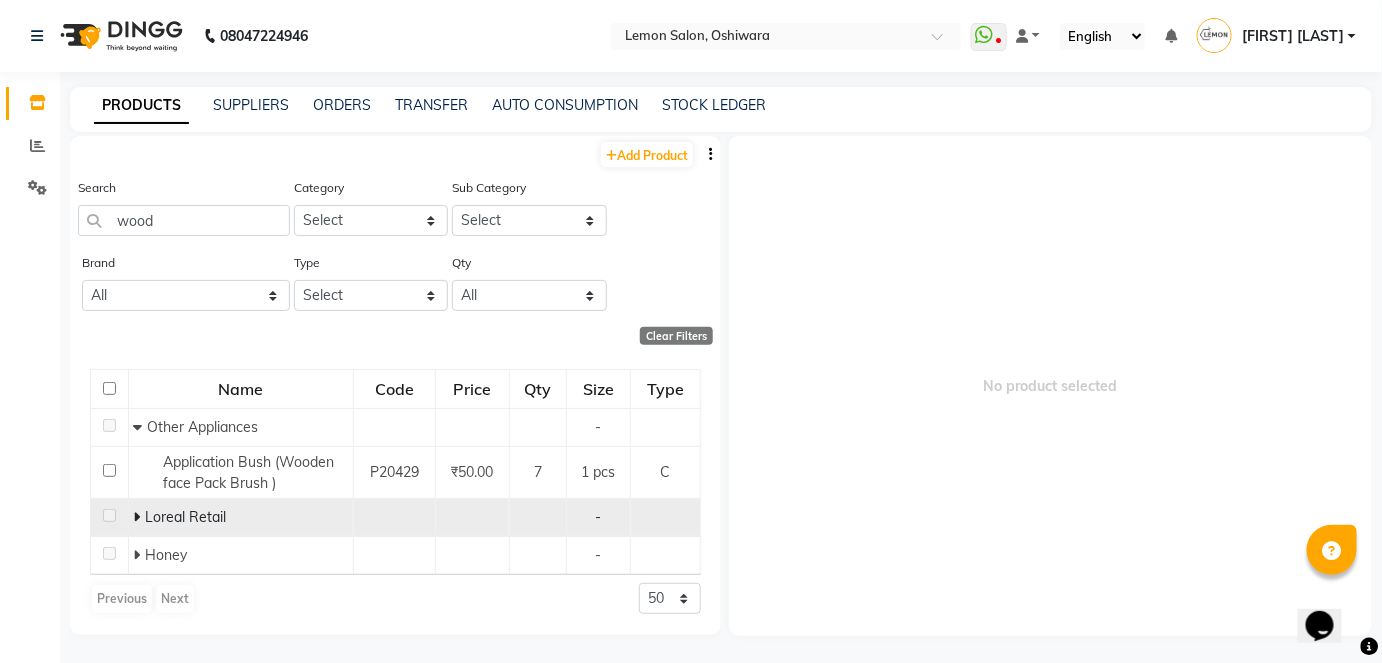 click 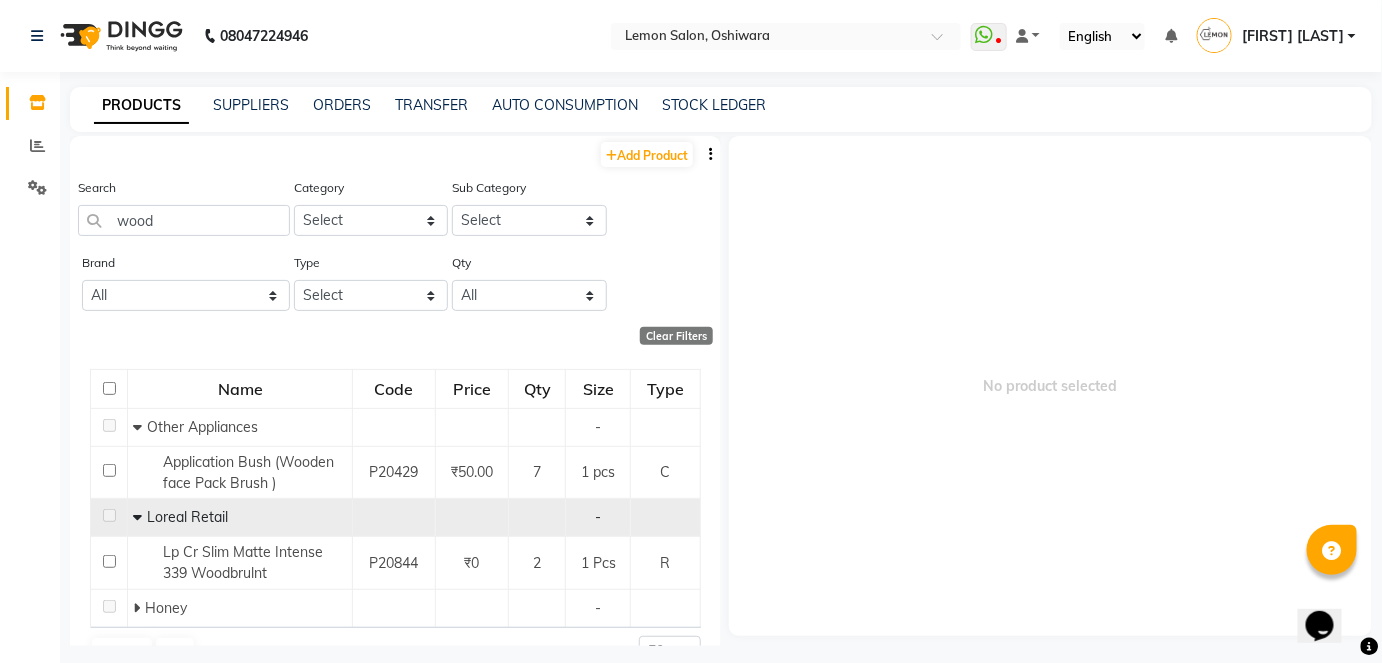 click 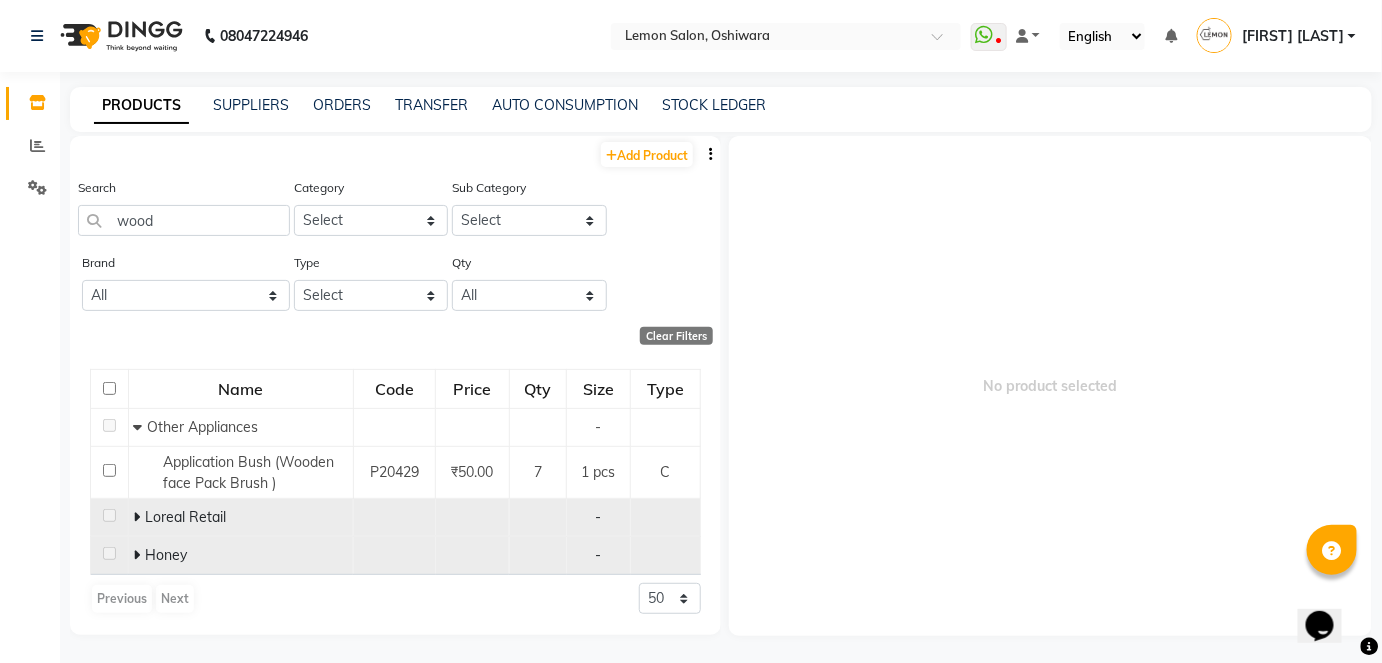 click 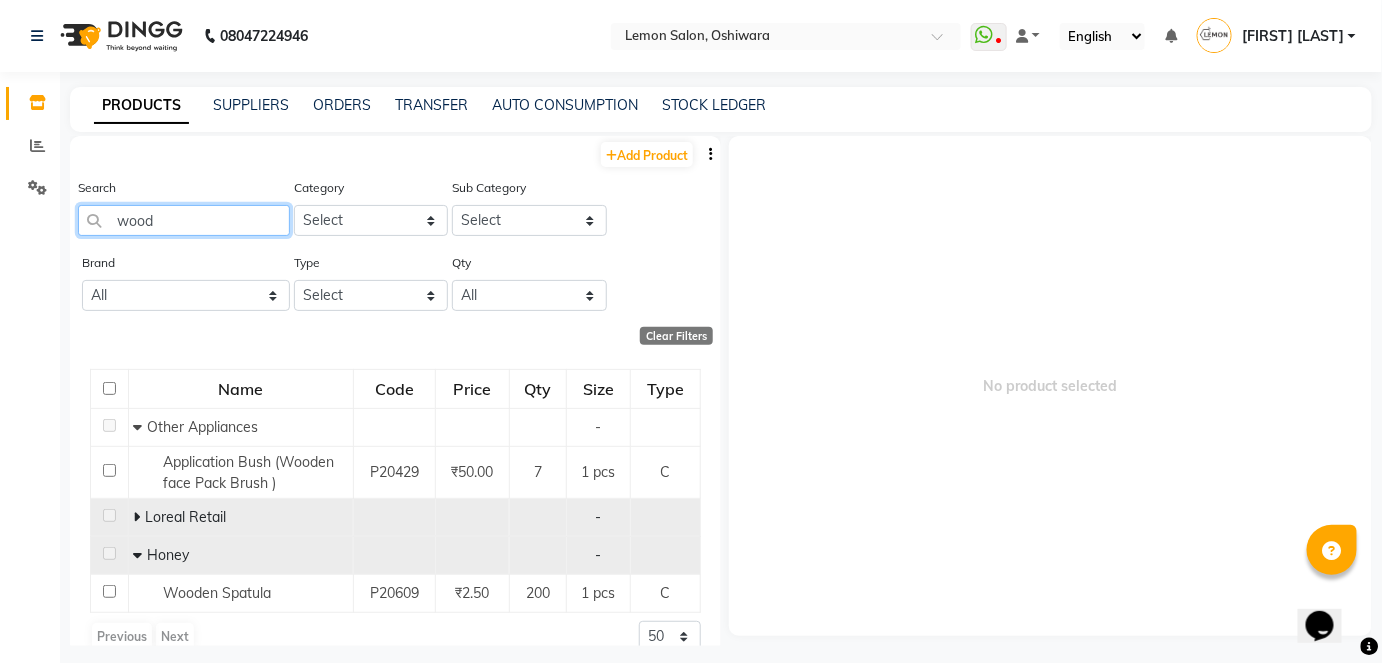 drag, startPoint x: 178, startPoint y: 213, endPoint x: 99, endPoint y: 216, distance: 79.05694 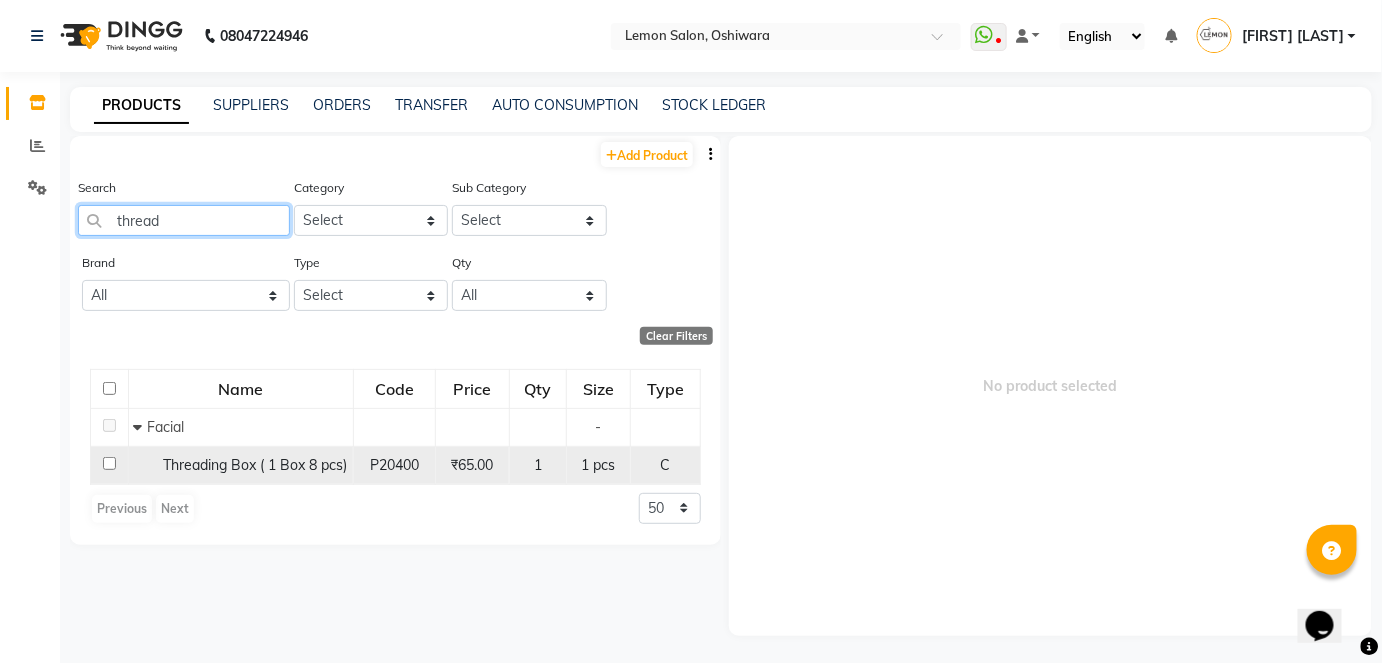 type on "thread" 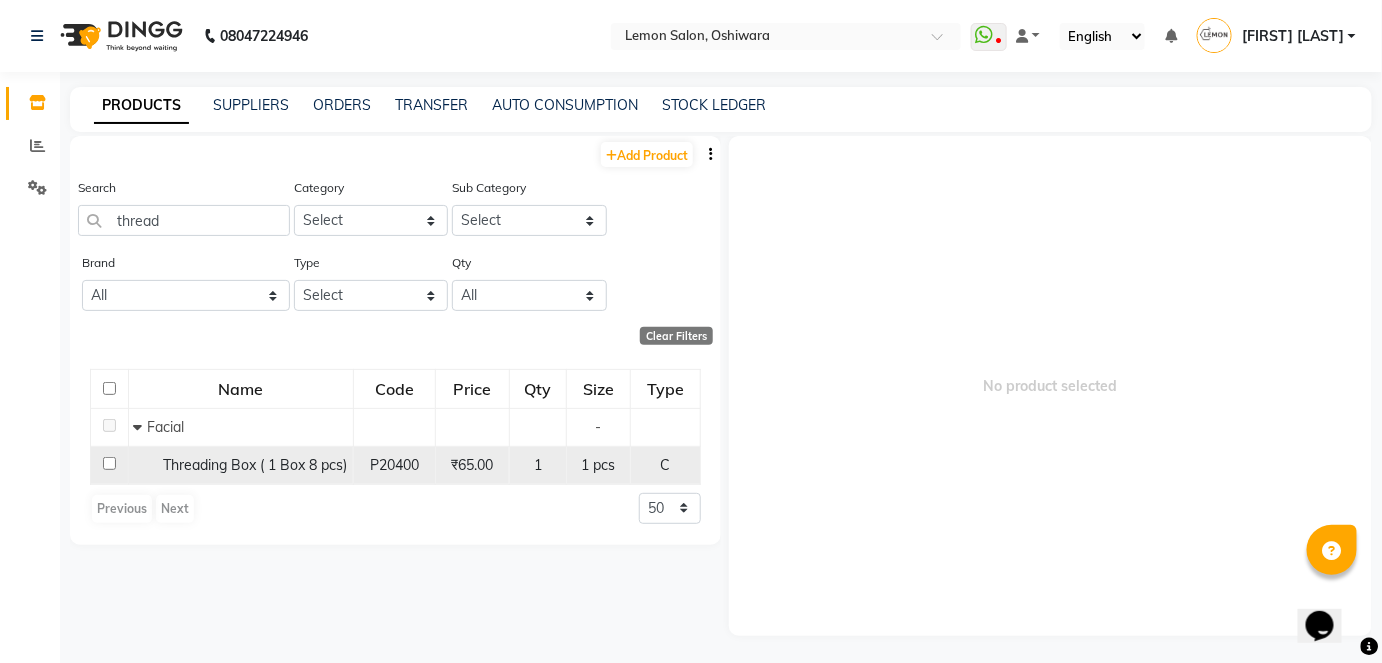 click 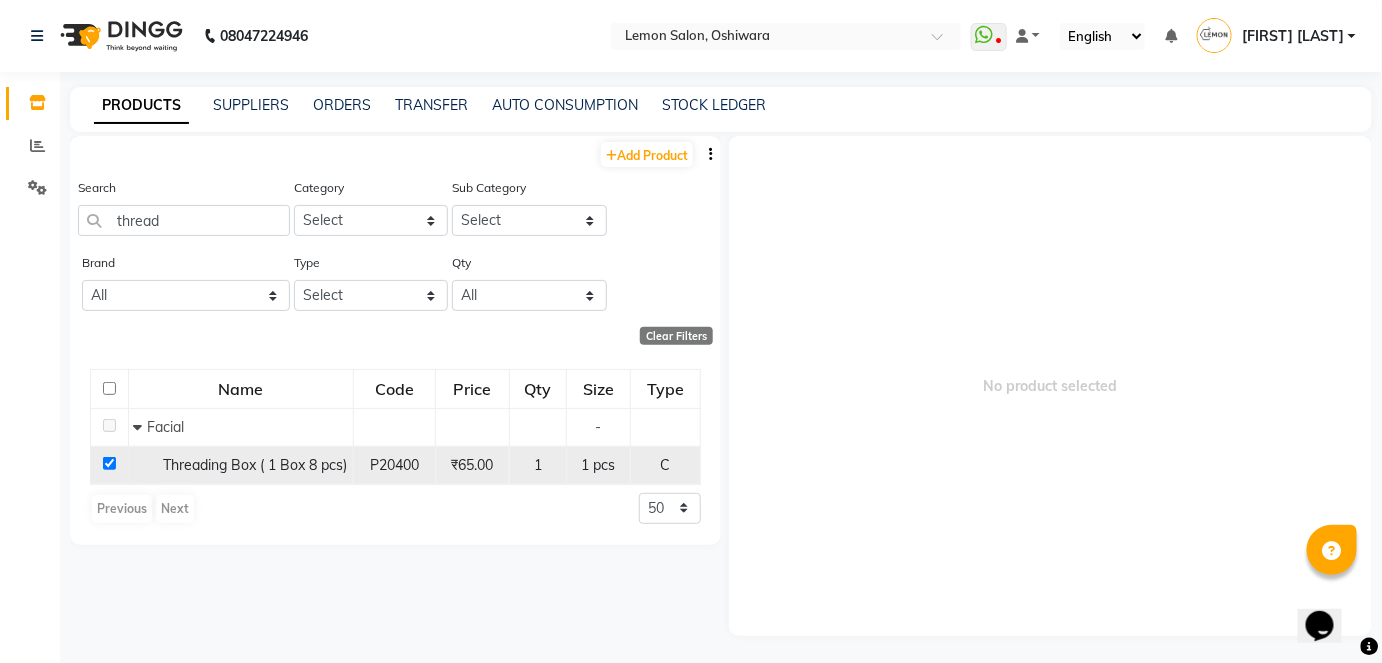 checkbox on "true" 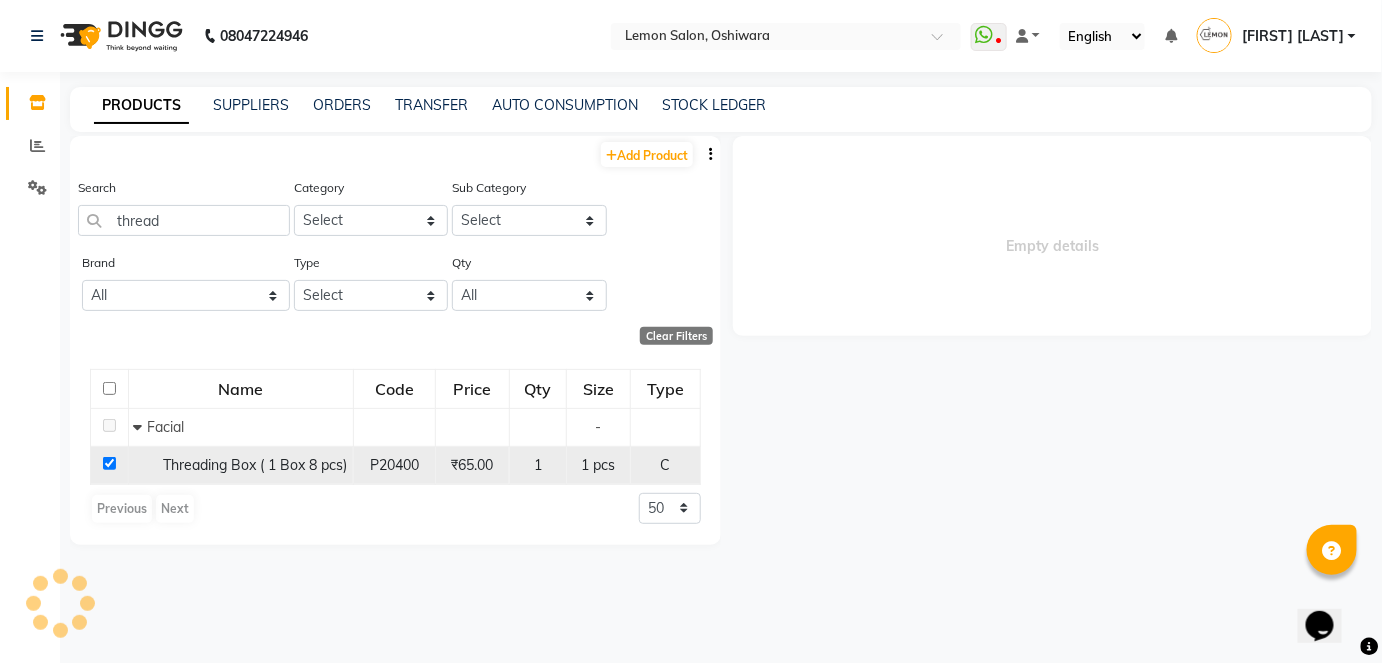 select 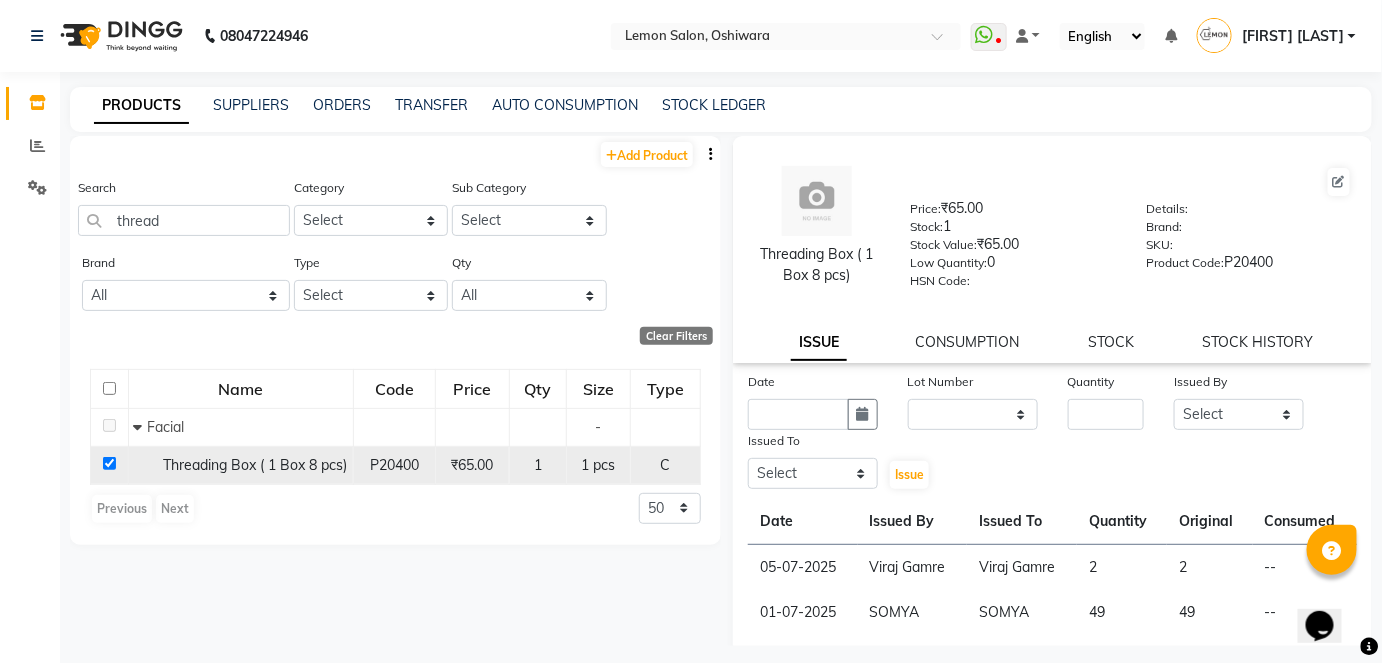 click 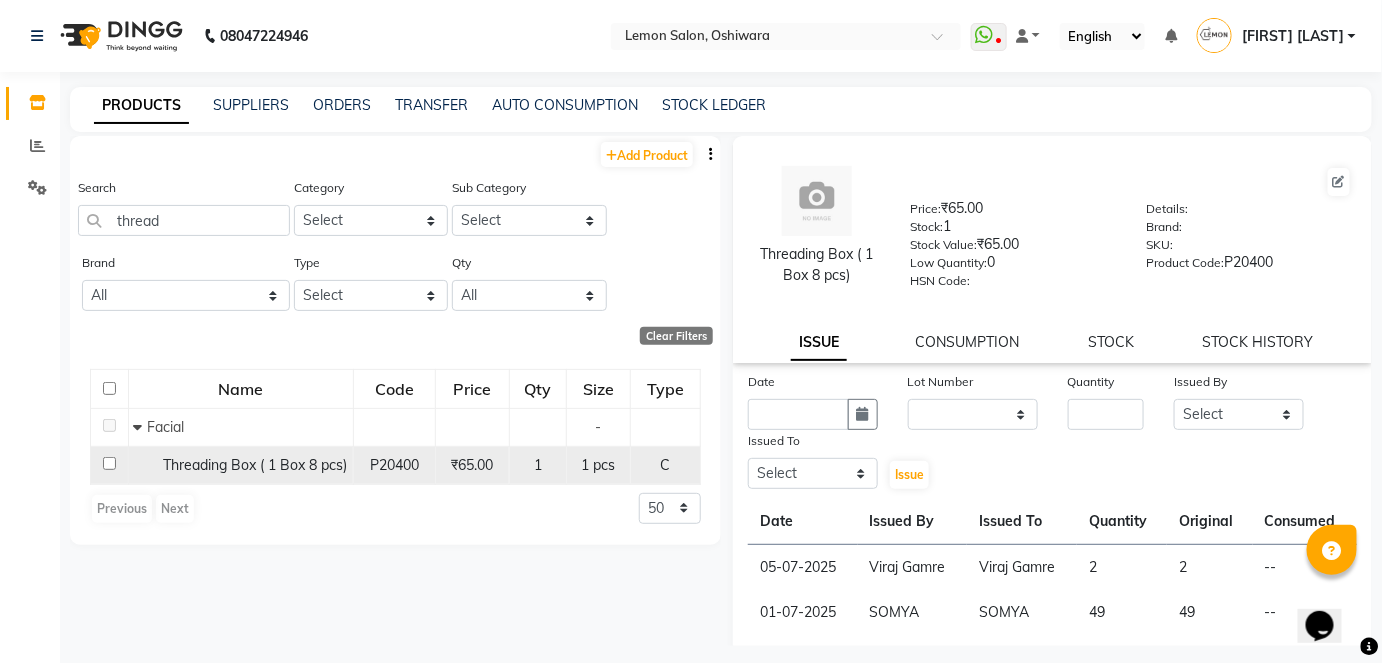 checkbox on "false" 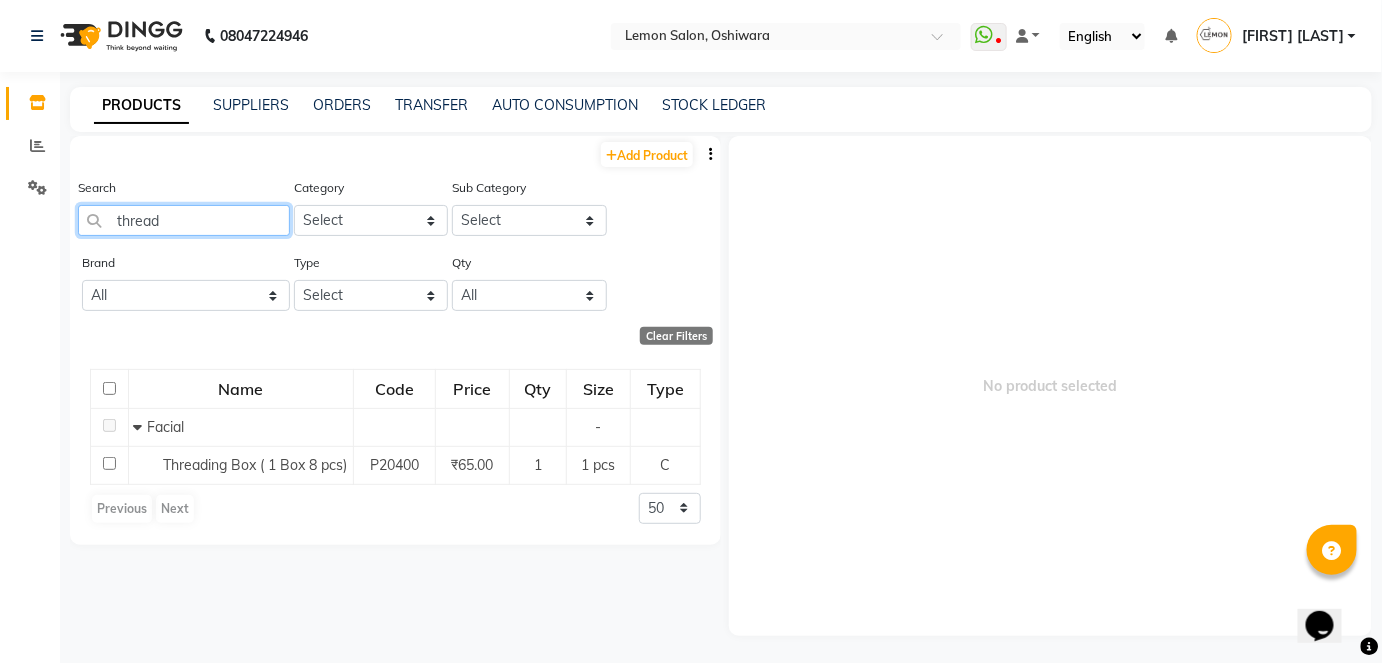 drag, startPoint x: 272, startPoint y: 215, endPoint x: 42, endPoint y: 227, distance: 230.31284 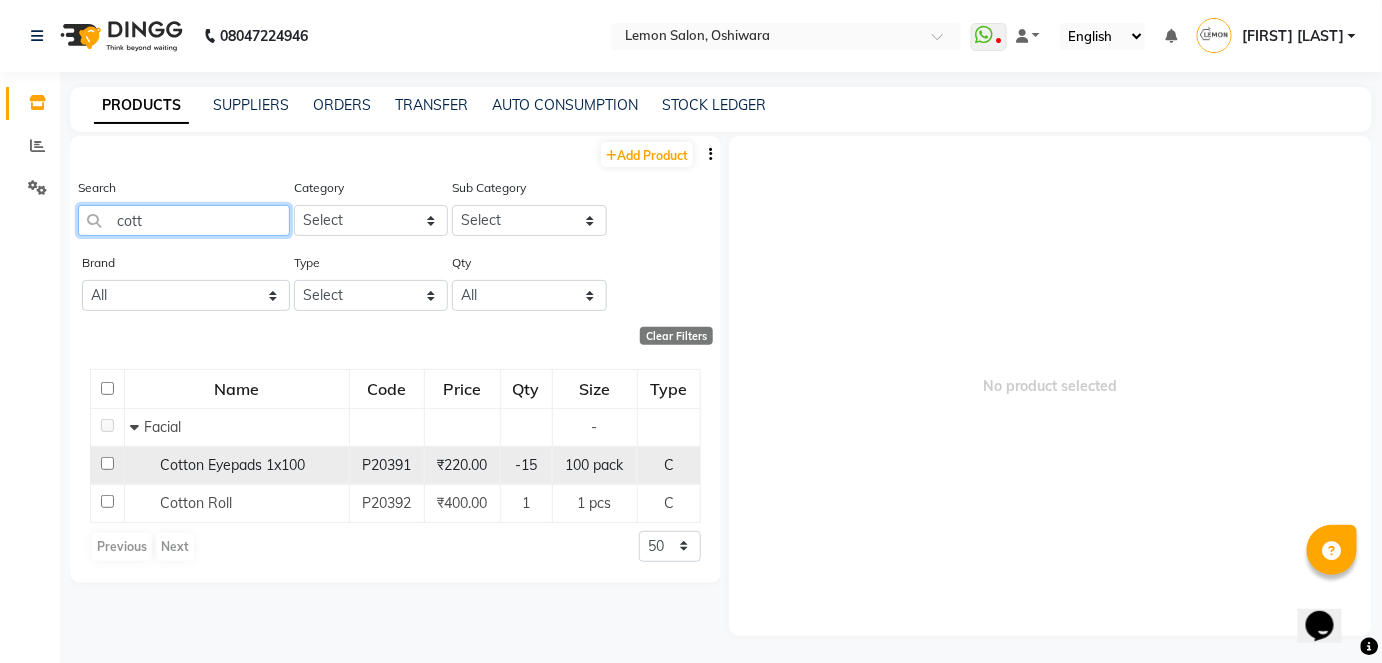 type on "cott" 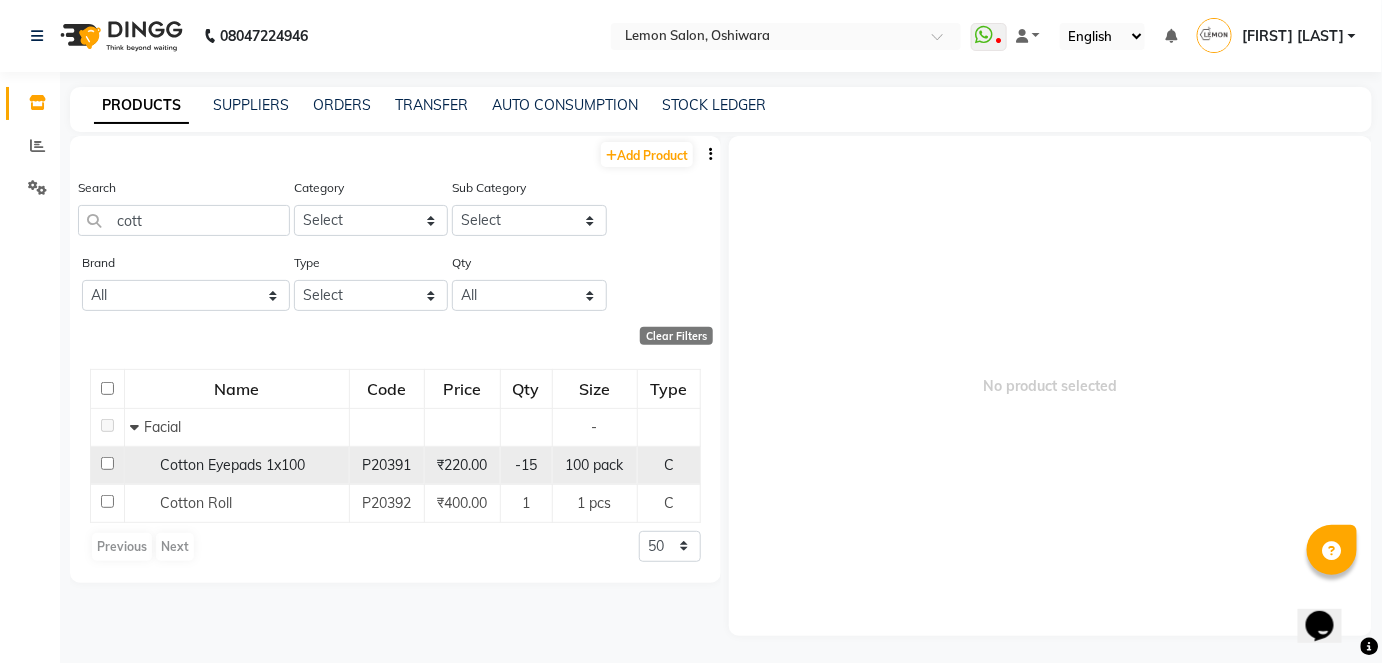 click 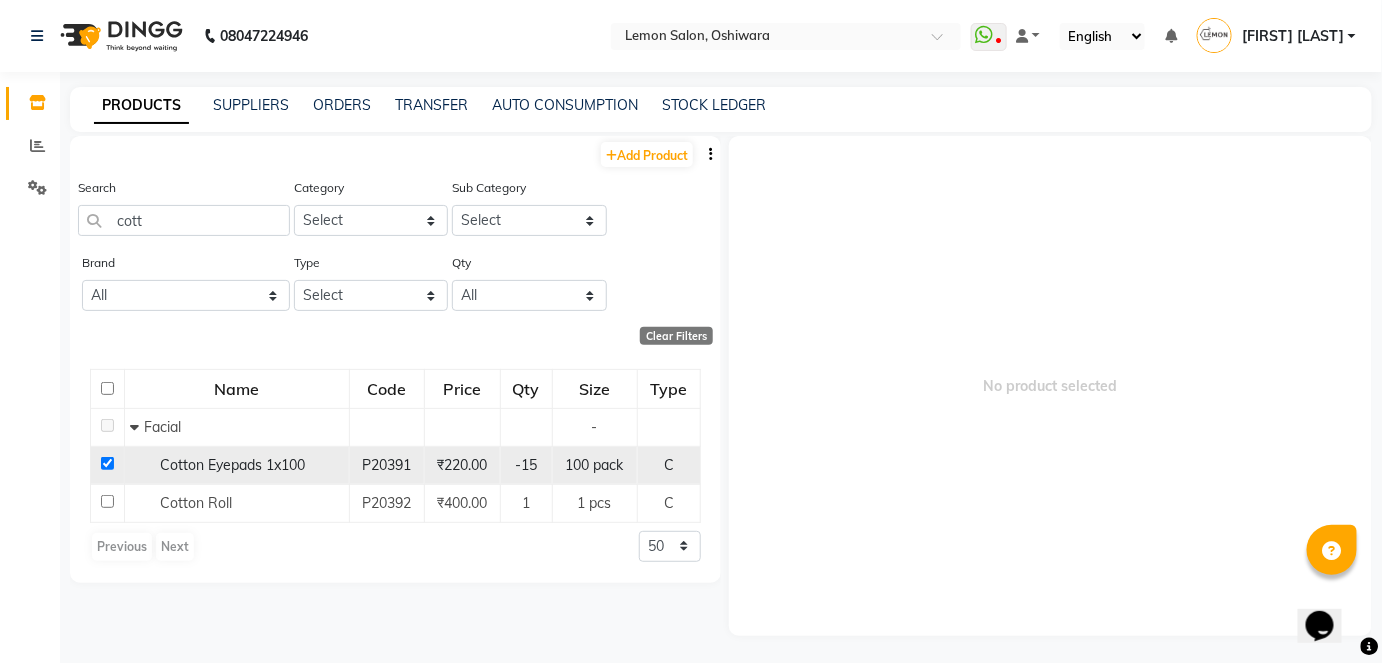checkbox on "true" 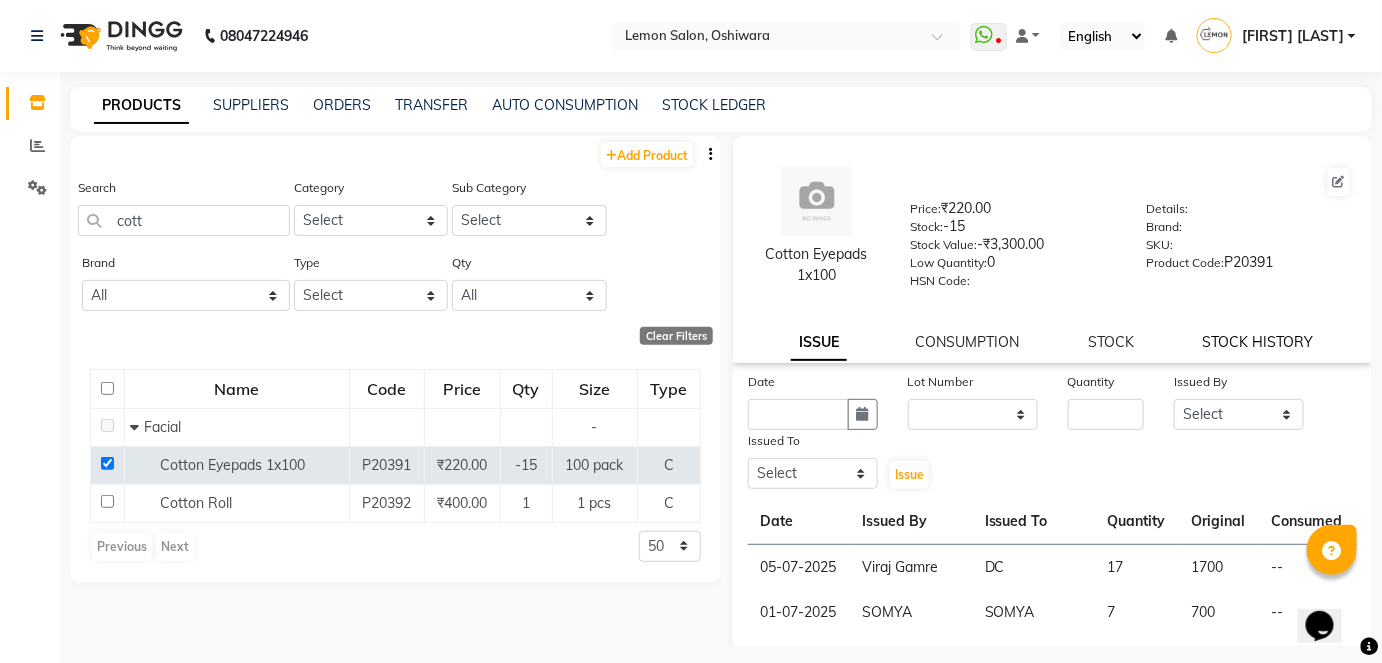 click on "STOCK HISTORY" 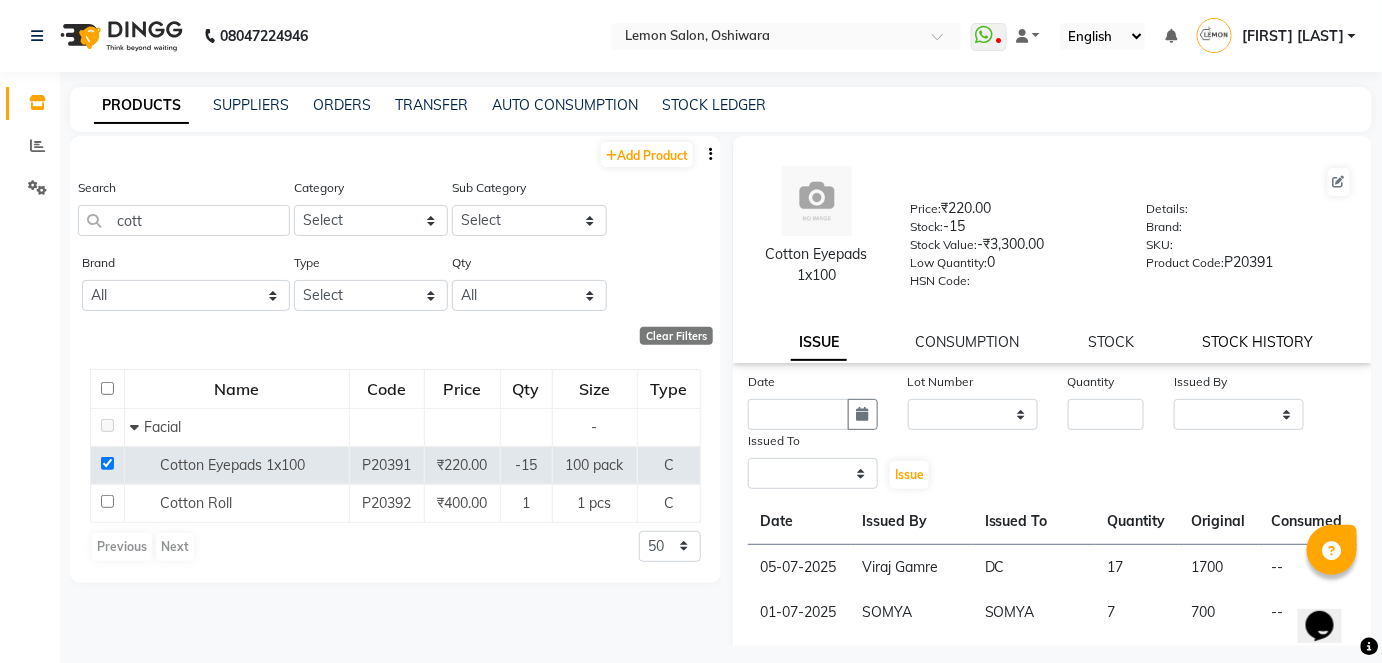 select on "all" 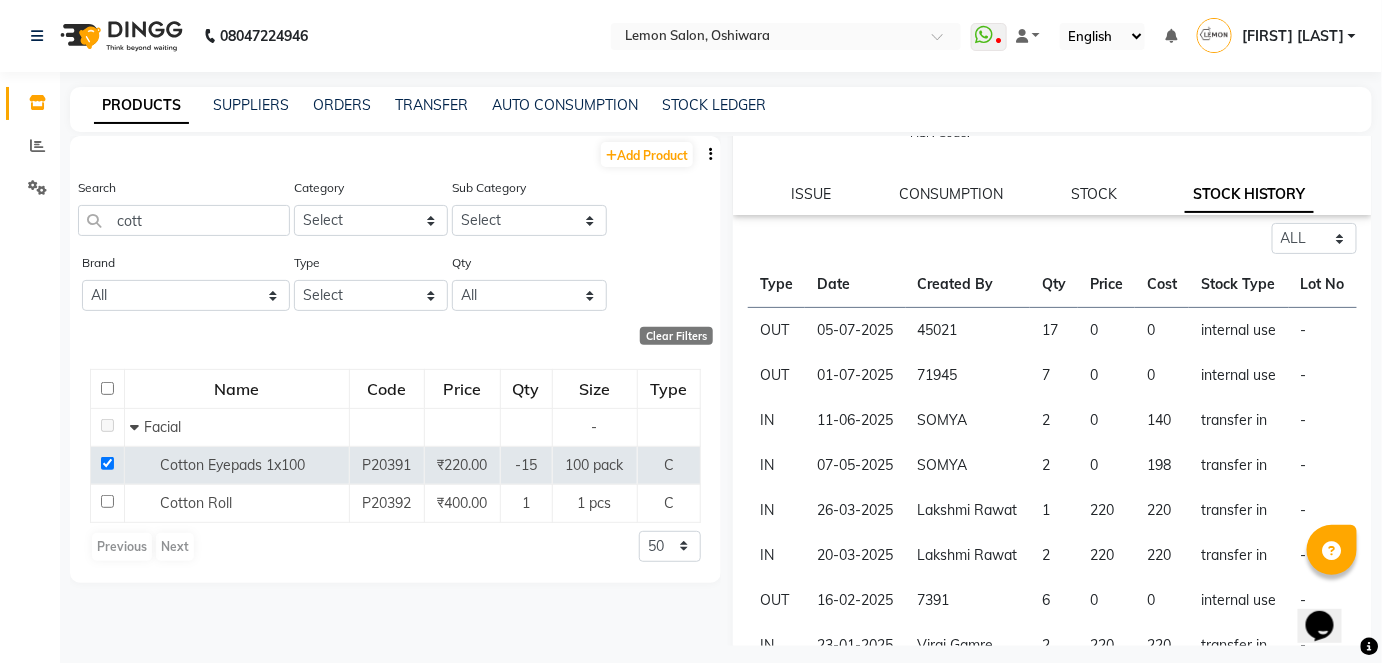 scroll, scrollTop: 272, scrollLeft: 0, axis: vertical 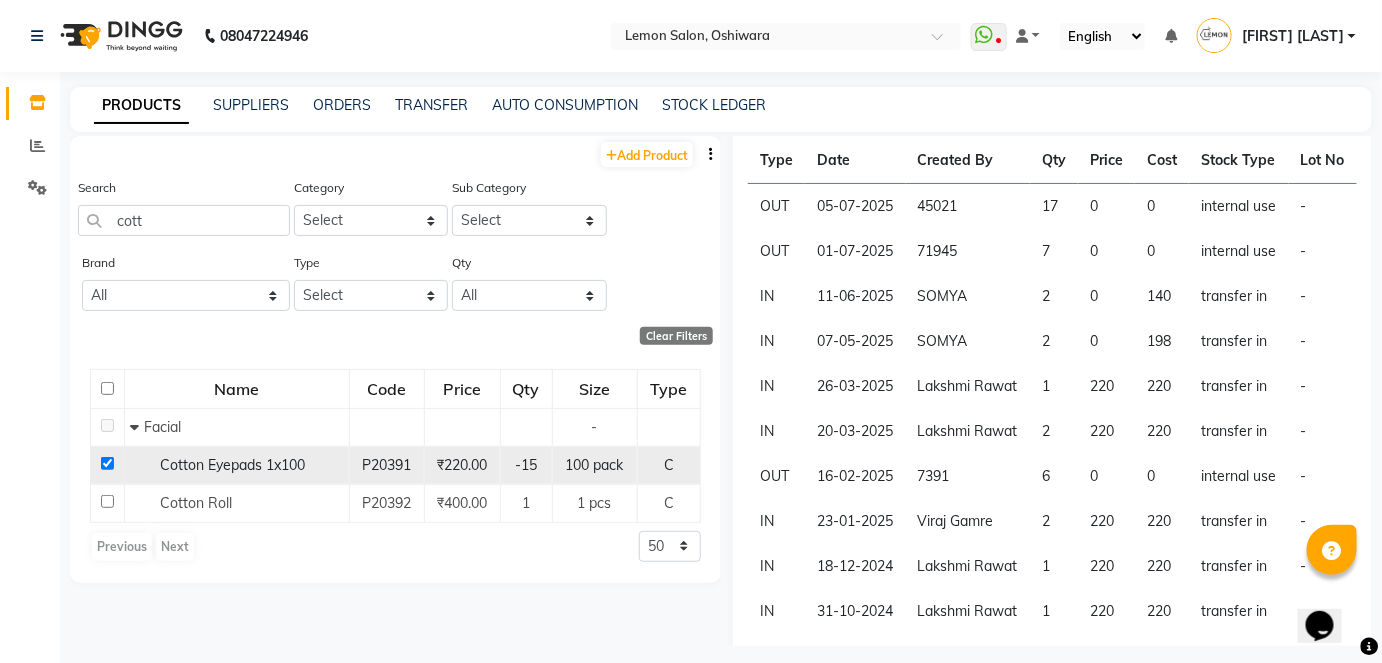 click 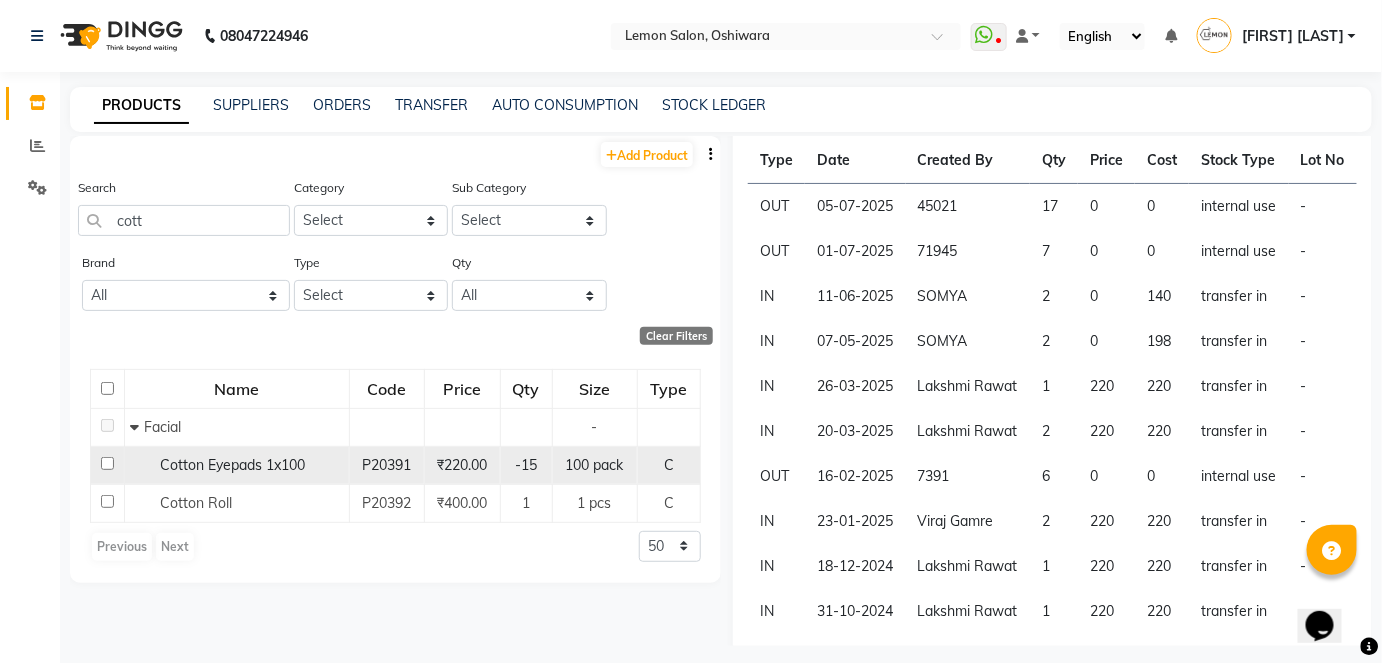 checkbox on "false" 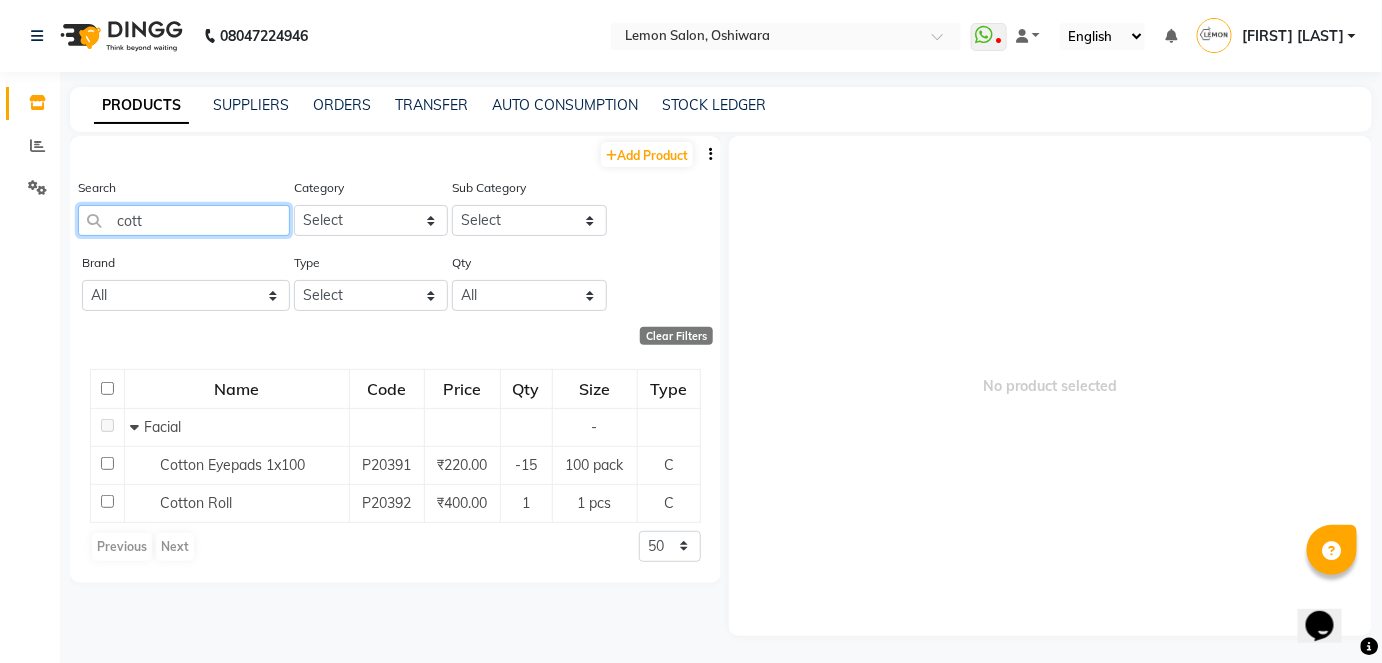 drag, startPoint x: 224, startPoint y: 208, endPoint x: 71, endPoint y: 244, distance: 157.17824 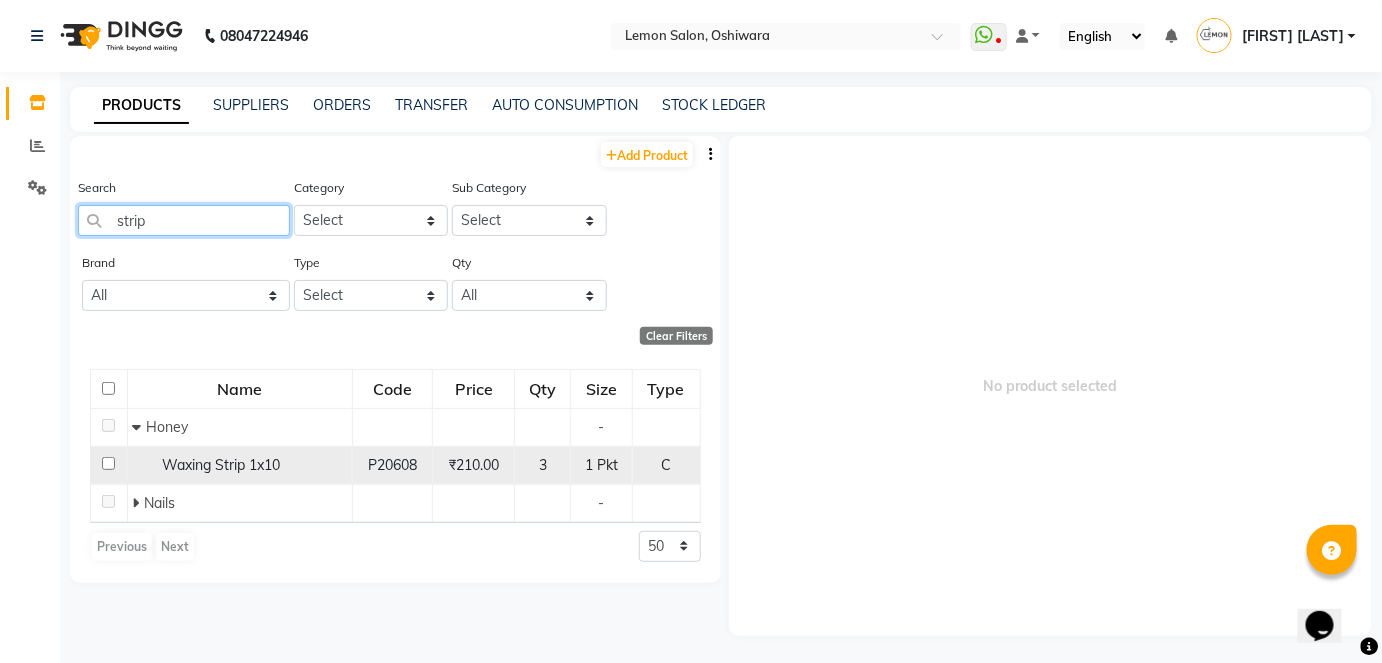 type on "strip" 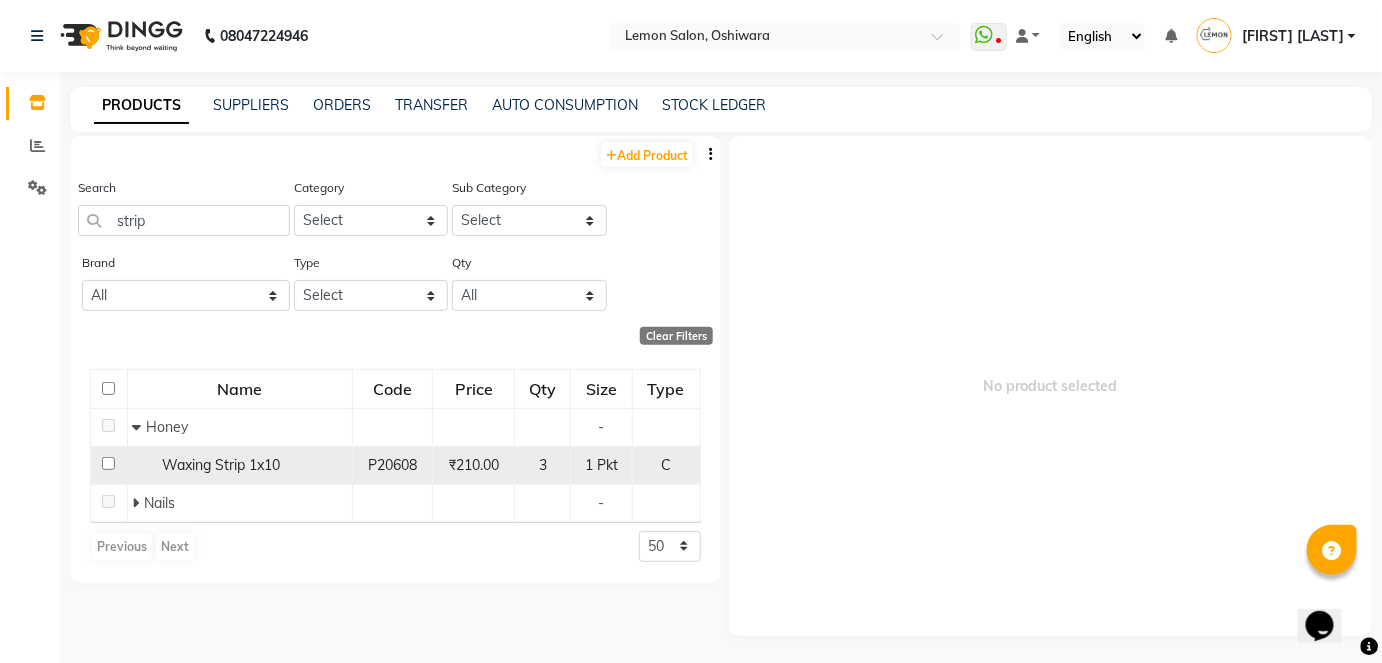 click 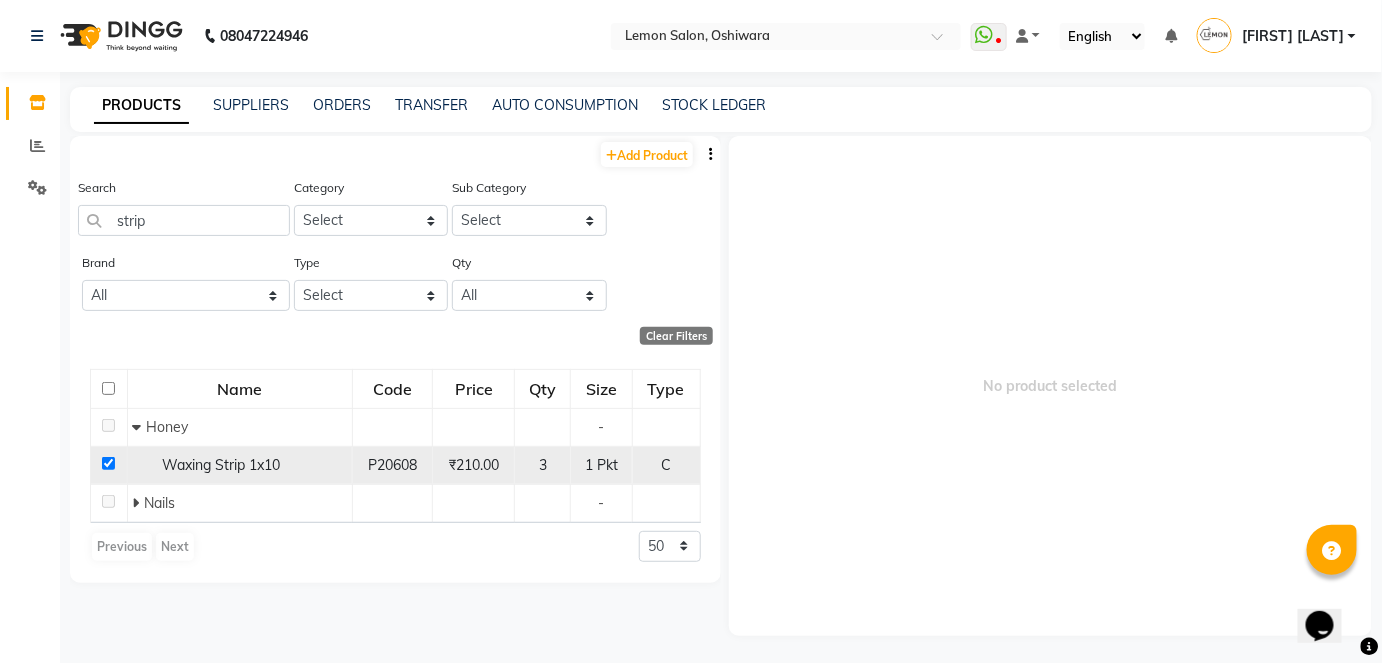 checkbox on "true" 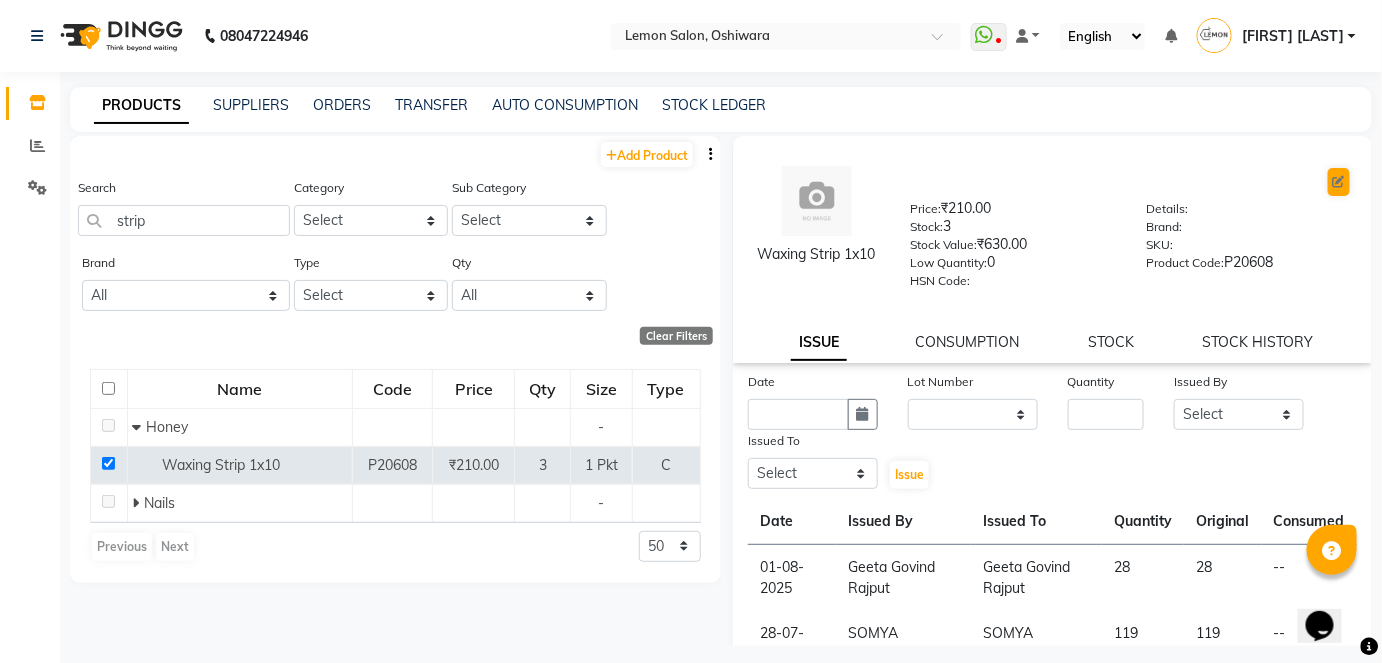 click 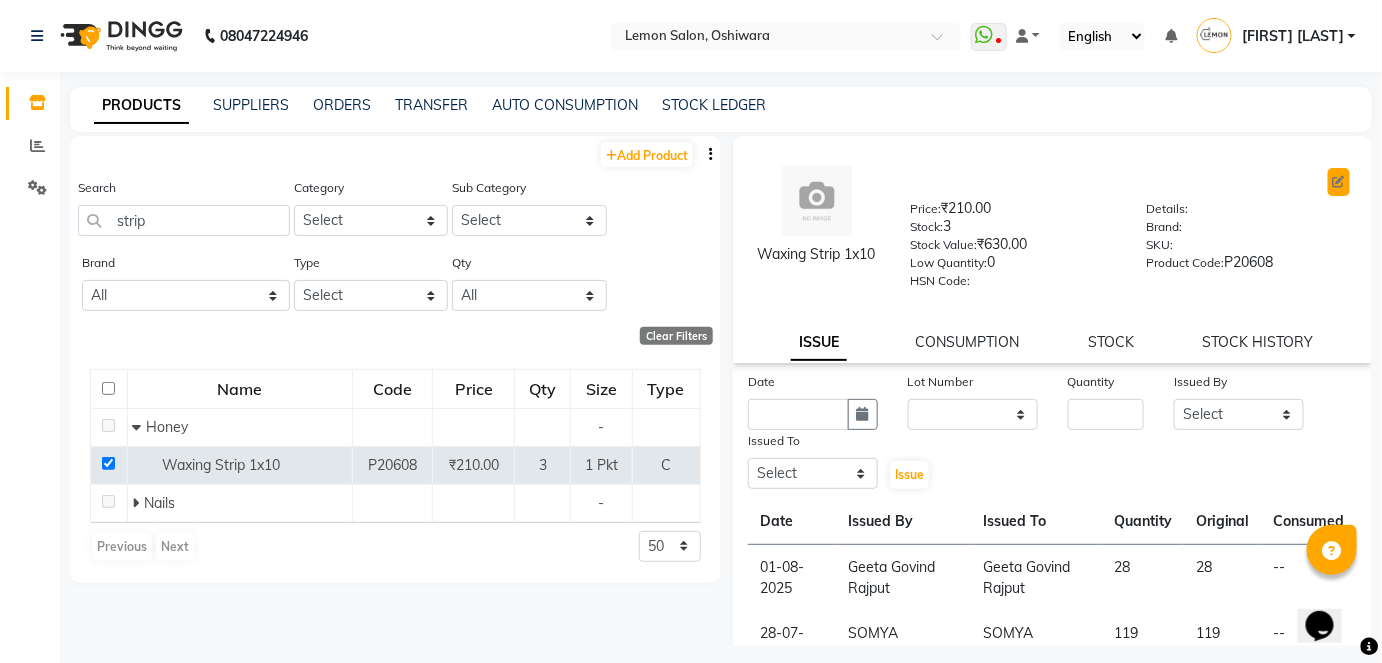 click 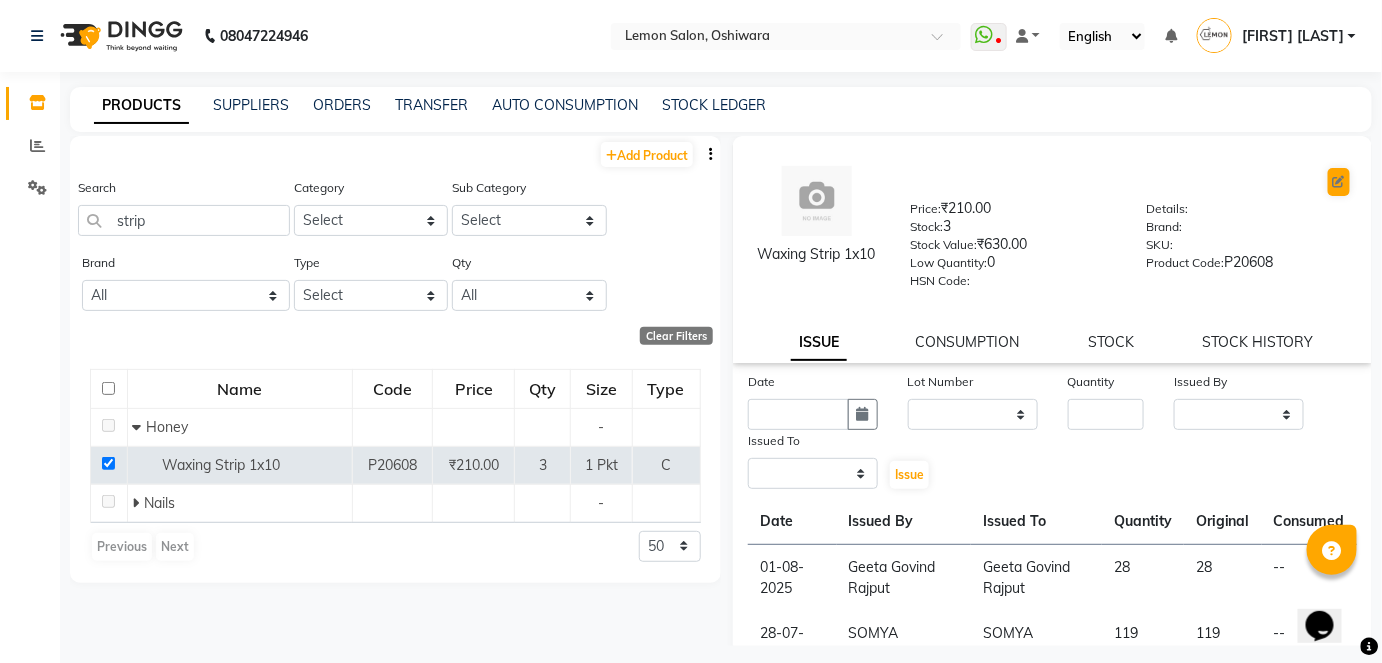 select on "C" 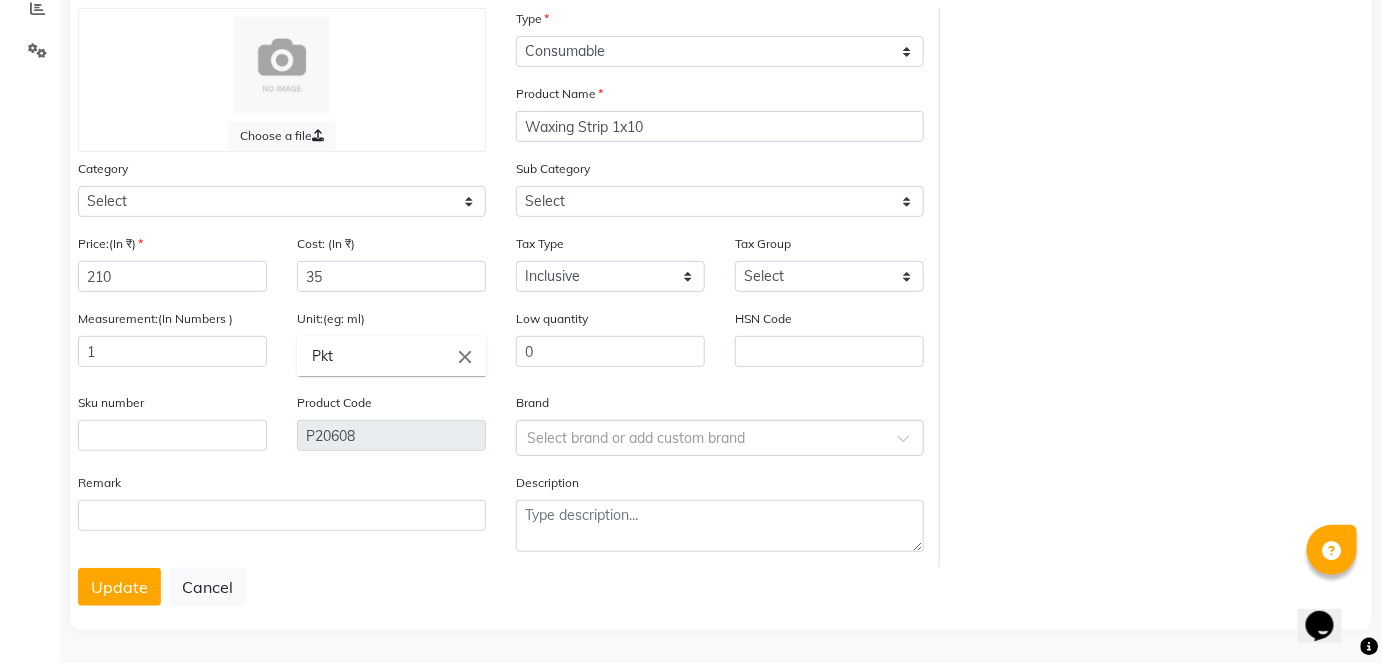 scroll, scrollTop: 138, scrollLeft: 0, axis: vertical 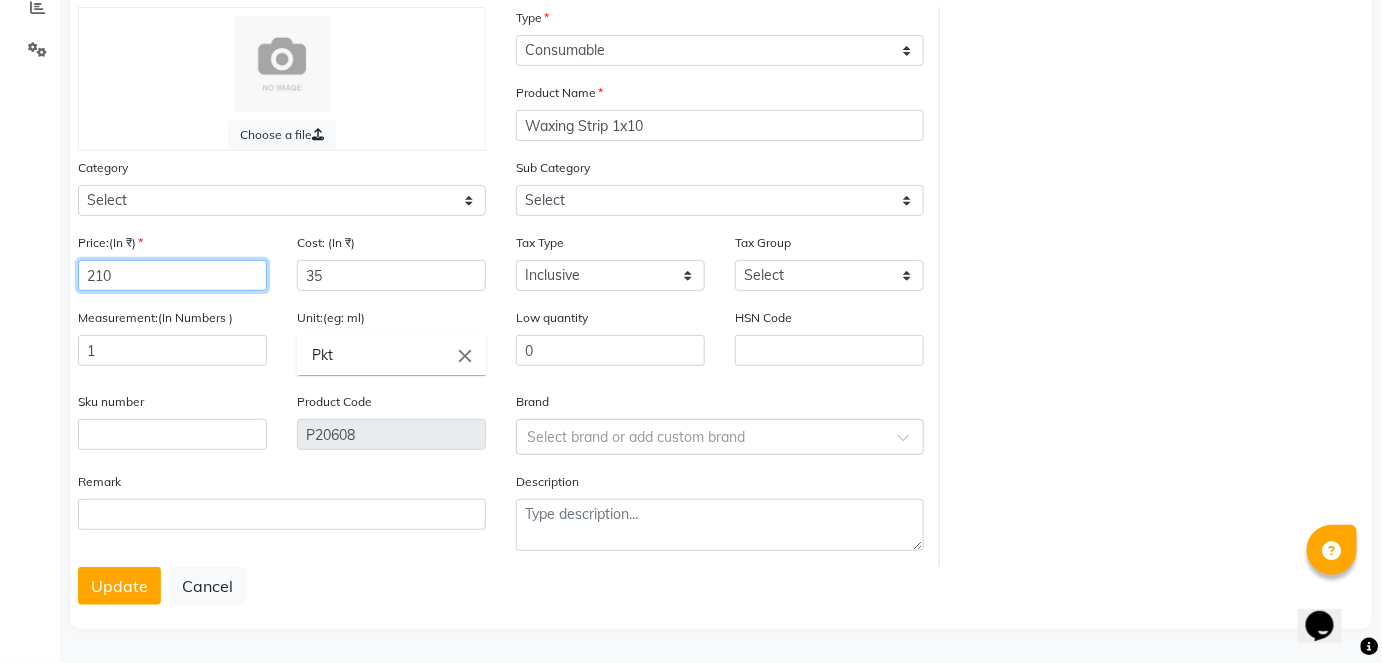 drag, startPoint x: 154, startPoint y: 278, endPoint x: 0, endPoint y: 298, distance: 155.29327 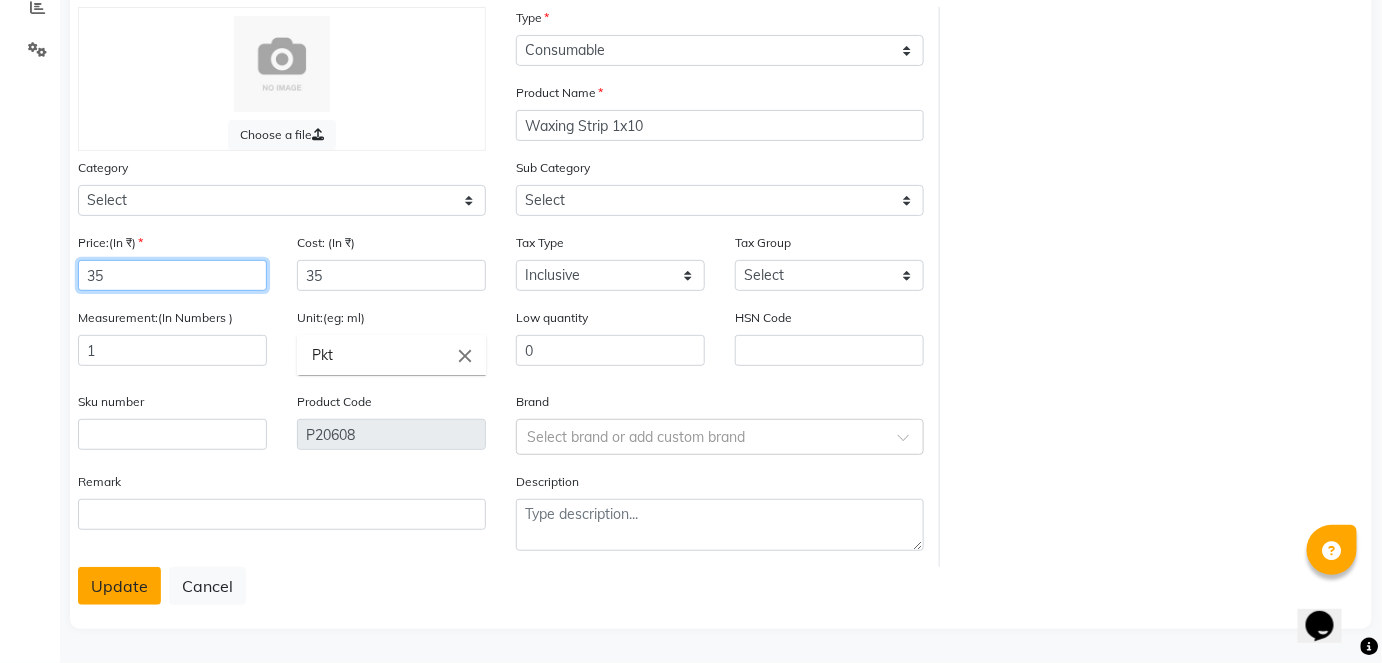type on "35" 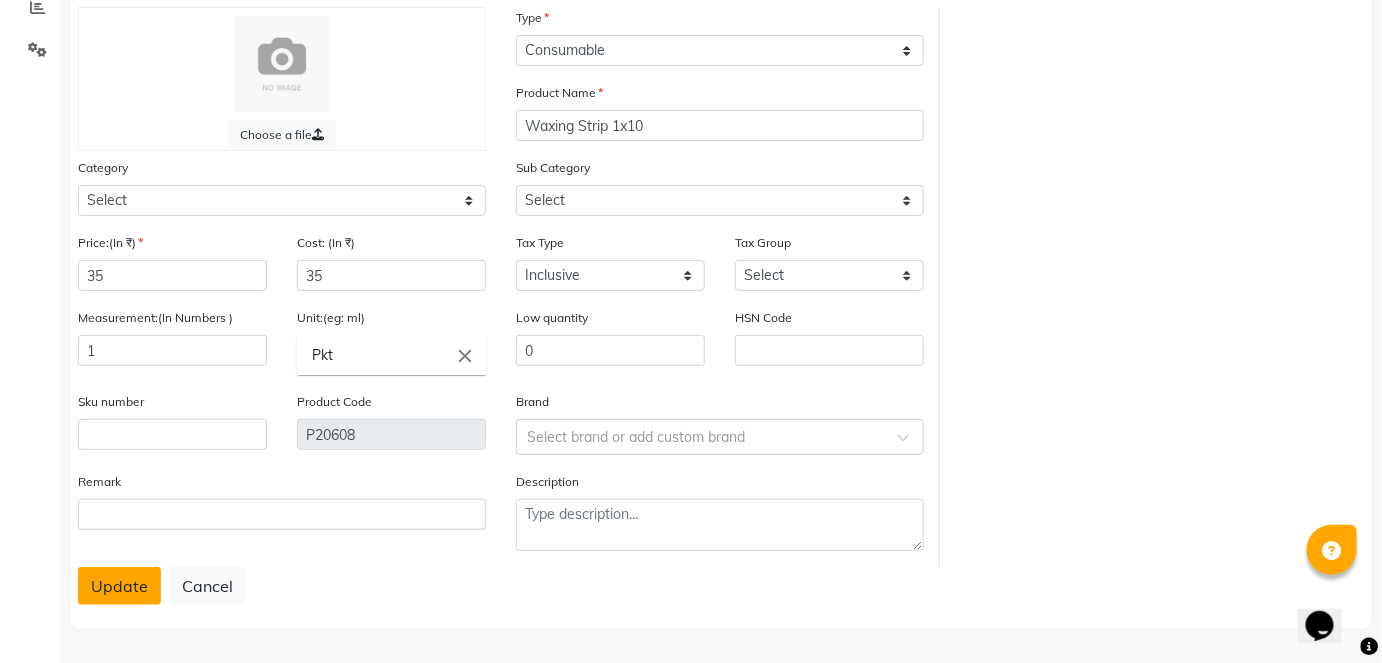 click on "Update" 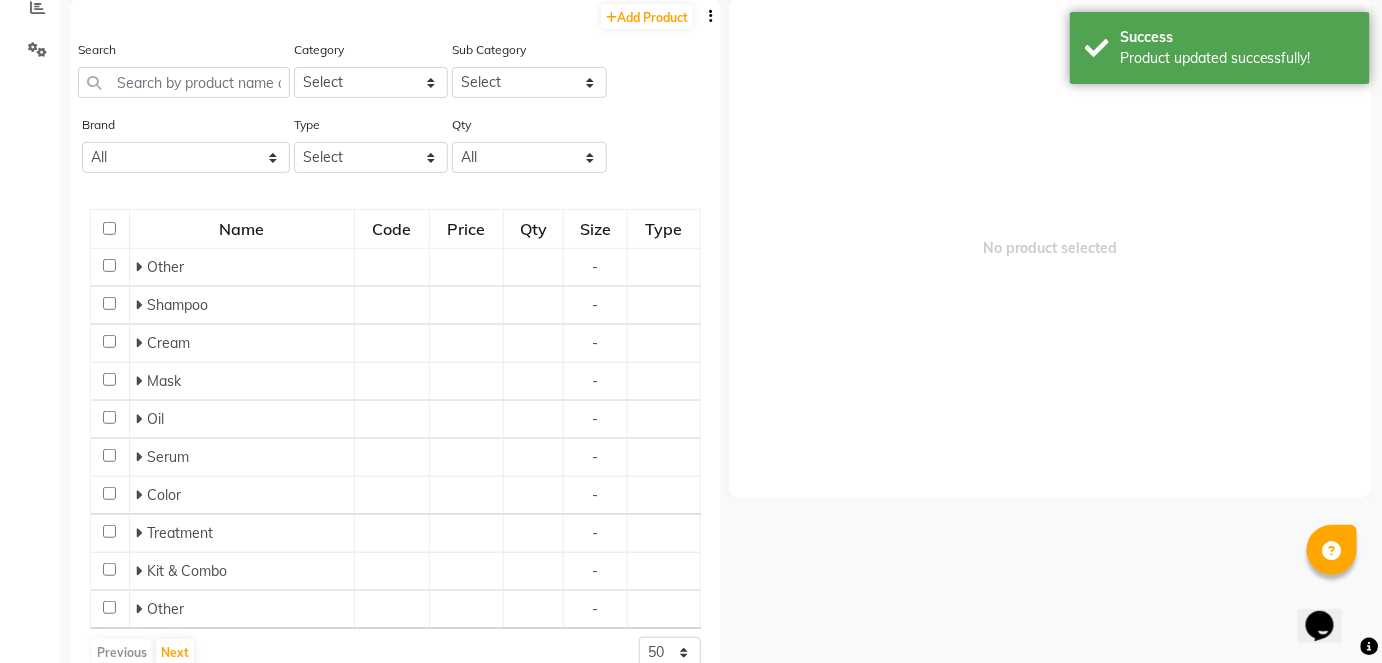 scroll, scrollTop: 13, scrollLeft: 0, axis: vertical 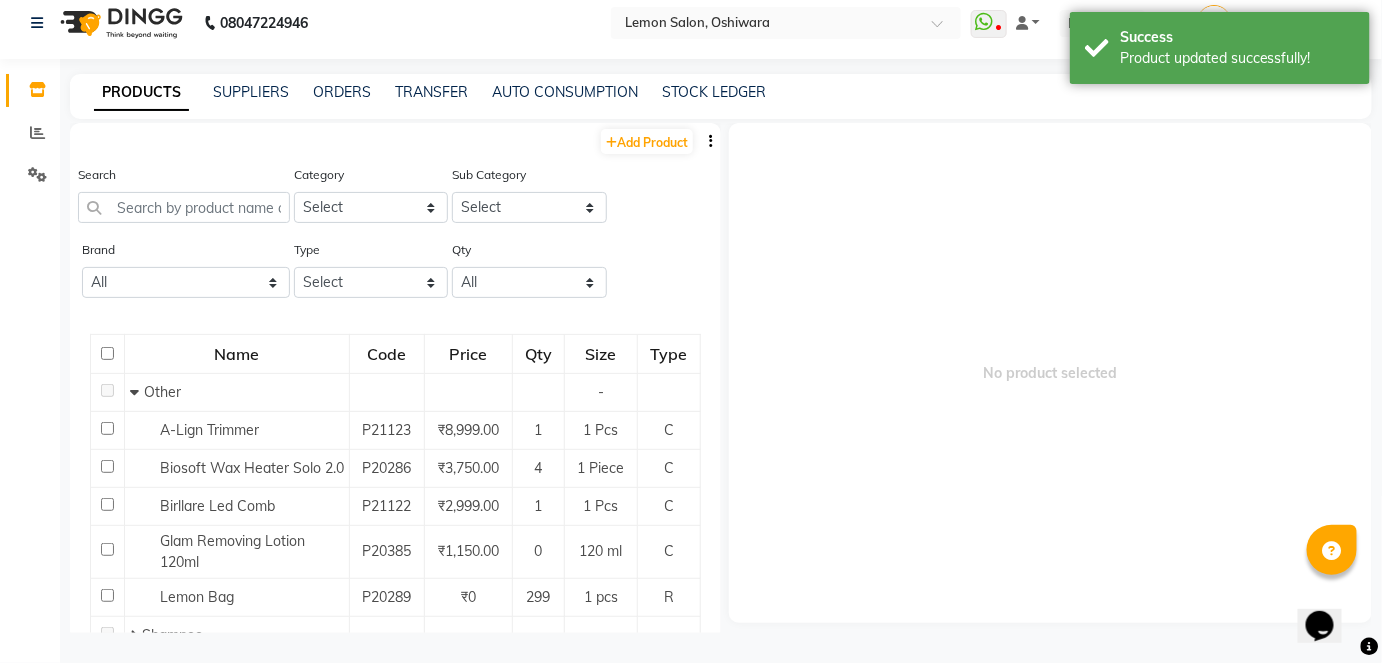 click on "Search" 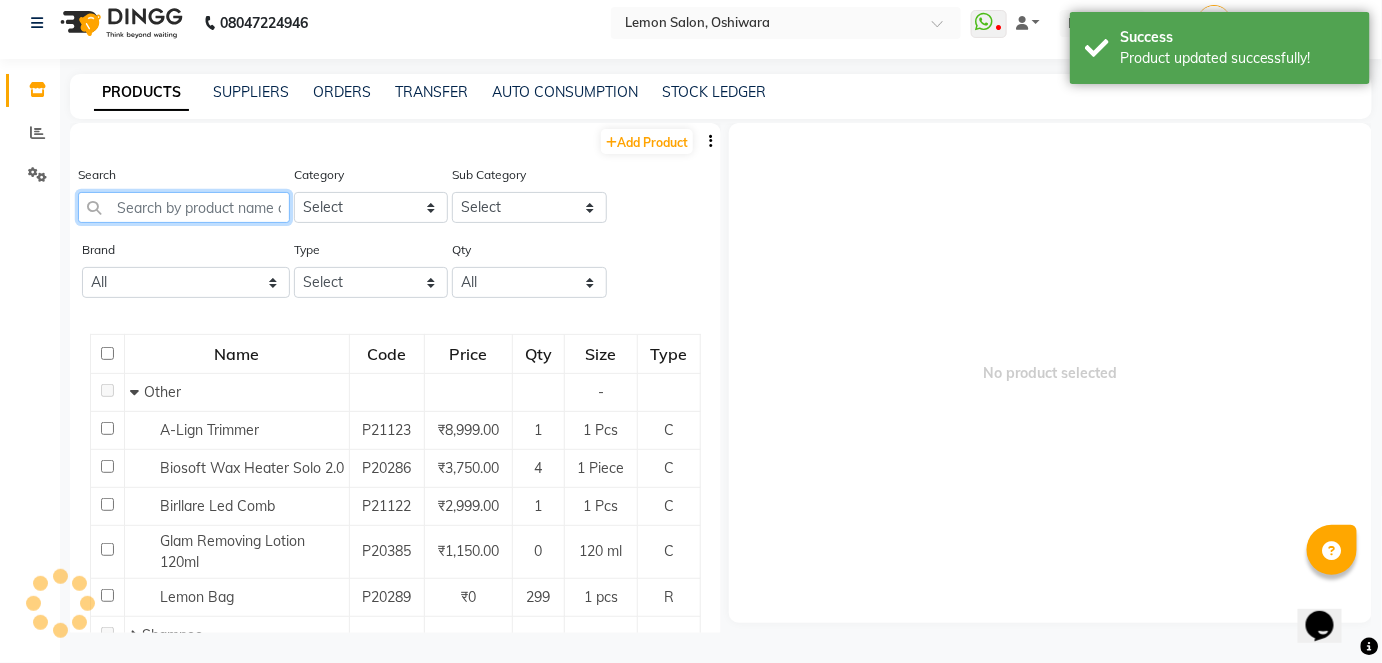 click 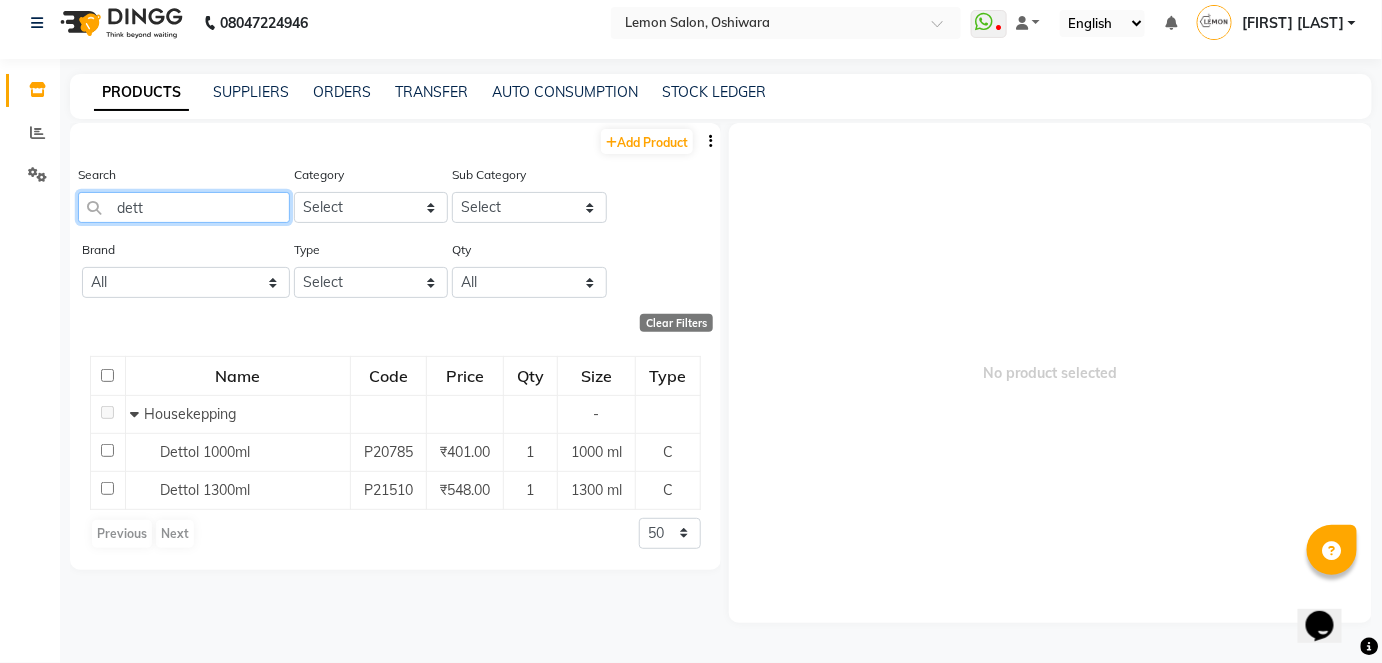 drag, startPoint x: 189, startPoint y: 214, endPoint x: 110, endPoint y: 205, distance: 79.51101 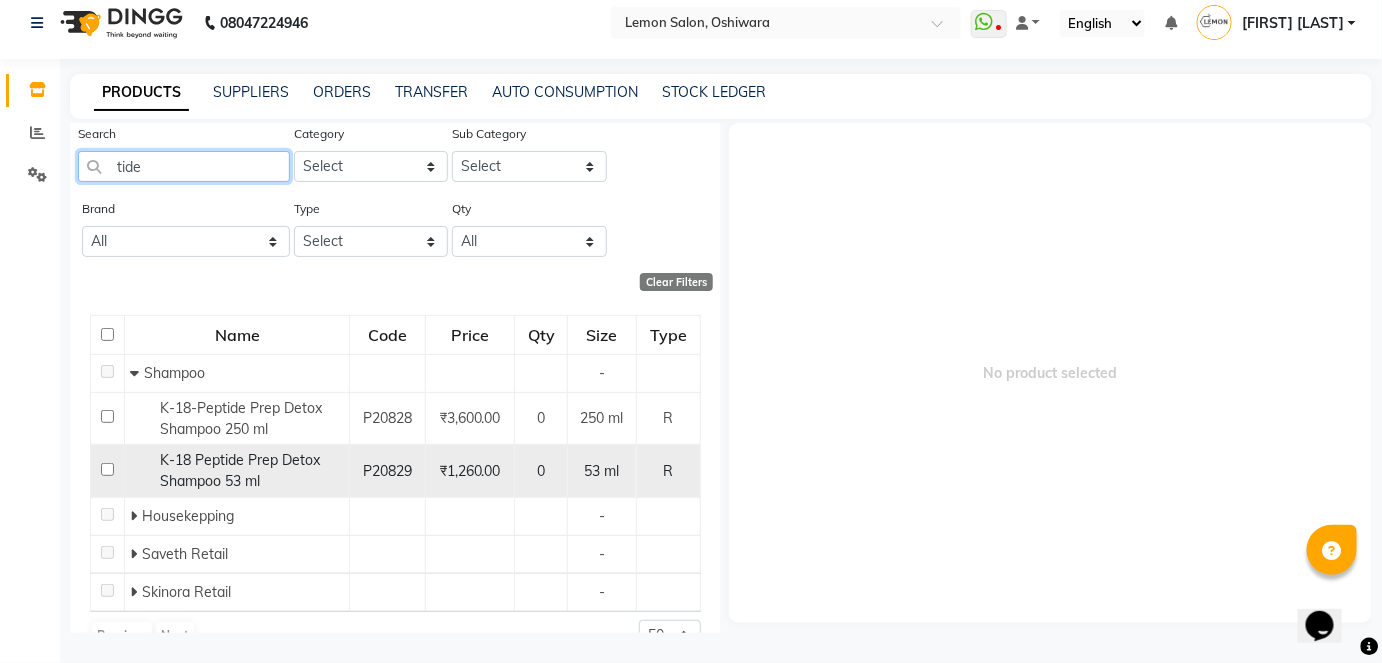 scroll, scrollTop: 78, scrollLeft: 0, axis: vertical 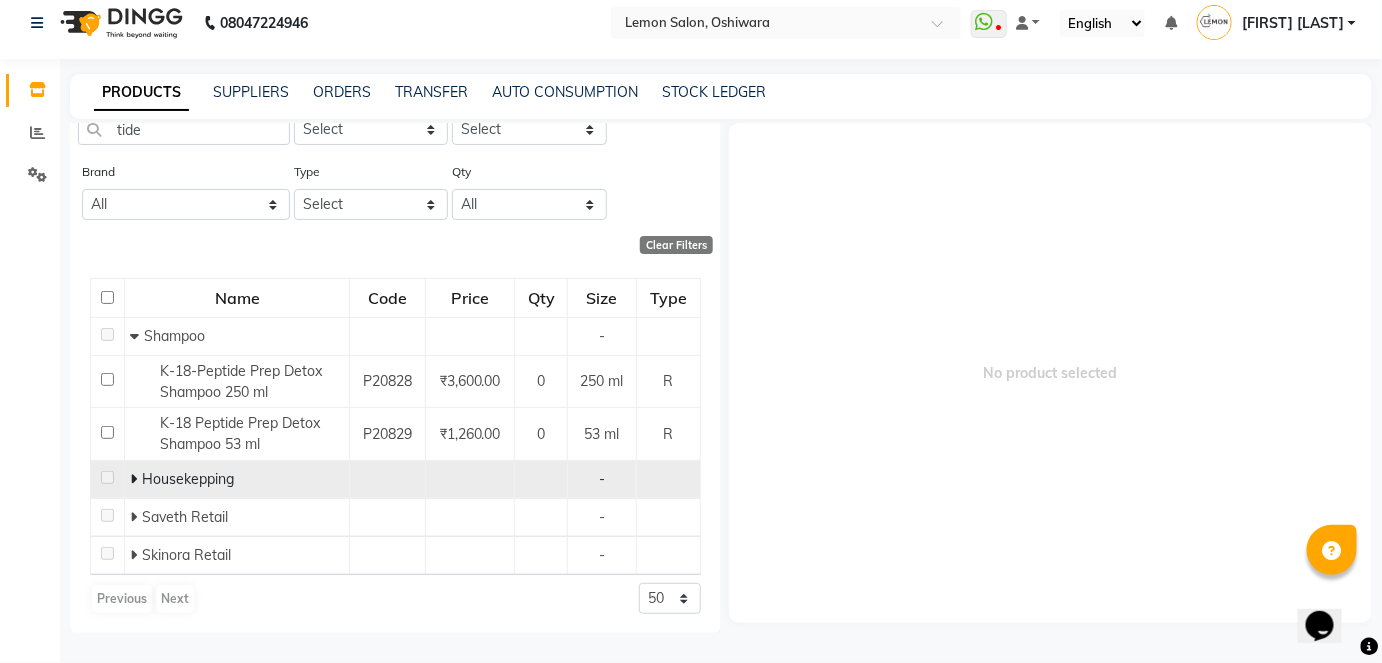 click 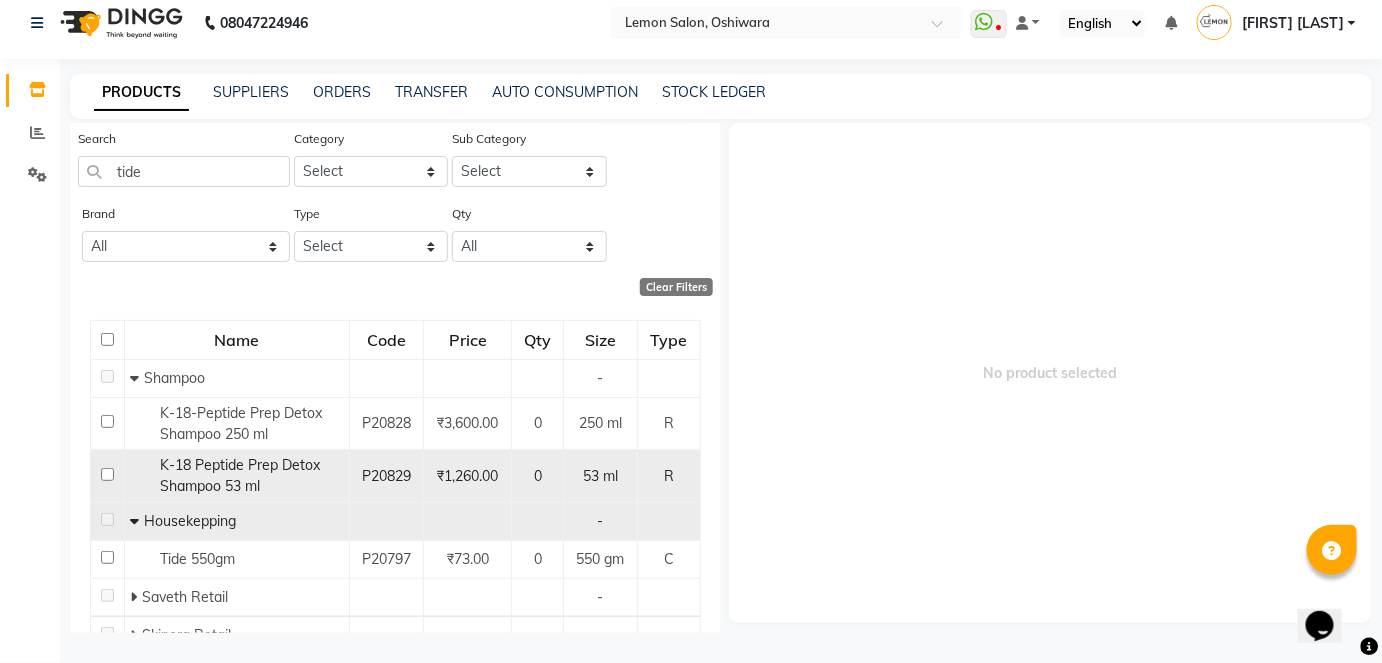 scroll, scrollTop: 0, scrollLeft: 0, axis: both 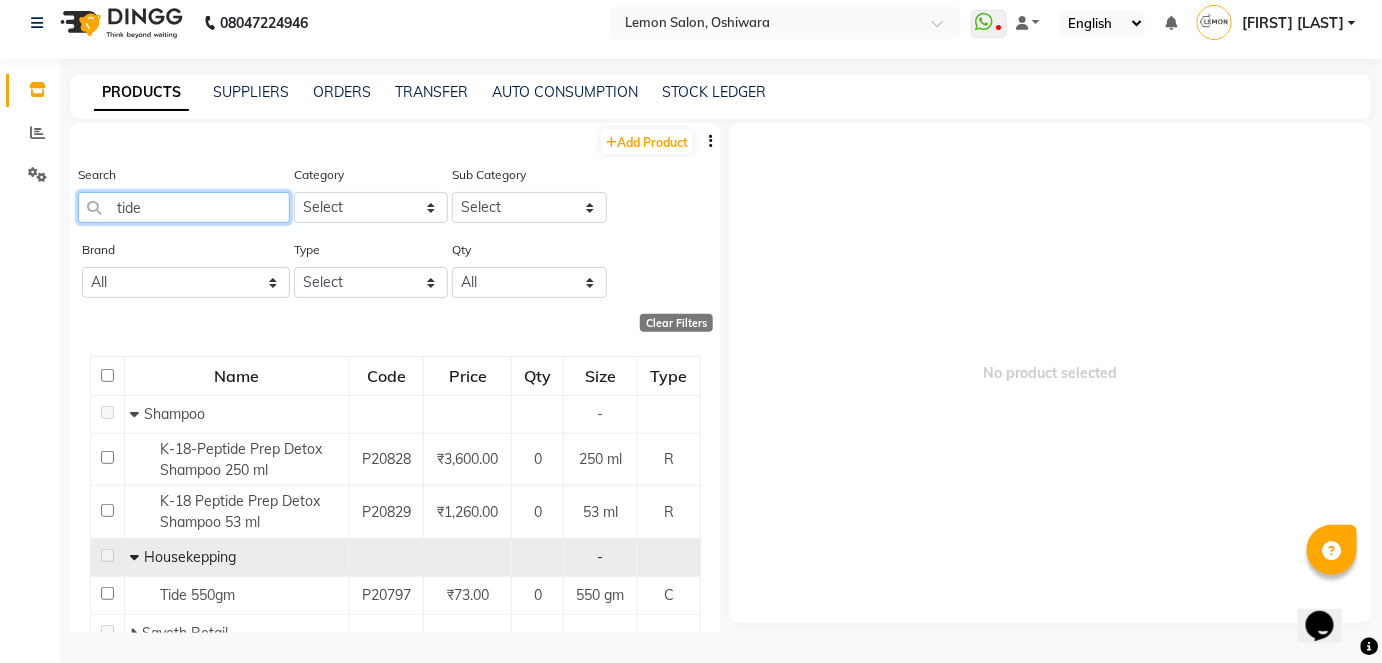 drag, startPoint x: 145, startPoint y: 198, endPoint x: 92, endPoint y: 211, distance: 54.571056 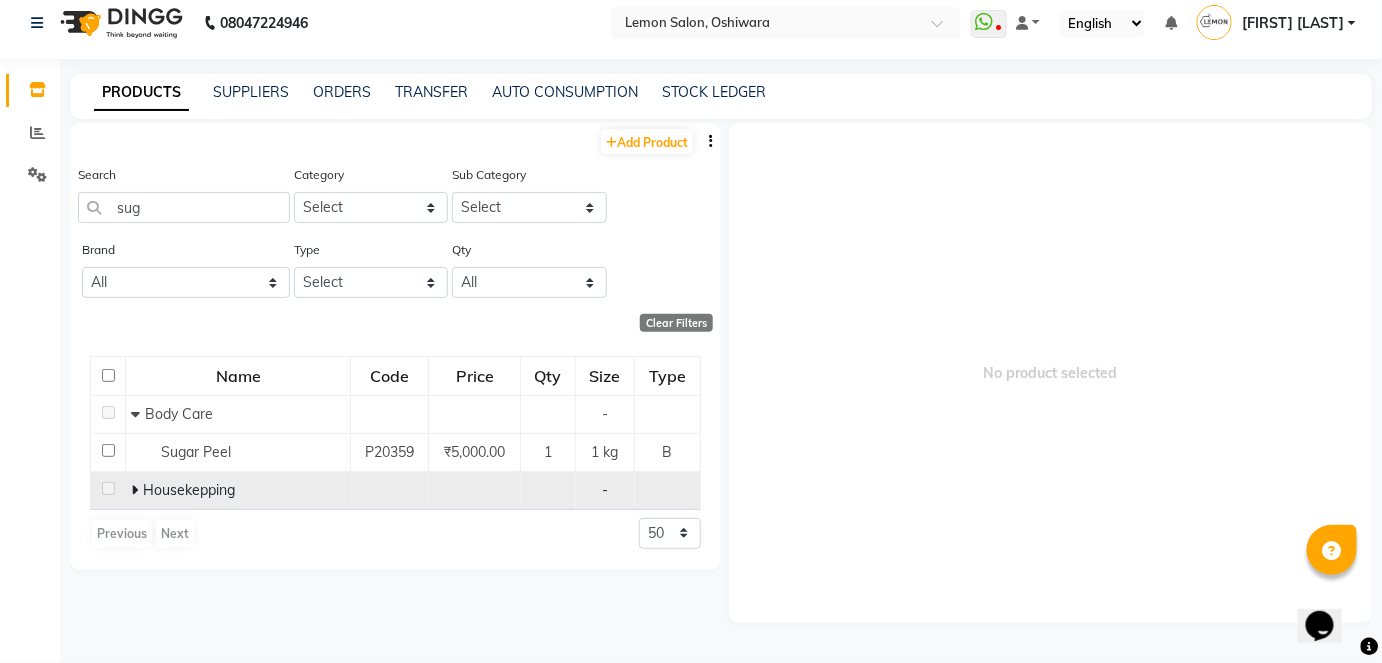 click 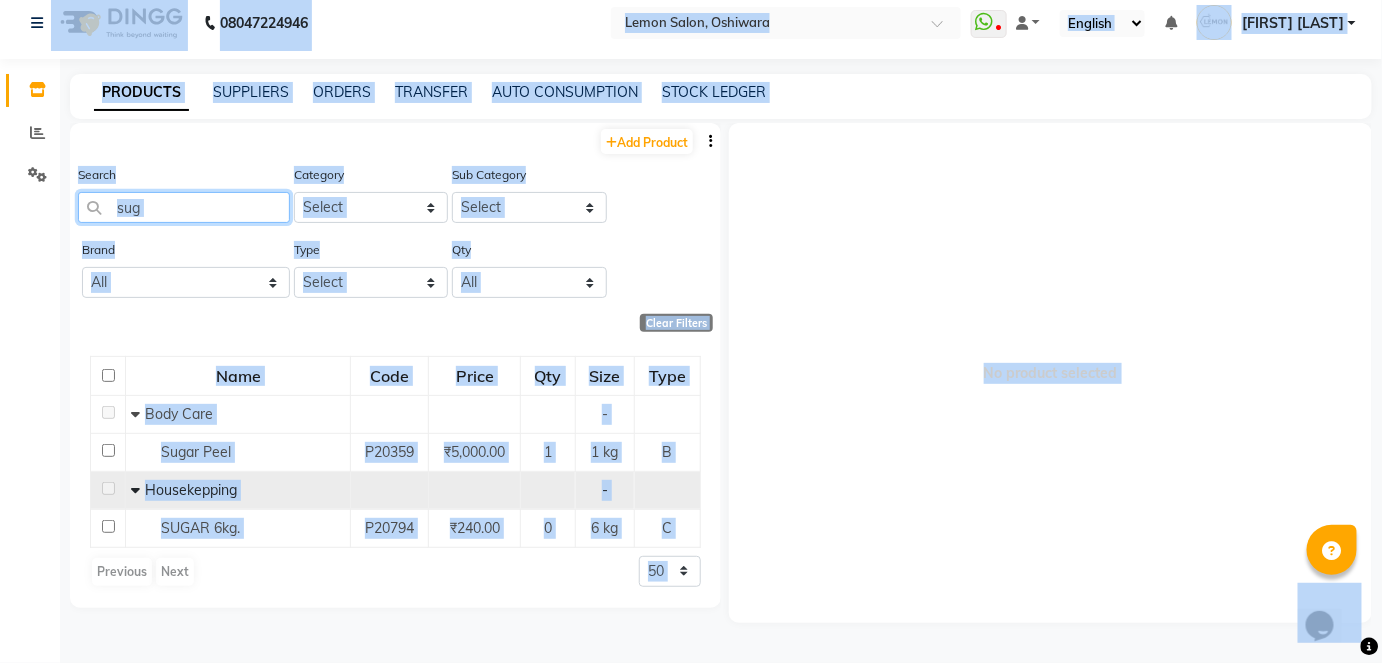 click on "sug" 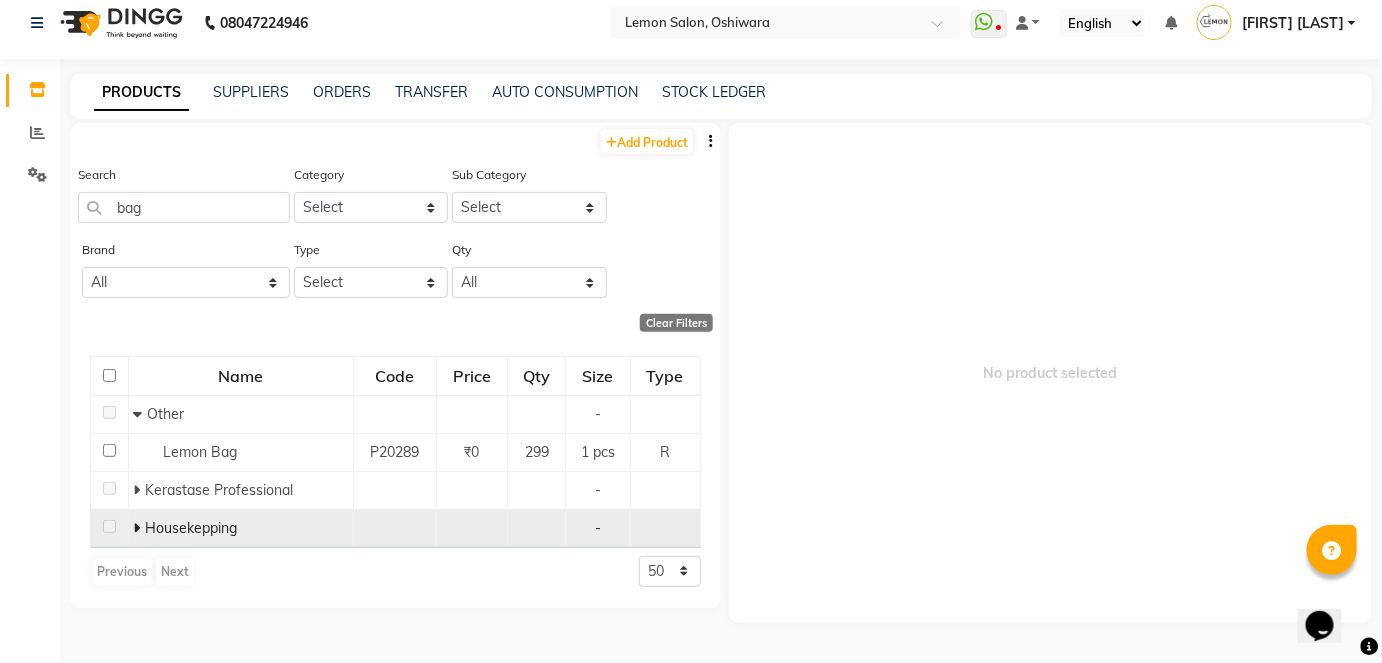 click 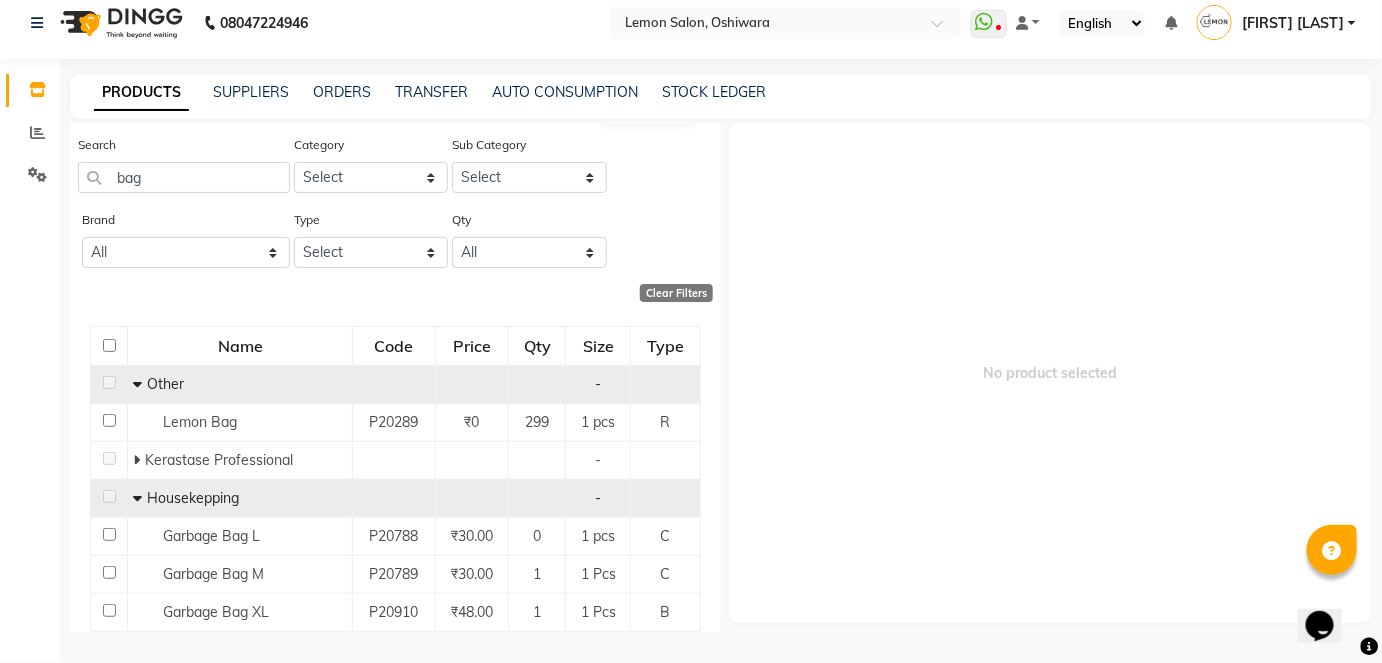 scroll, scrollTop: 0, scrollLeft: 0, axis: both 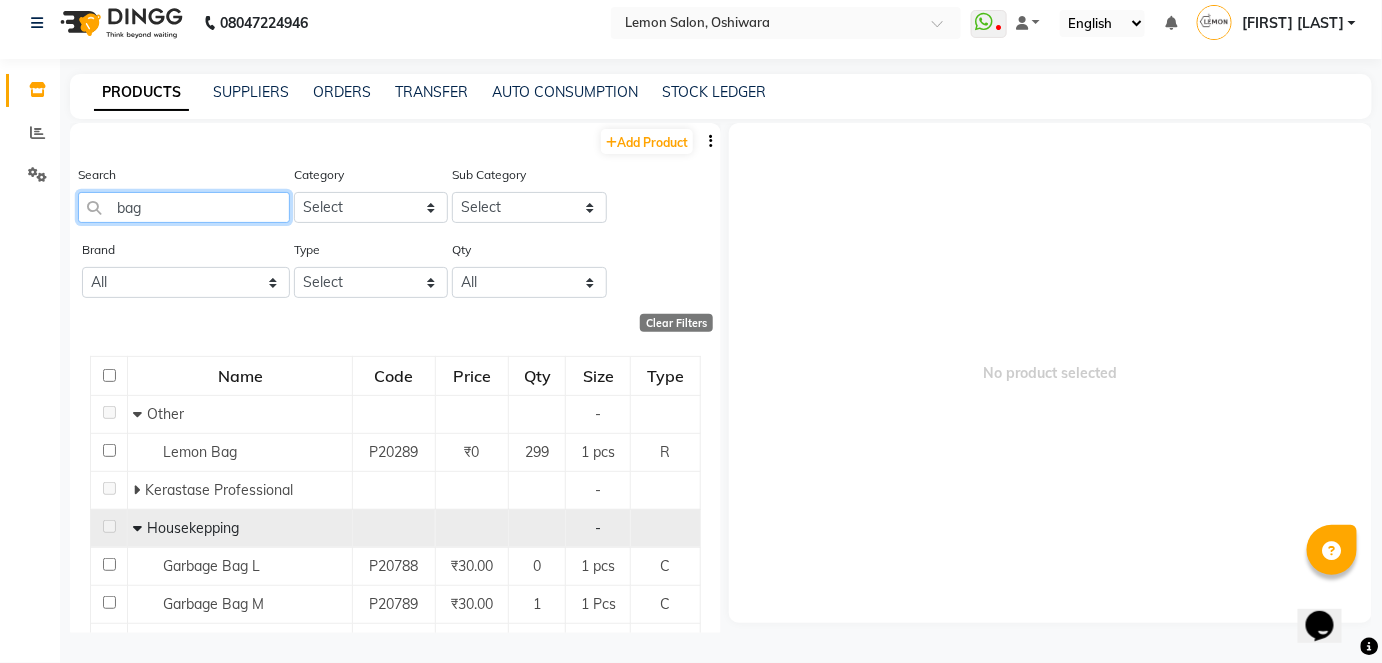 drag, startPoint x: 201, startPoint y: 194, endPoint x: 76, endPoint y: 208, distance: 125.781555 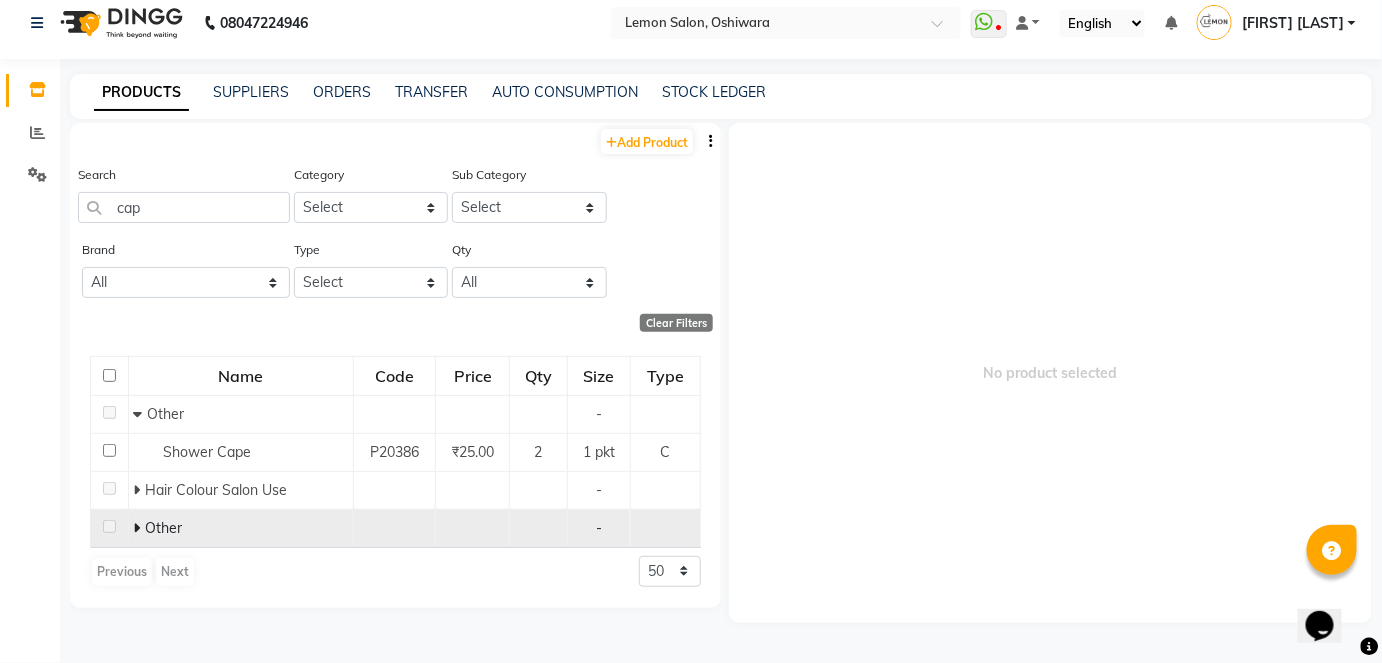 click 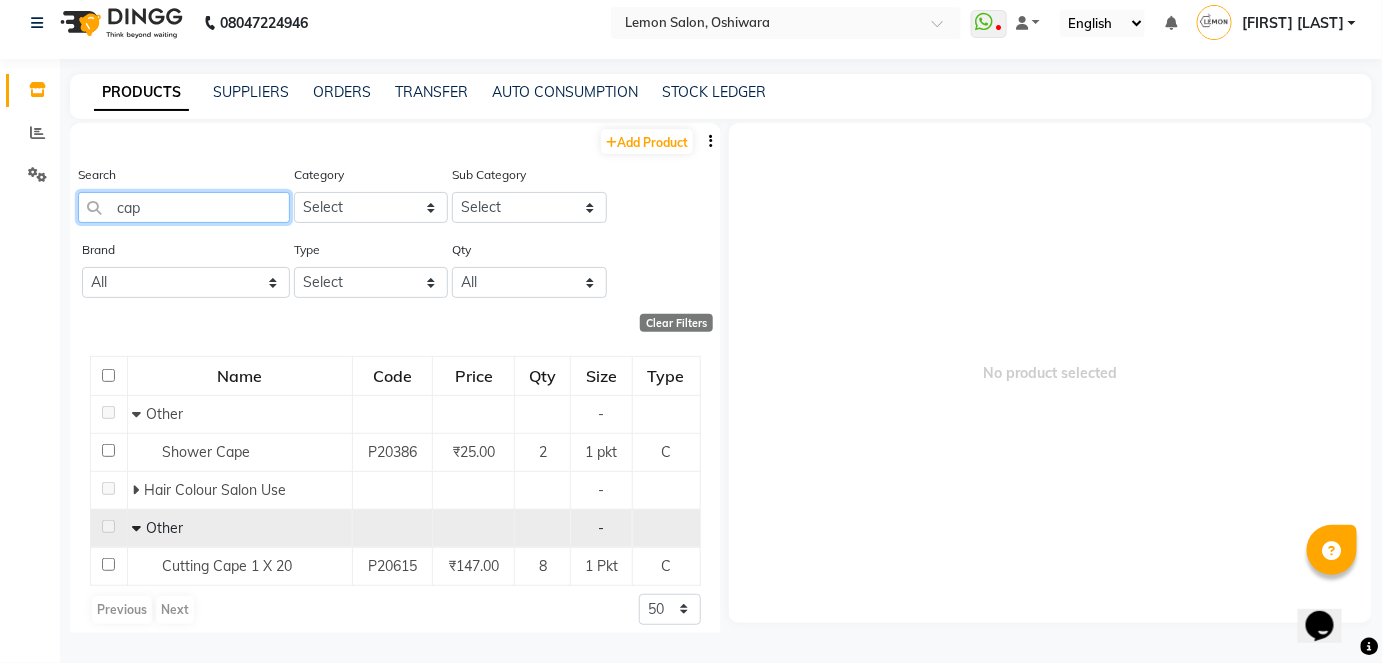 click on "cap" 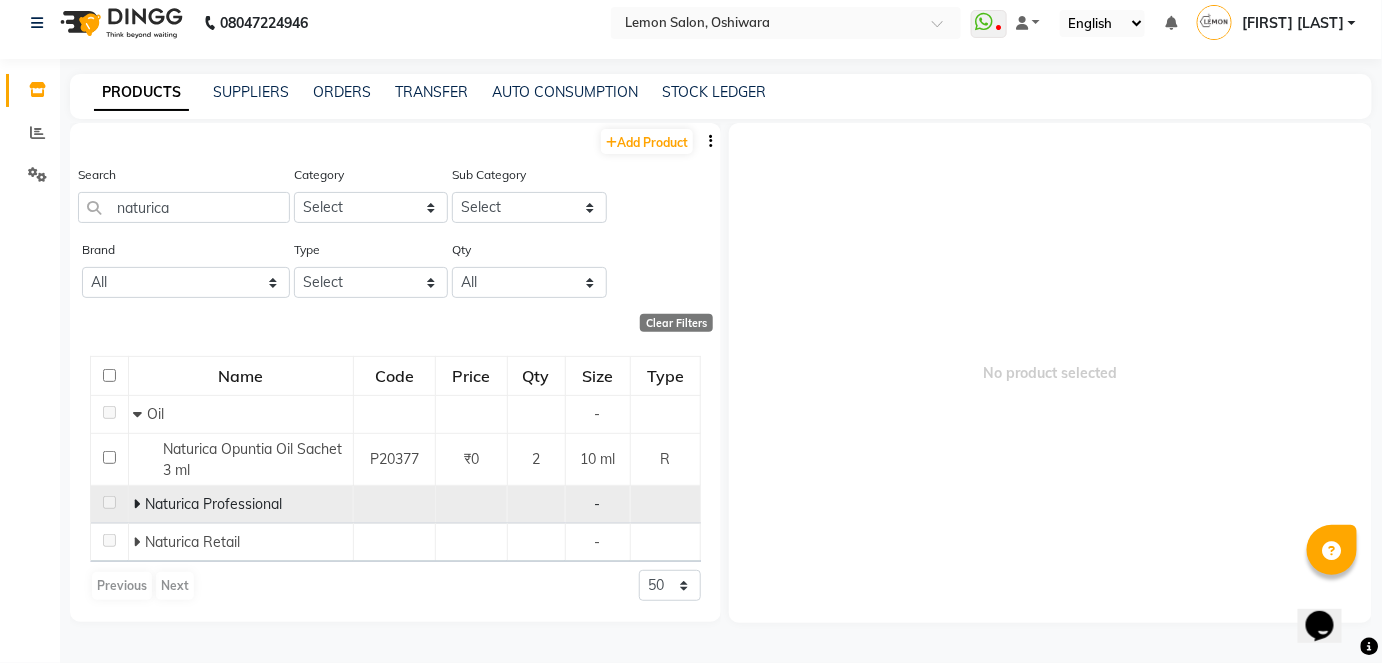 click 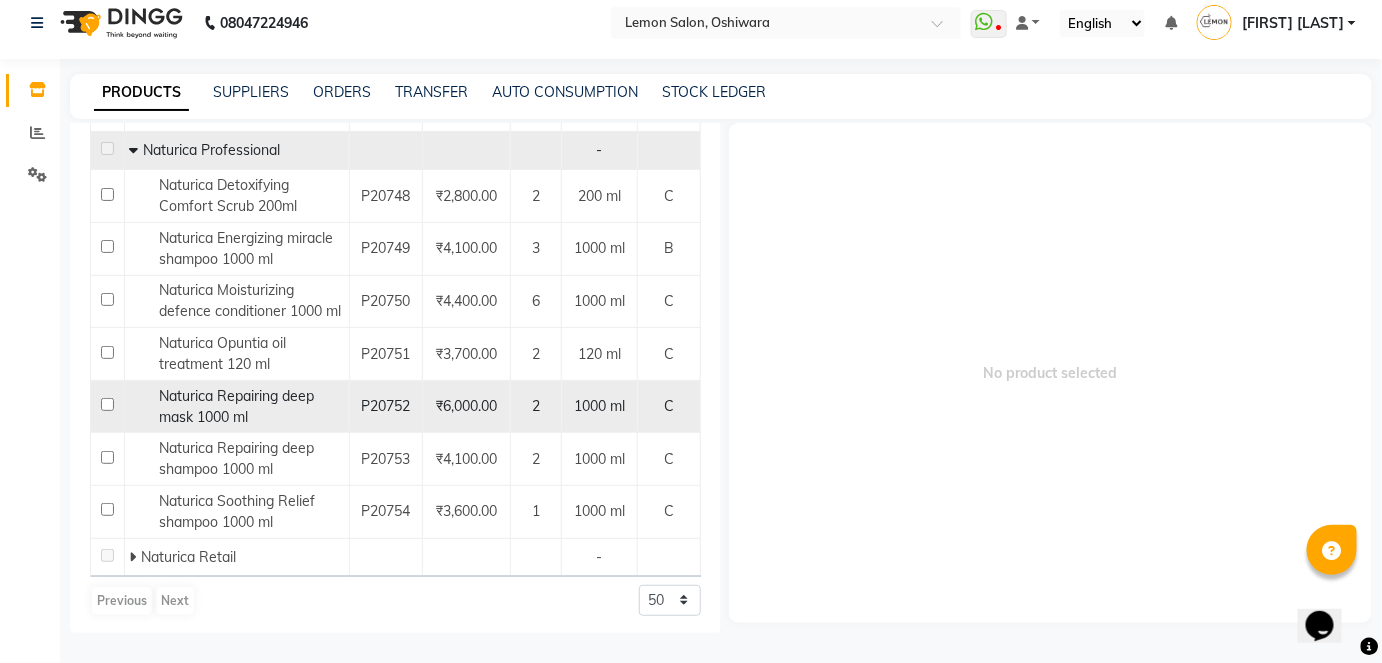 scroll, scrollTop: 0, scrollLeft: 0, axis: both 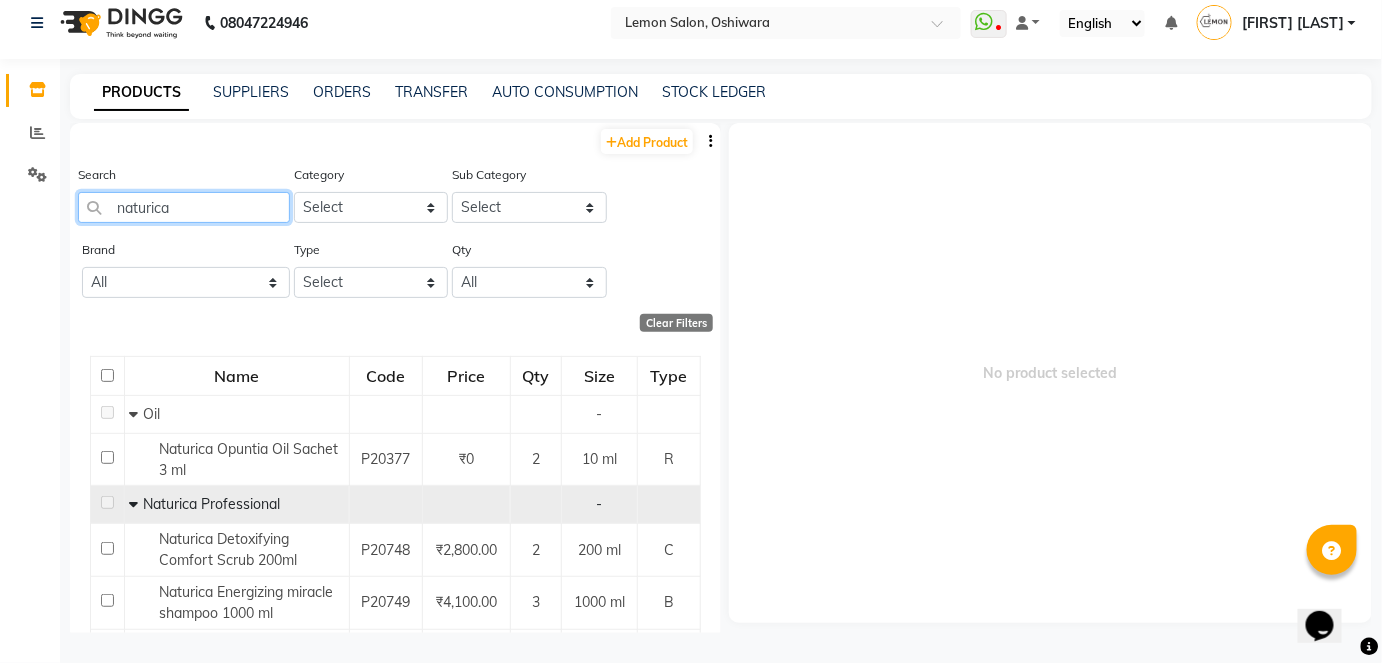 drag, startPoint x: 189, startPoint y: 209, endPoint x: 128, endPoint y: 244, distance: 70.327805 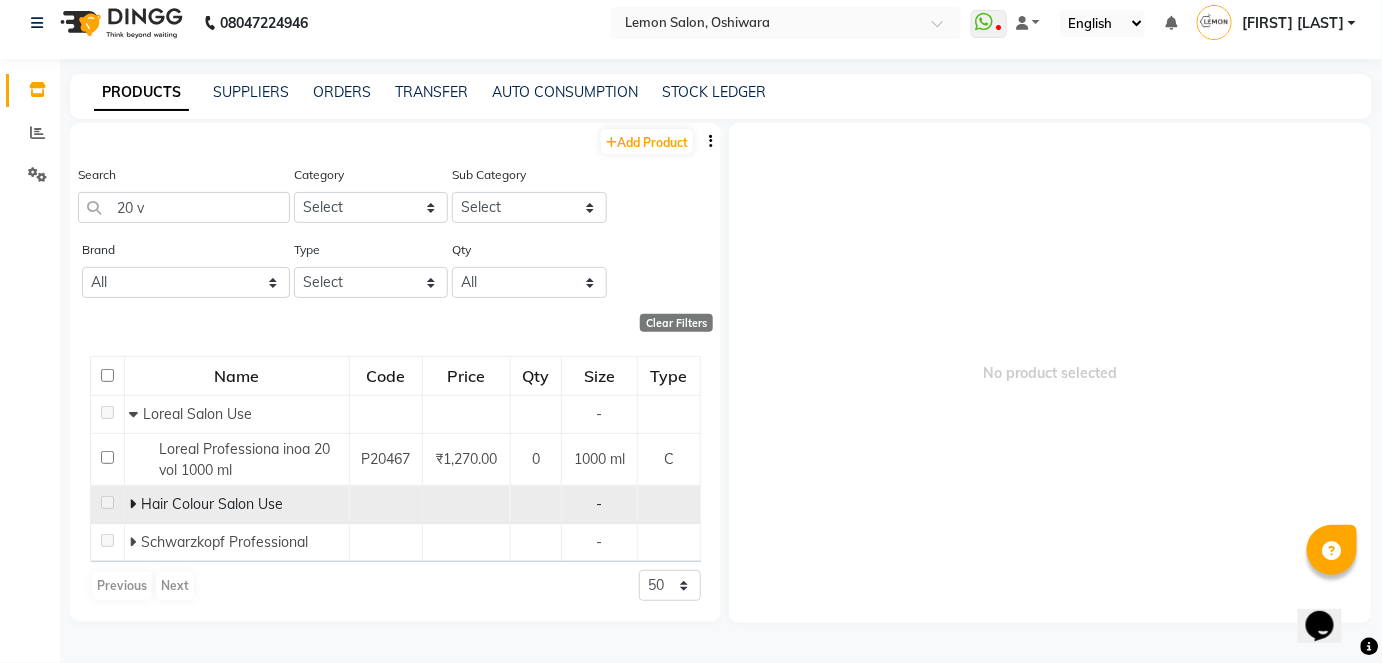 click 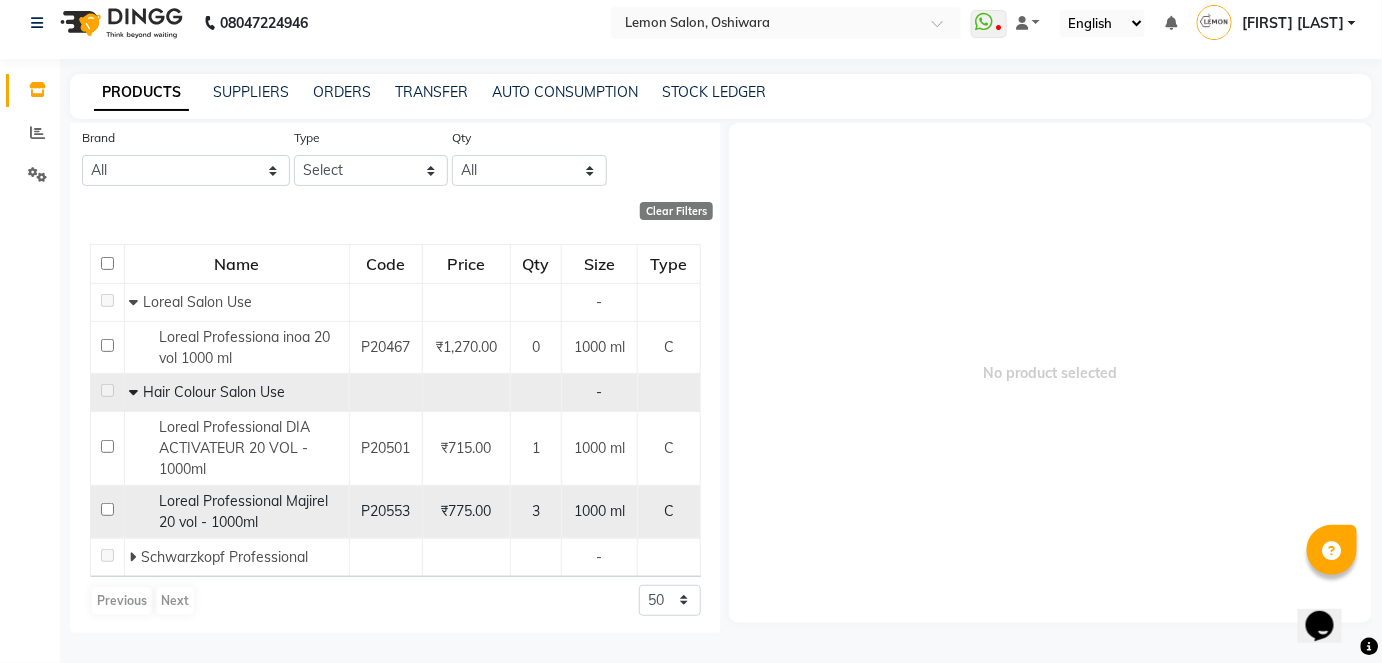scroll, scrollTop: 114, scrollLeft: 0, axis: vertical 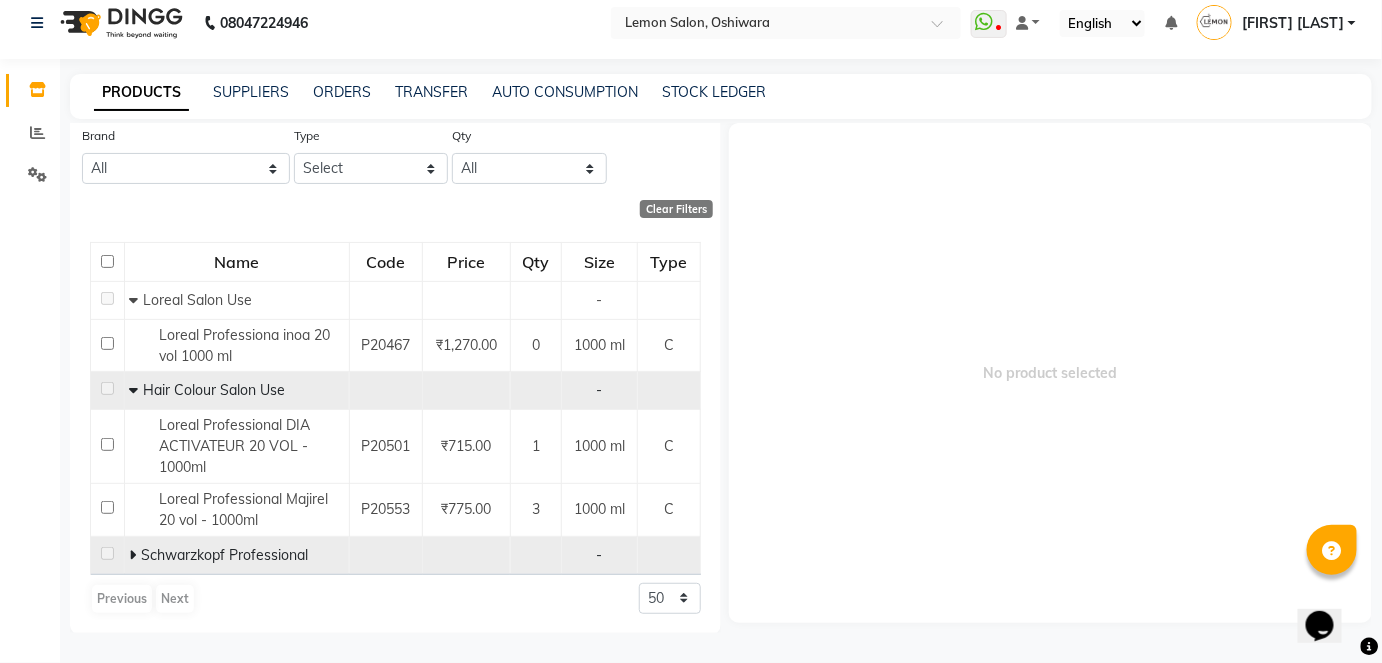 click 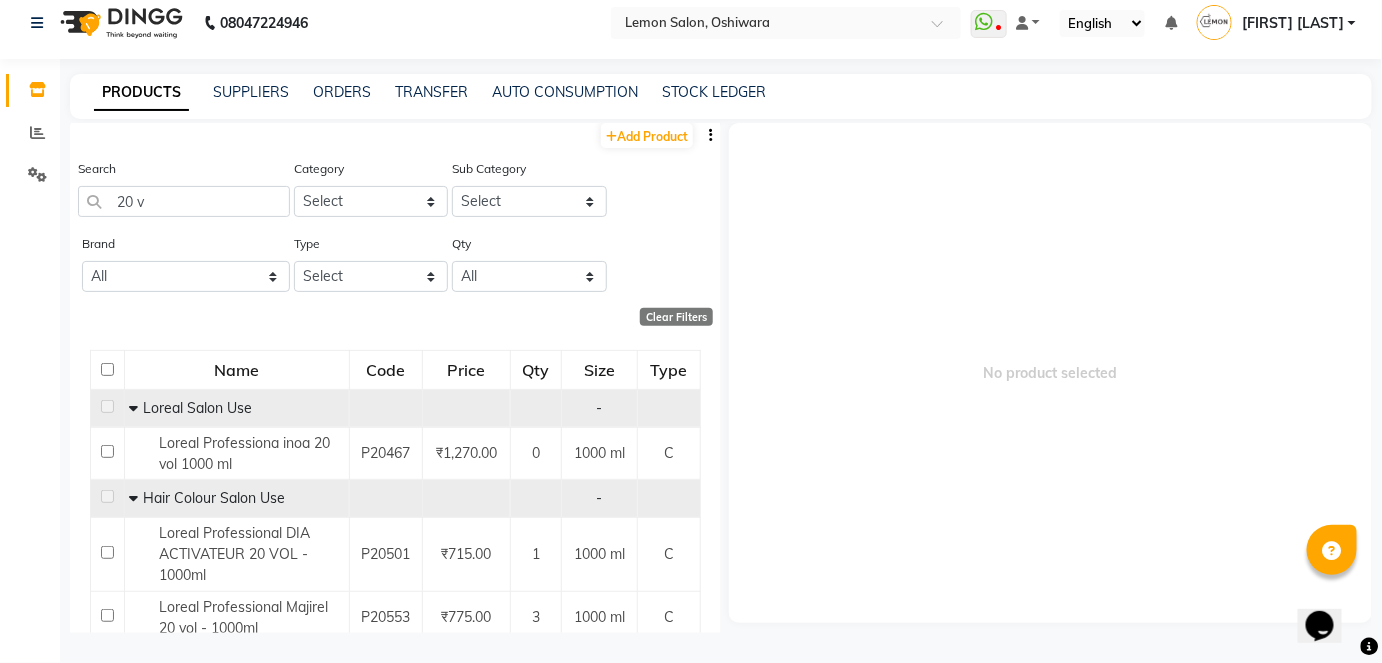 scroll, scrollTop: 0, scrollLeft: 0, axis: both 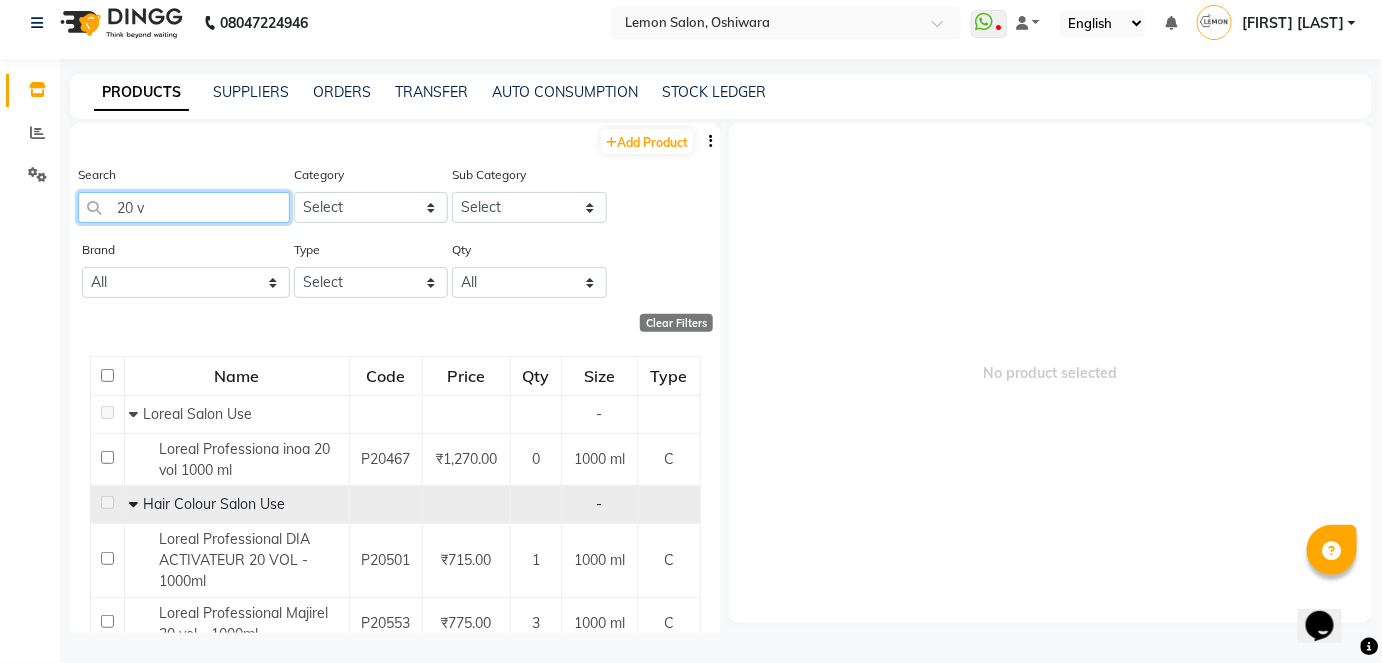 click on "20 v" 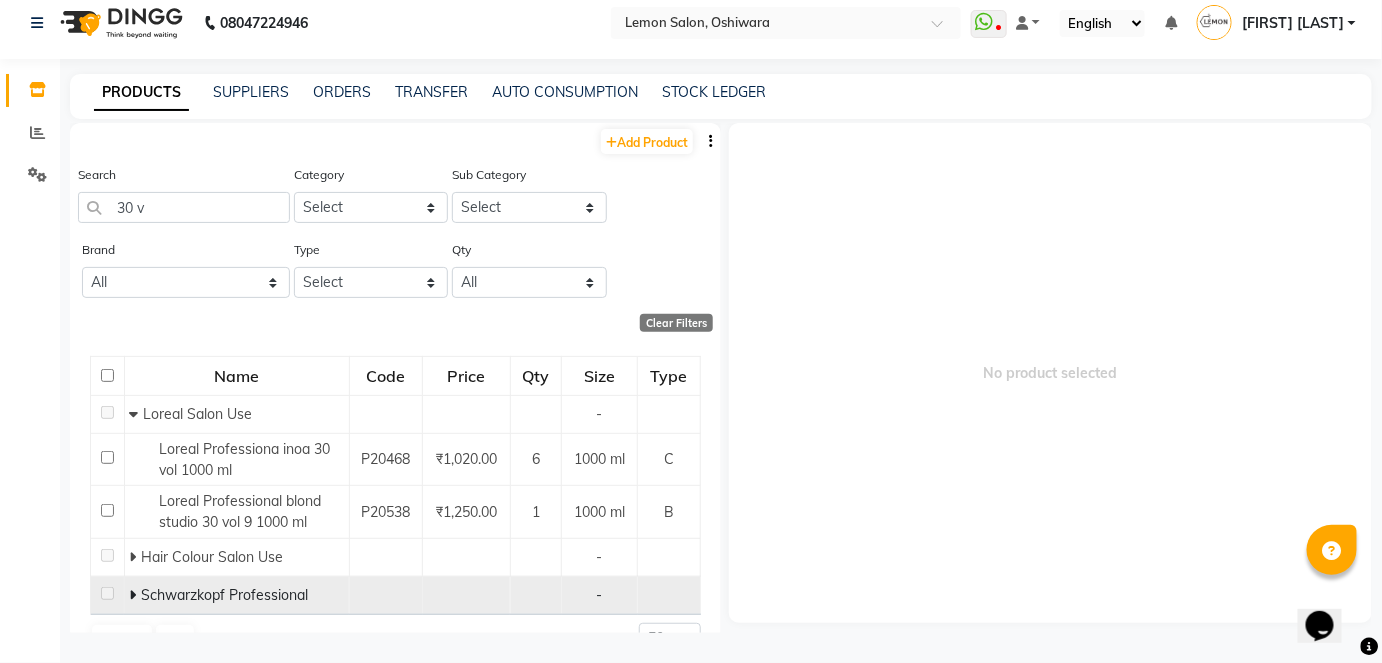 click 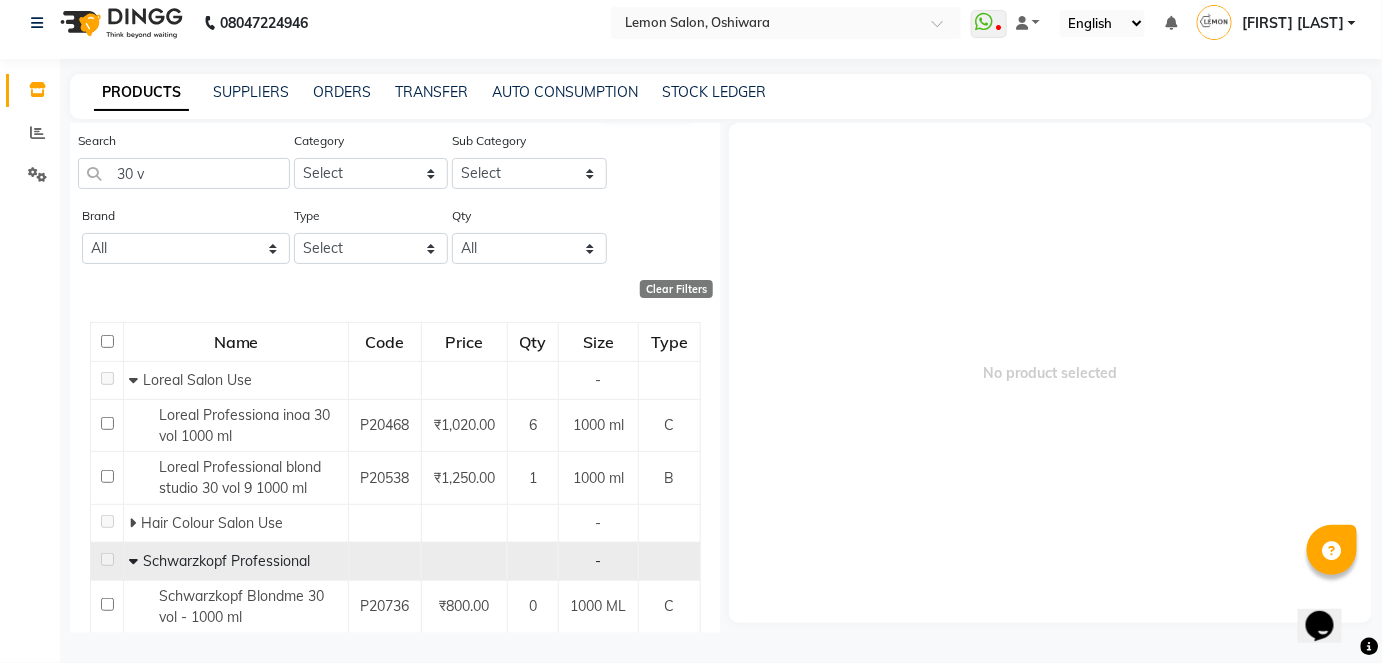 scroll, scrollTop: 0, scrollLeft: 0, axis: both 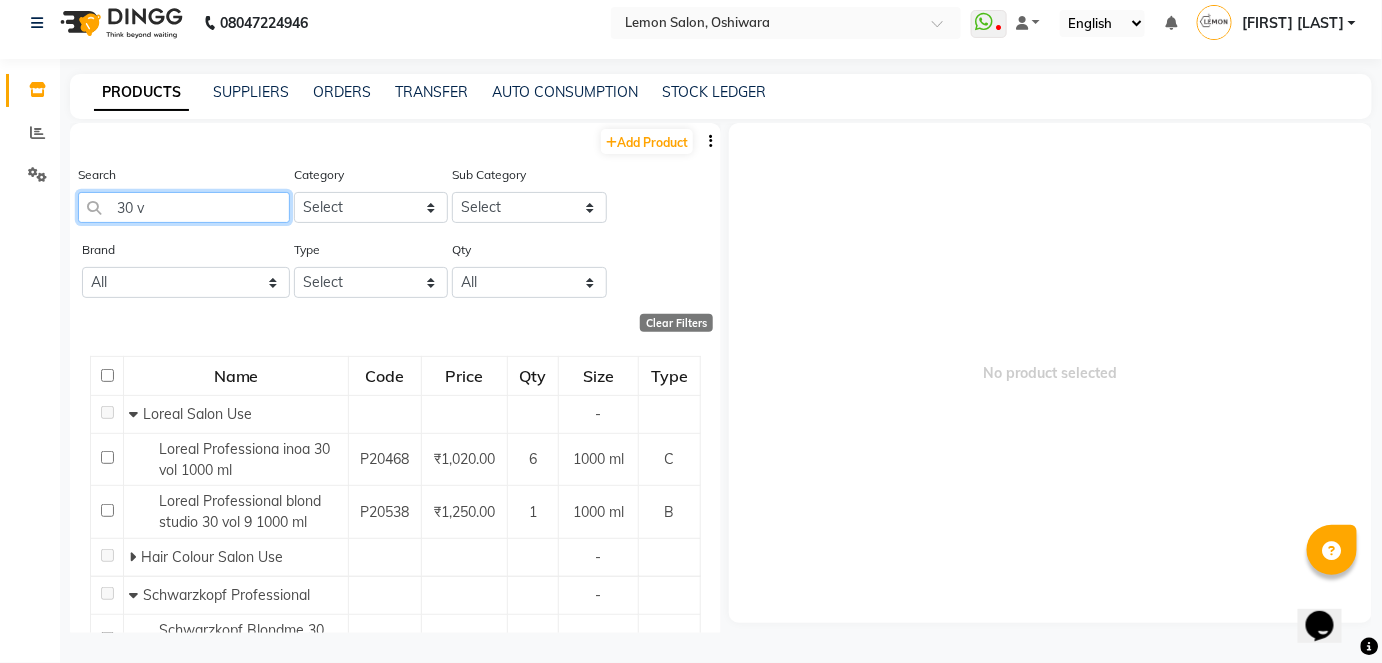 drag, startPoint x: 162, startPoint y: 198, endPoint x: 88, endPoint y: 211, distance: 75.13322 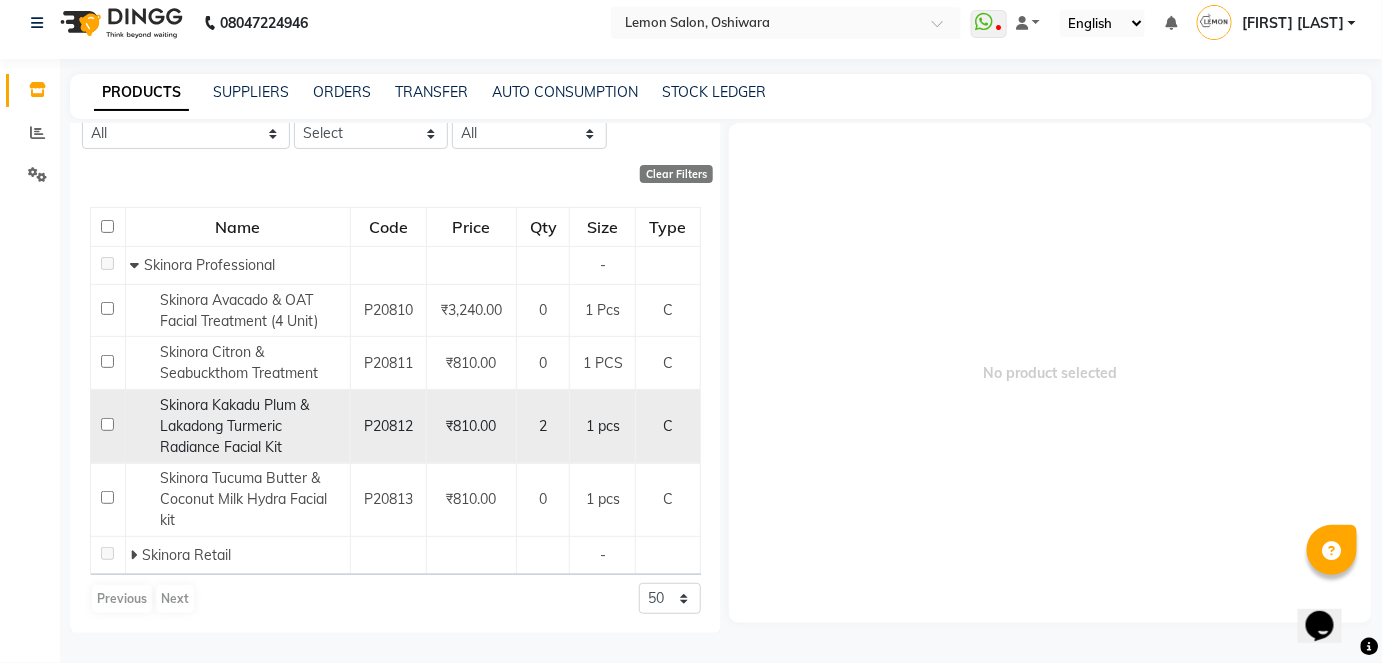 scroll, scrollTop: 0, scrollLeft: 0, axis: both 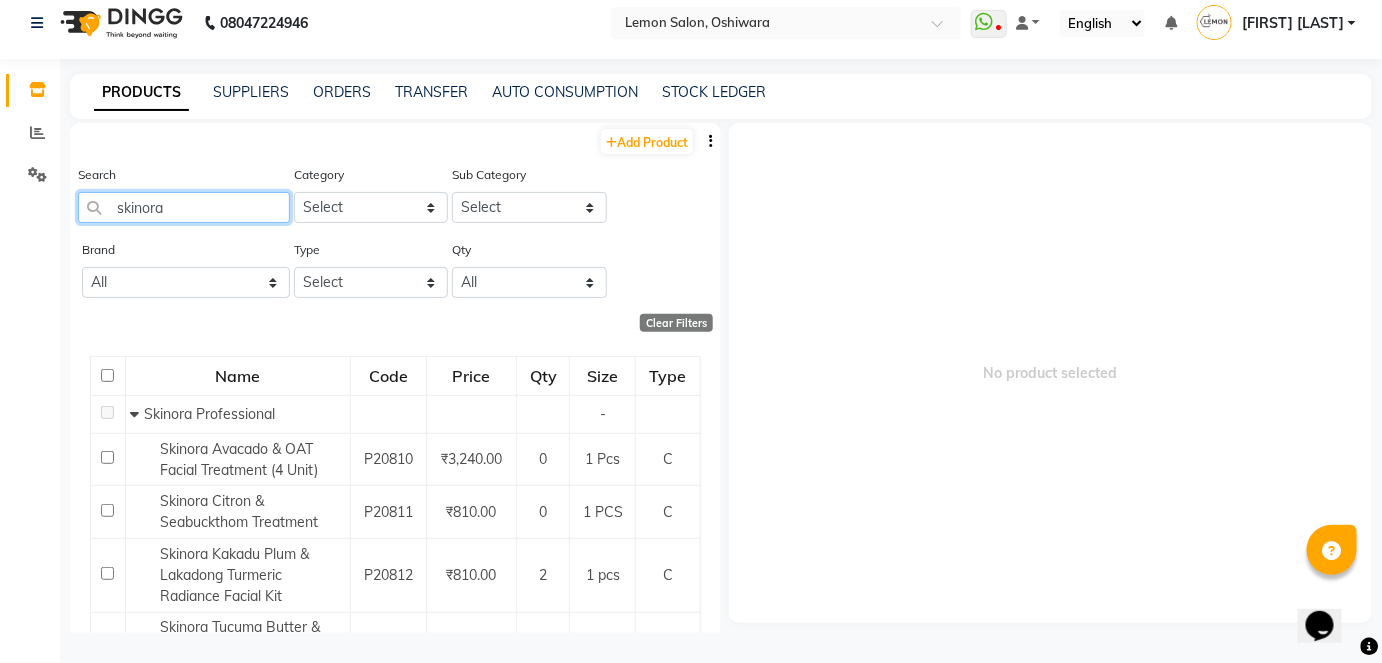 drag, startPoint x: 234, startPoint y: 203, endPoint x: 72, endPoint y: 224, distance: 163.35544 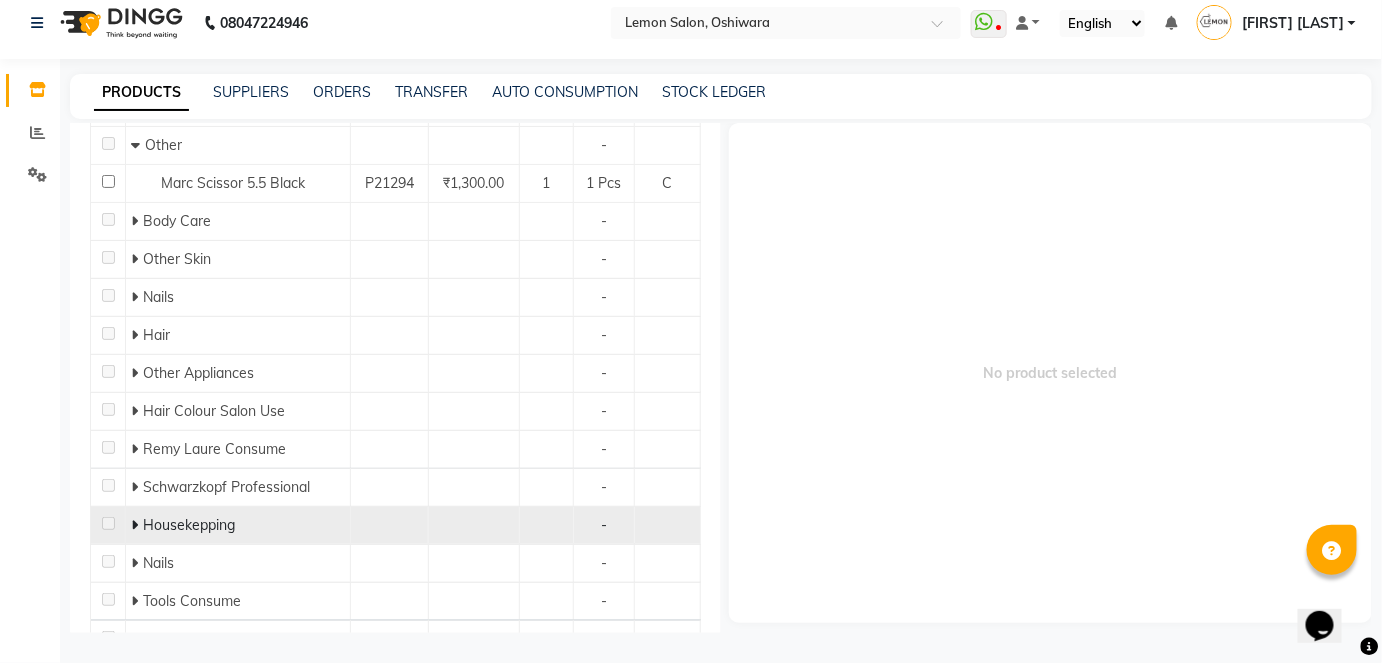 scroll, scrollTop: 272, scrollLeft: 0, axis: vertical 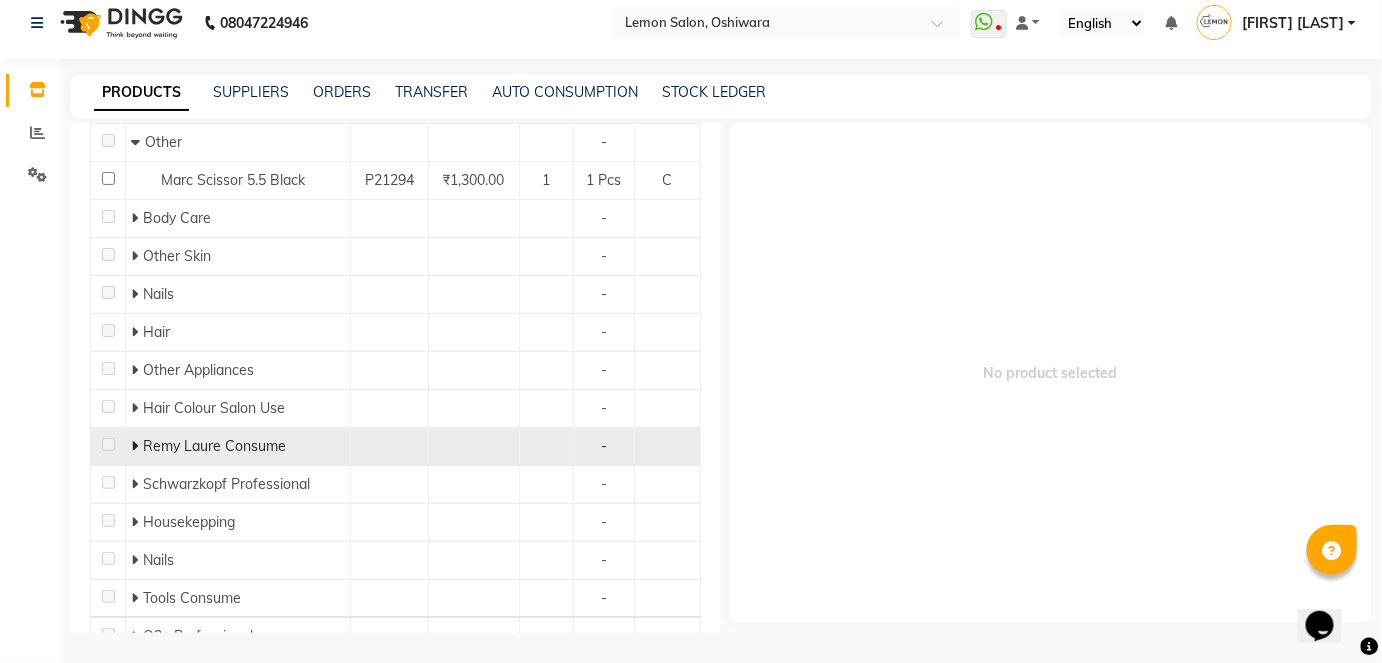 click 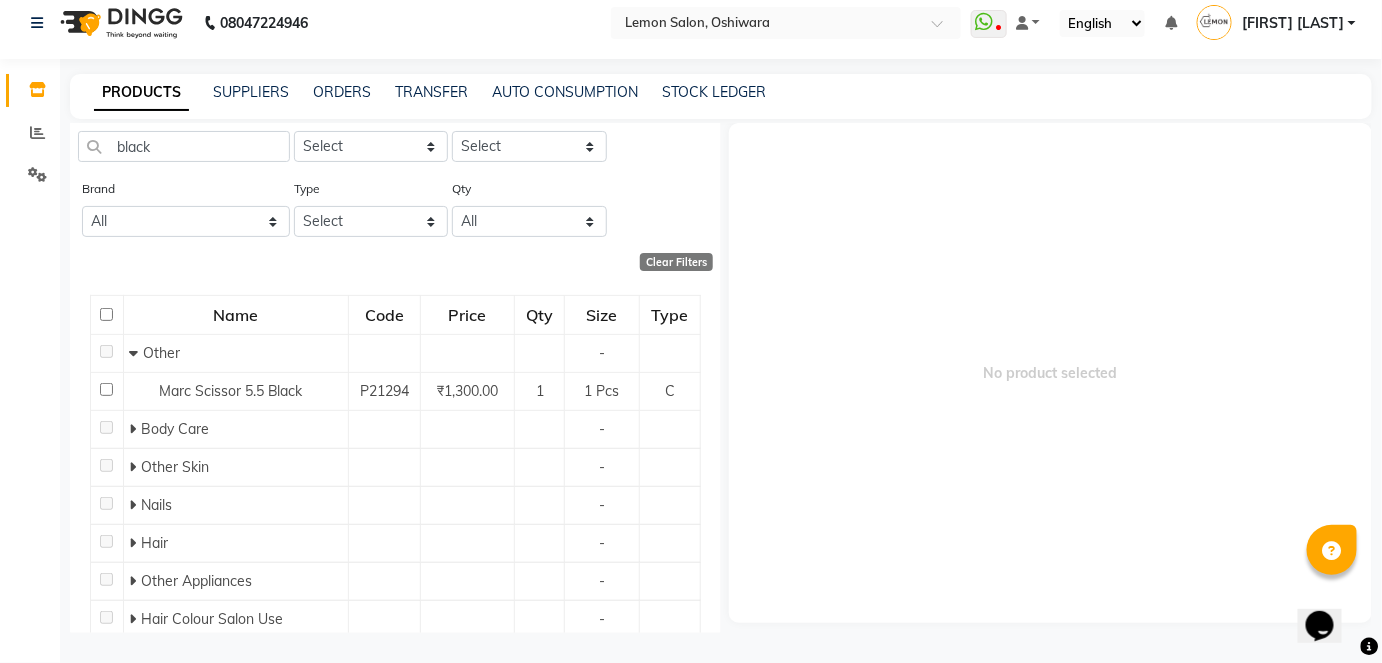 scroll, scrollTop: 0, scrollLeft: 0, axis: both 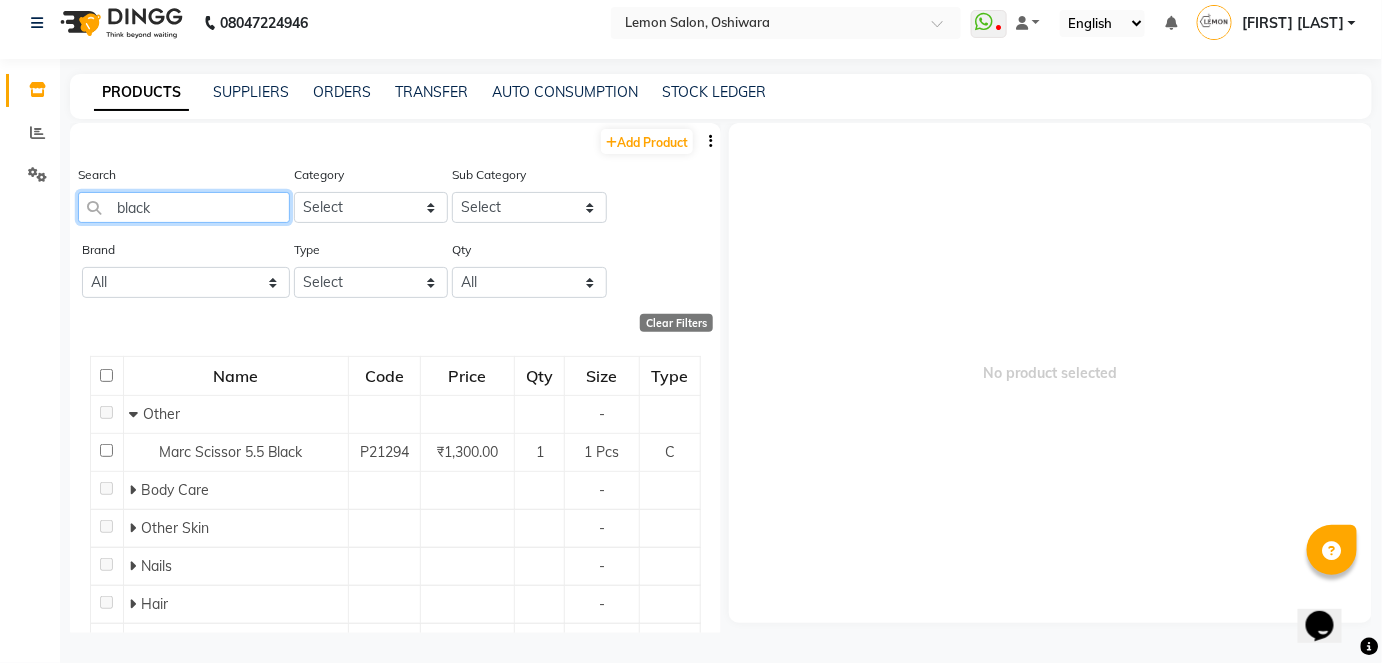 drag, startPoint x: 208, startPoint y: 199, endPoint x: 32, endPoint y: 240, distance: 180.71248 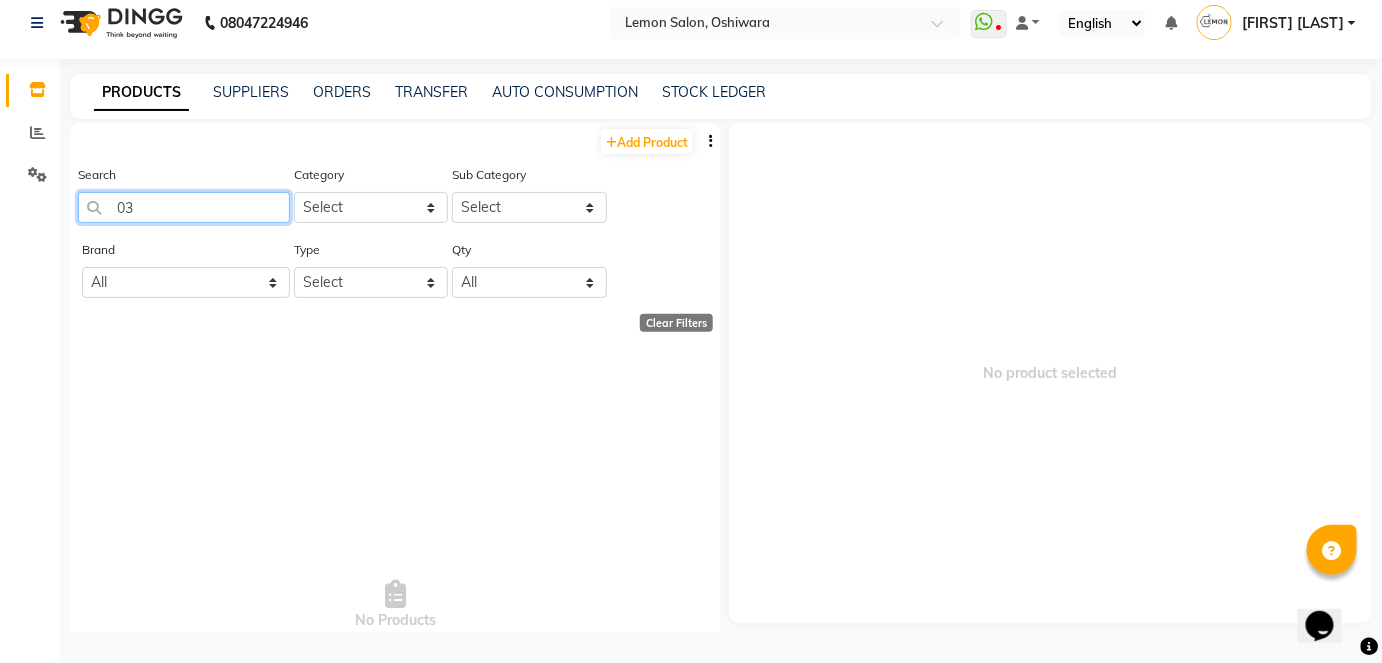 type on "0" 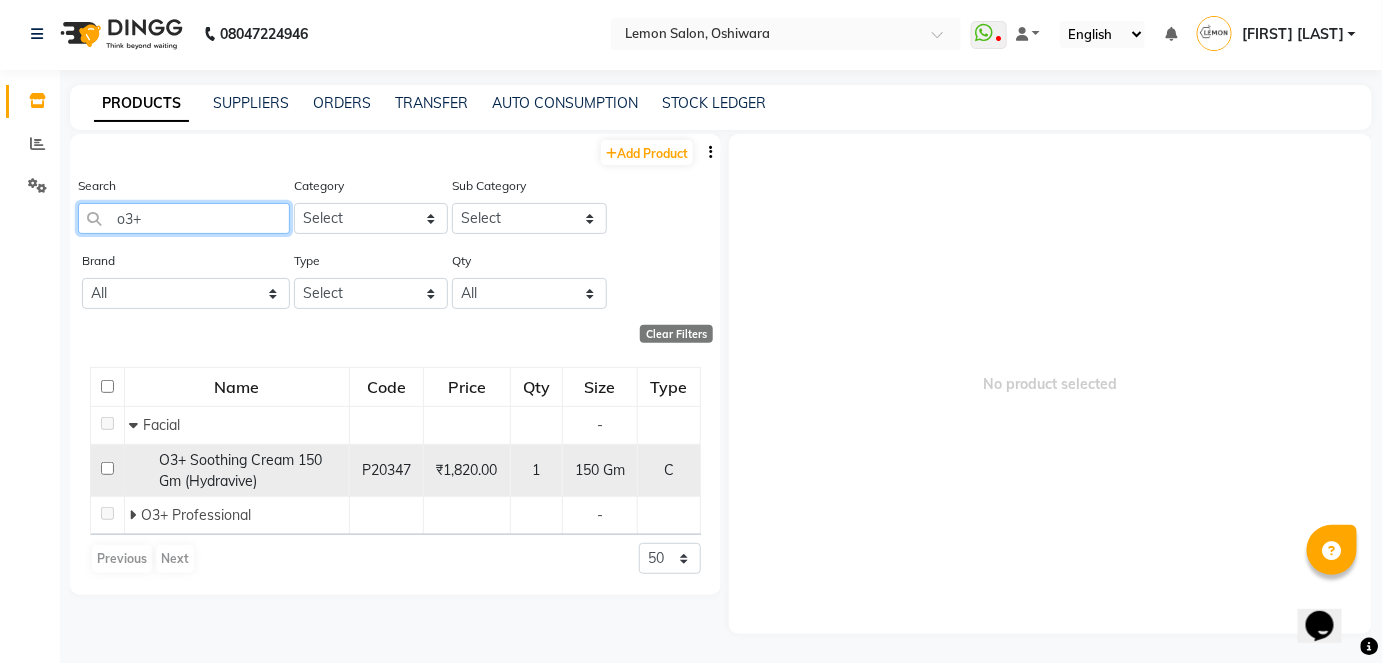 scroll, scrollTop: 0, scrollLeft: 0, axis: both 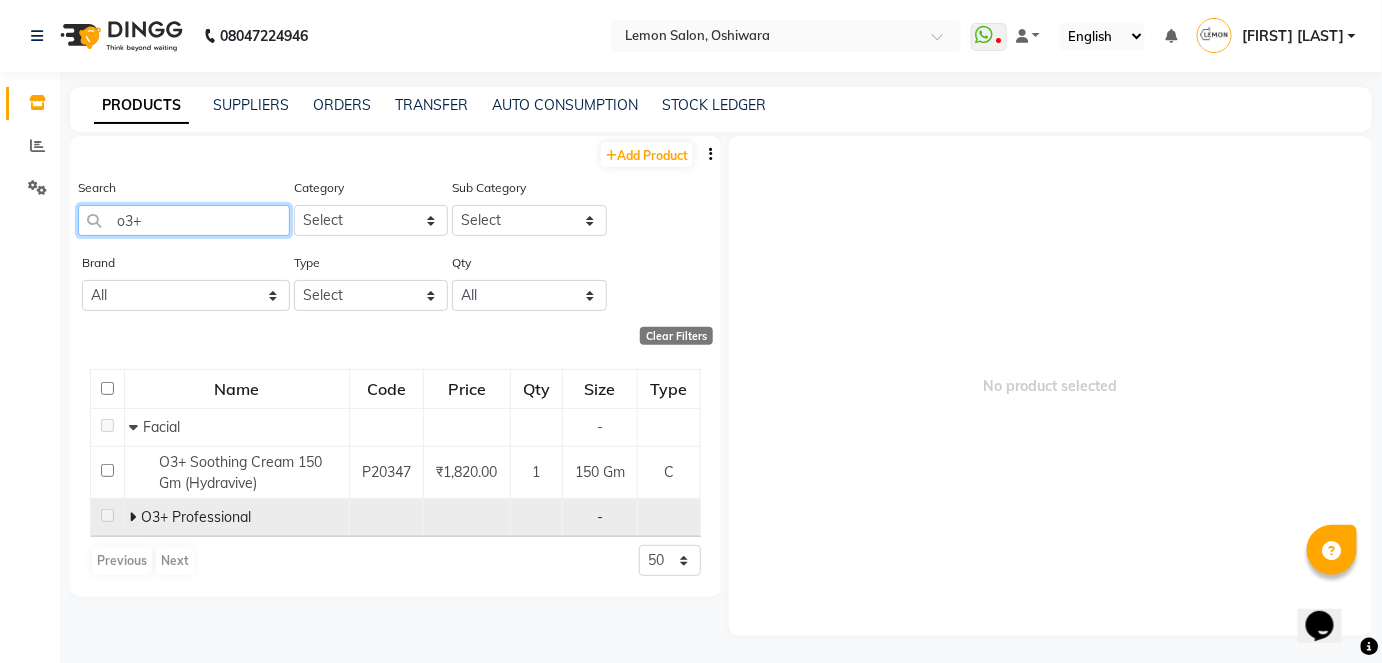 type on "o3+" 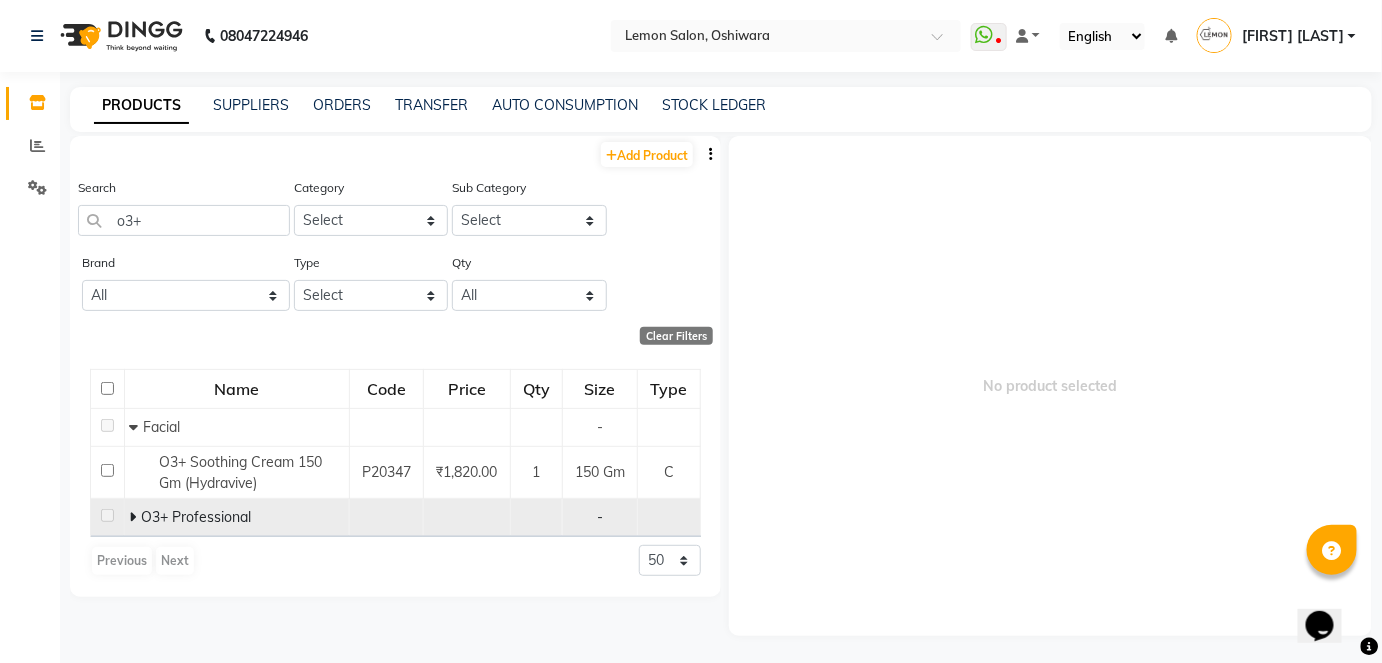 click 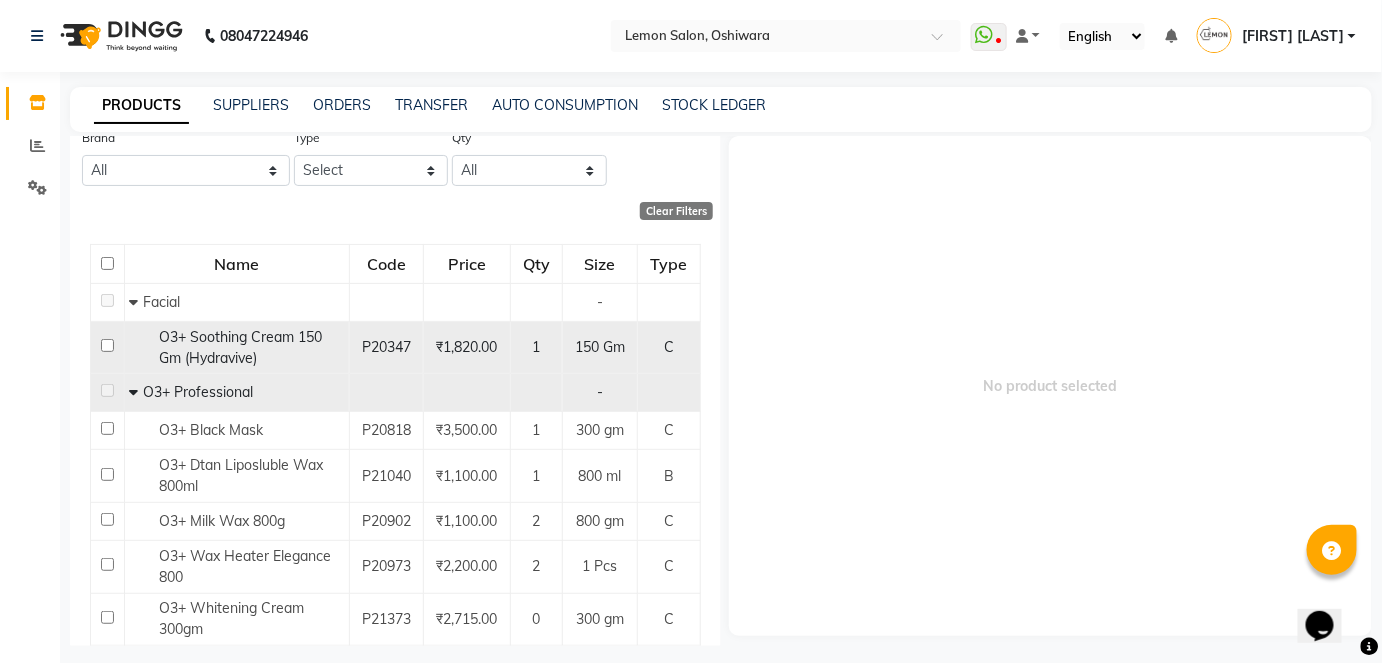 scroll, scrollTop: 181, scrollLeft: 0, axis: vertical 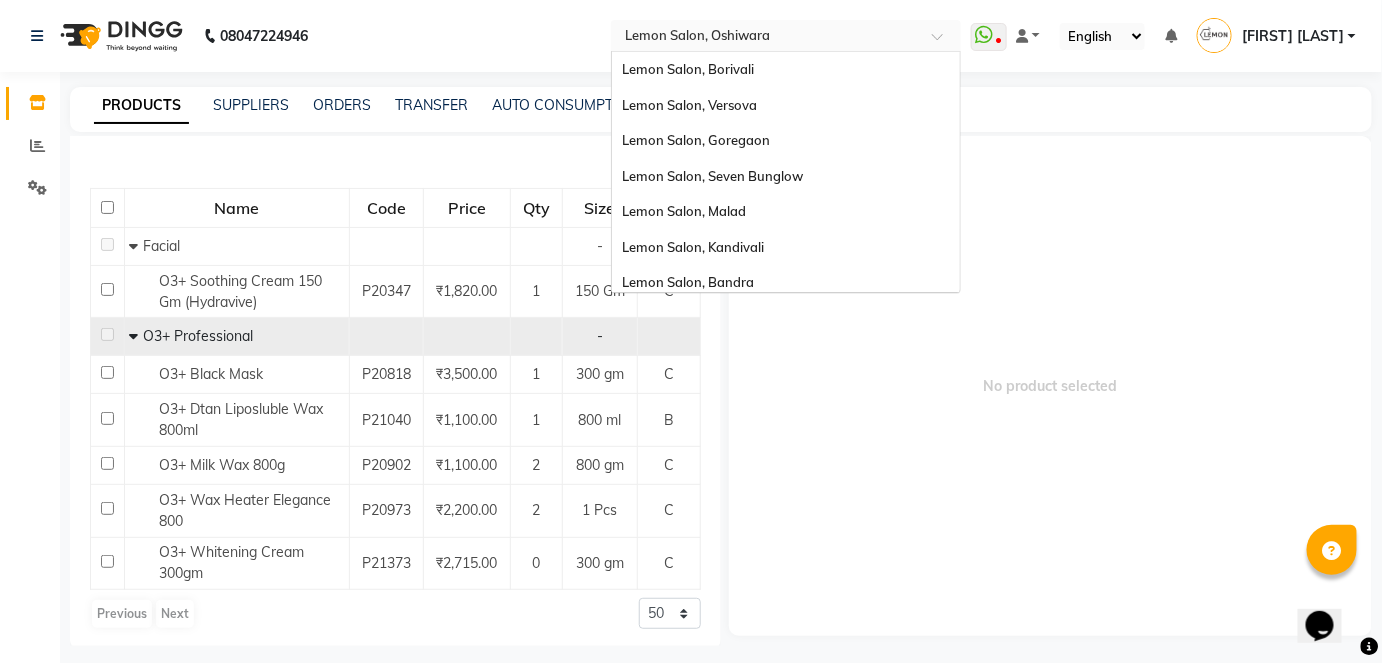 click at bounding box center [766, 35] 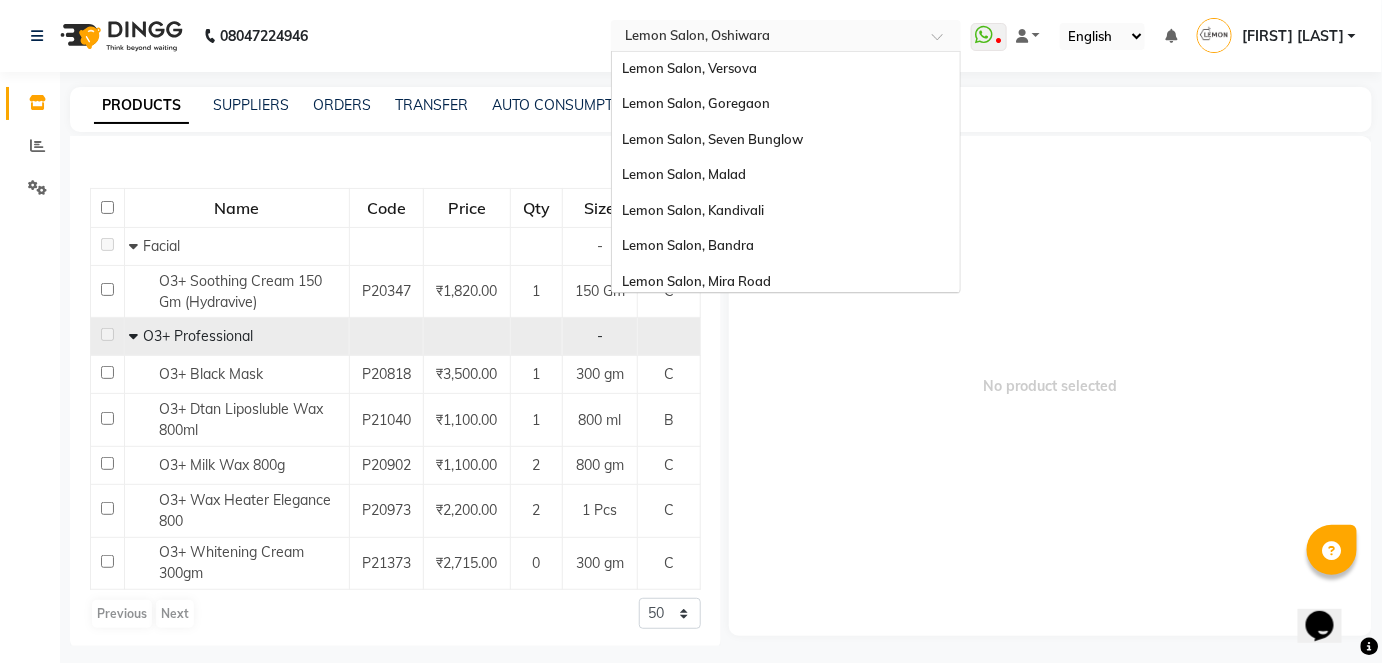scroll, scrollTop: 0, scrollLeft: 0, axis: both 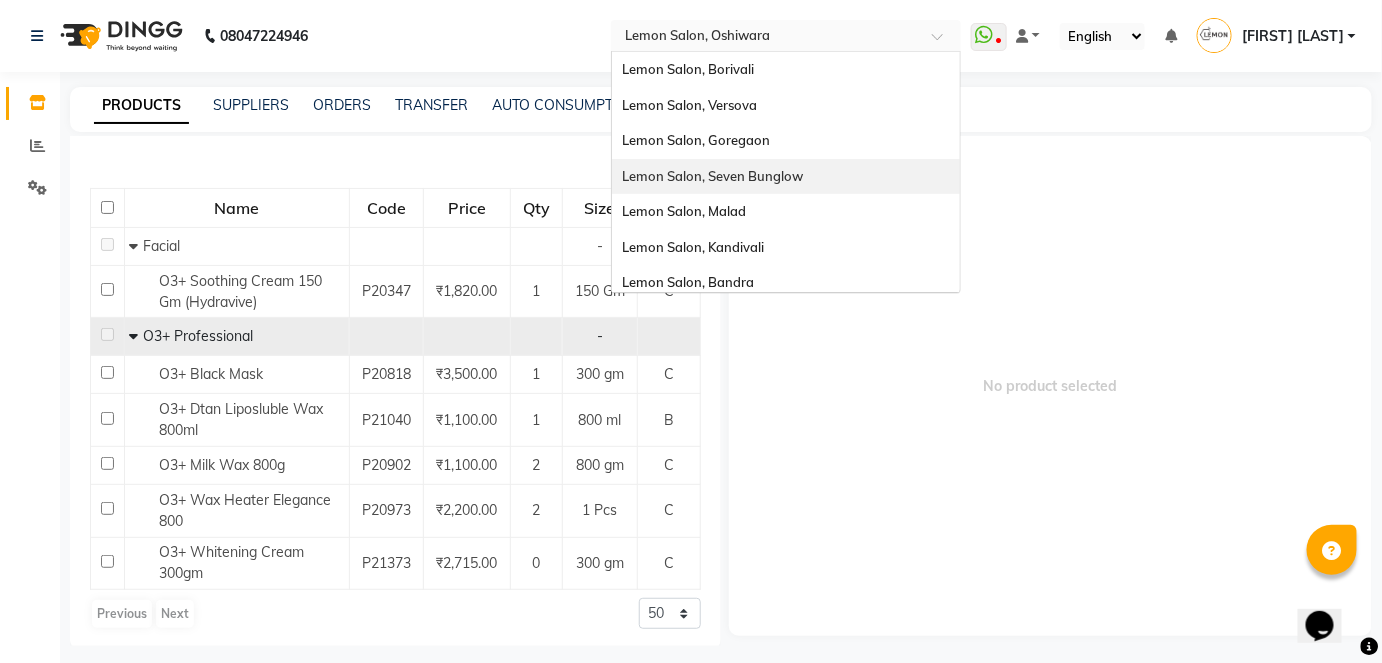 click on "Lemon Salon, Seven Bunglow" at bounding box center (712, 176) 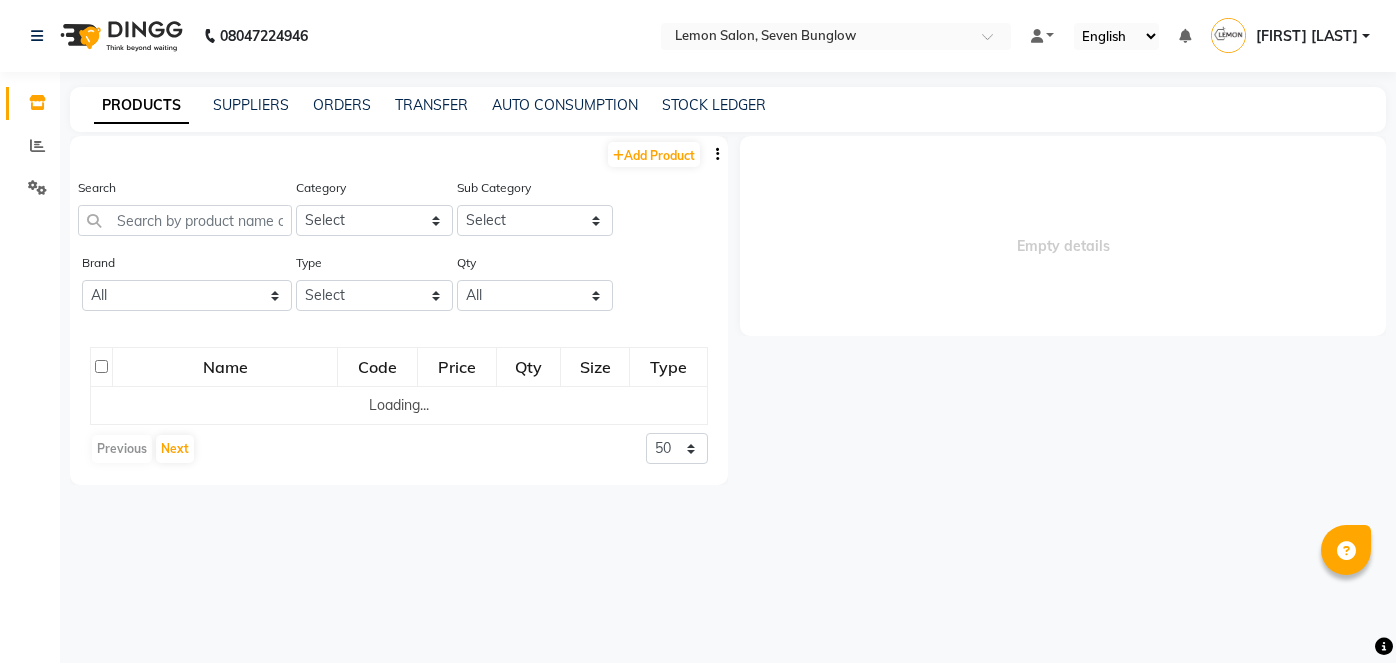scroll, scrollTop: 0, scrollLeft: 0, axis: both 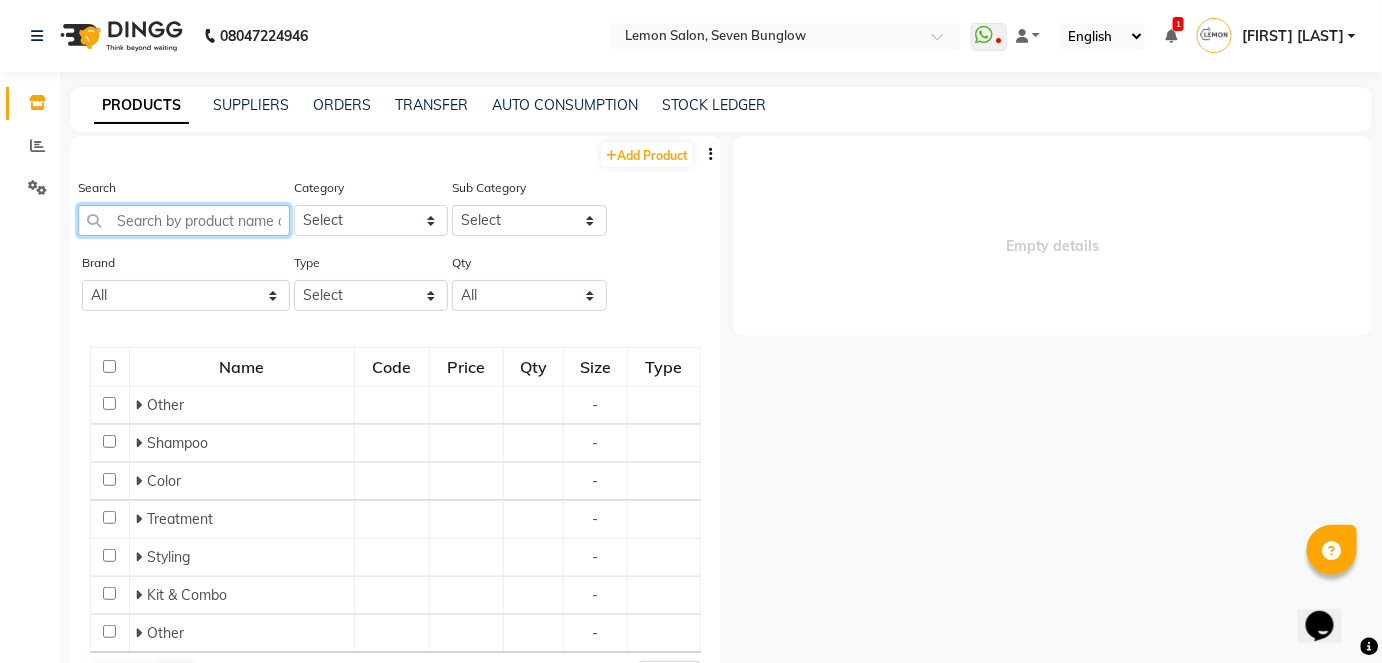 click 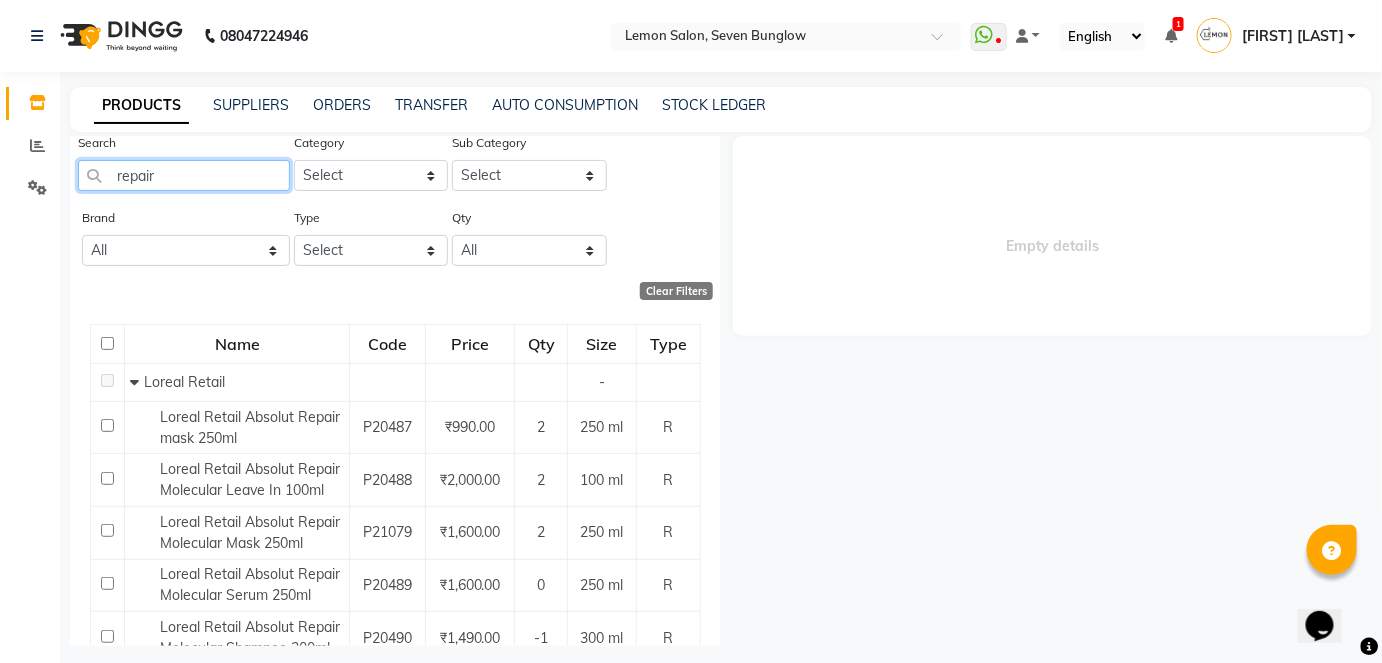 scroll, scrollTop: 0, scrollLeft: 0, axis: both 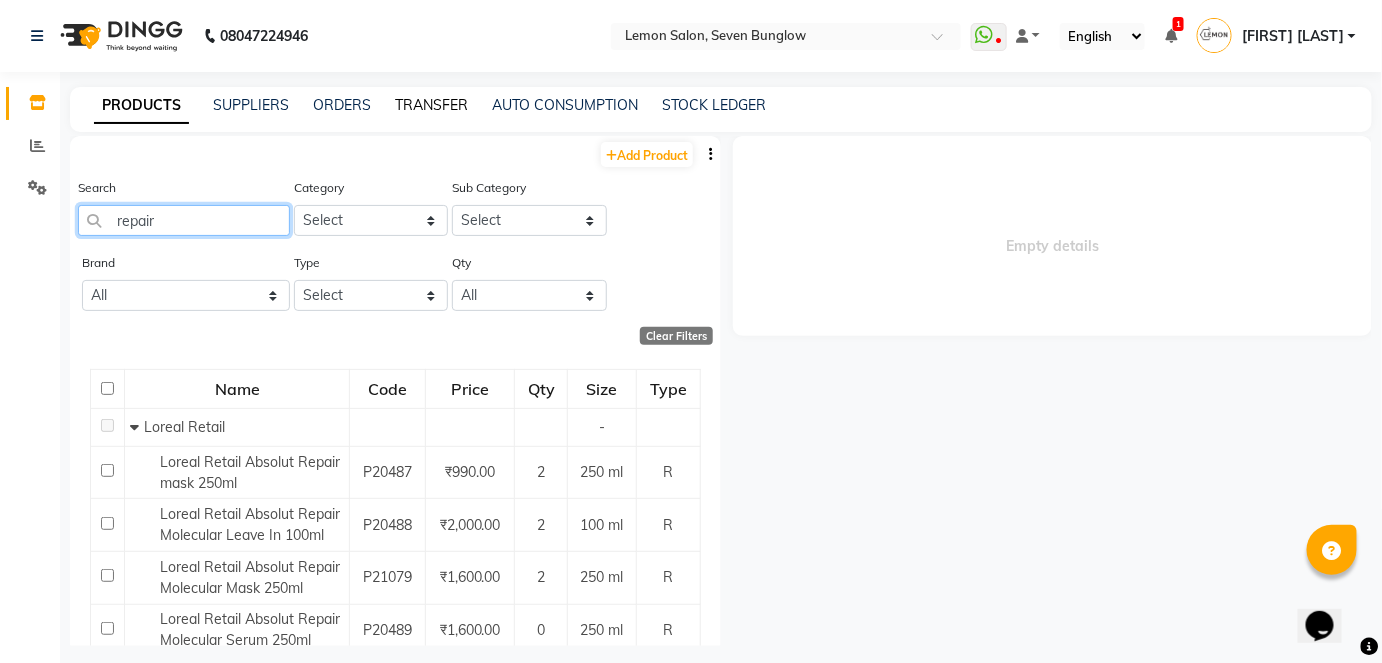 type on "repair" 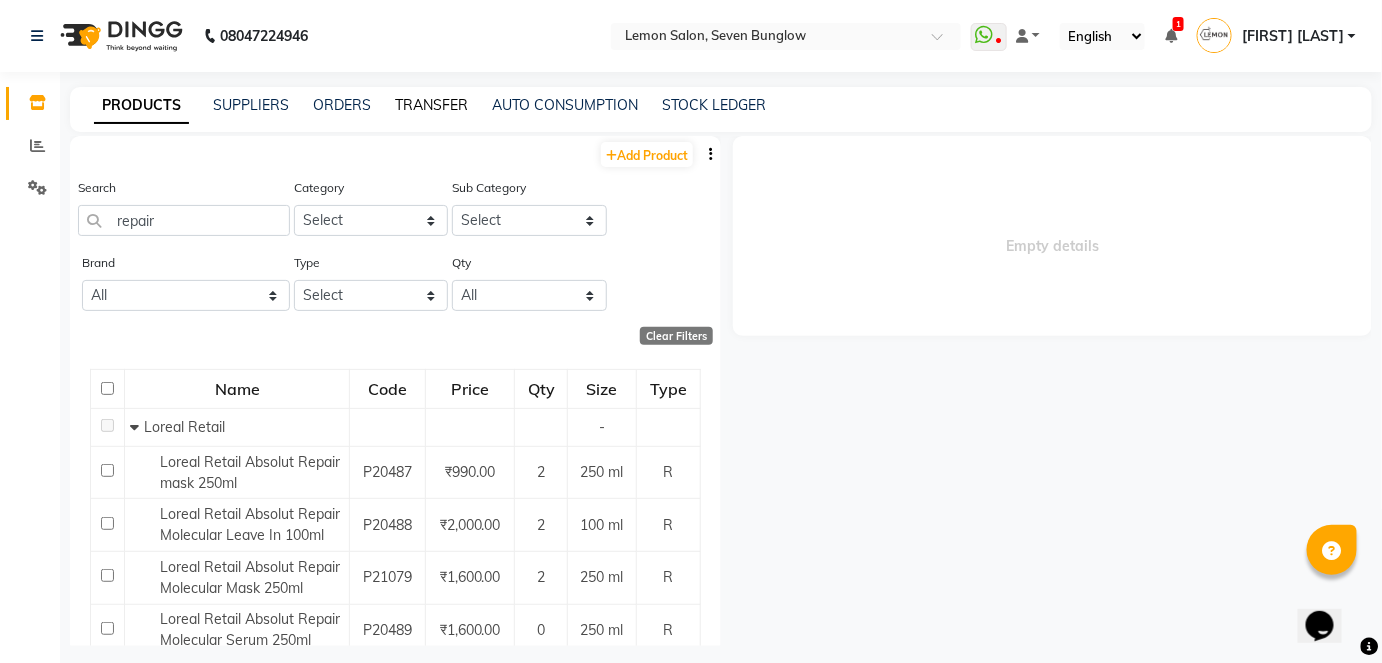 click on "TRANSFER" 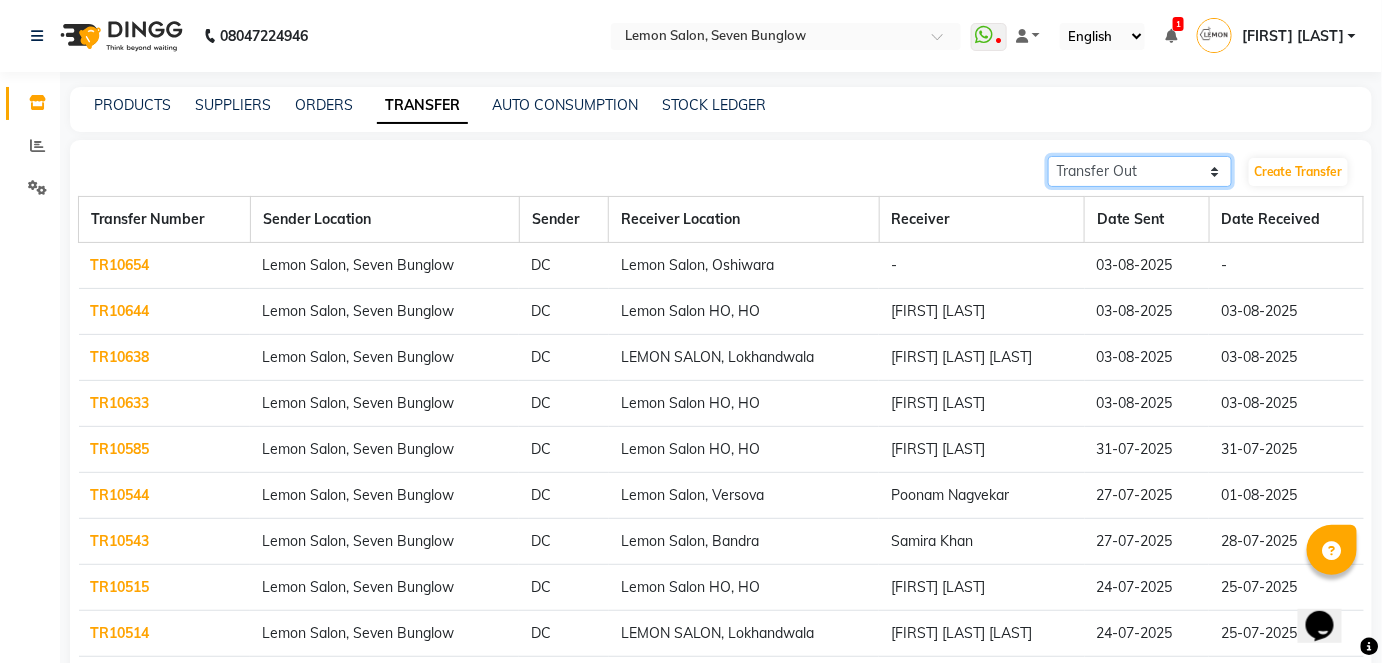 click on "Transfer In Transfer Out" 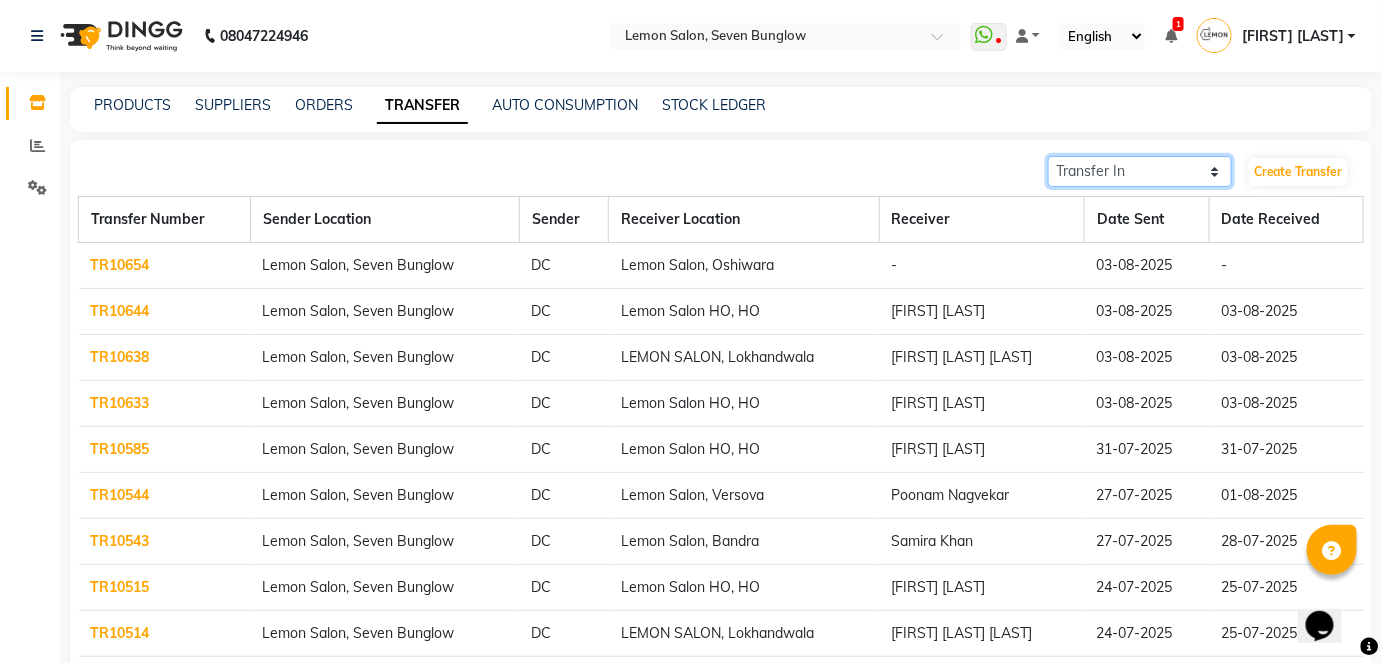 click on "Transfer In Transfer Out" 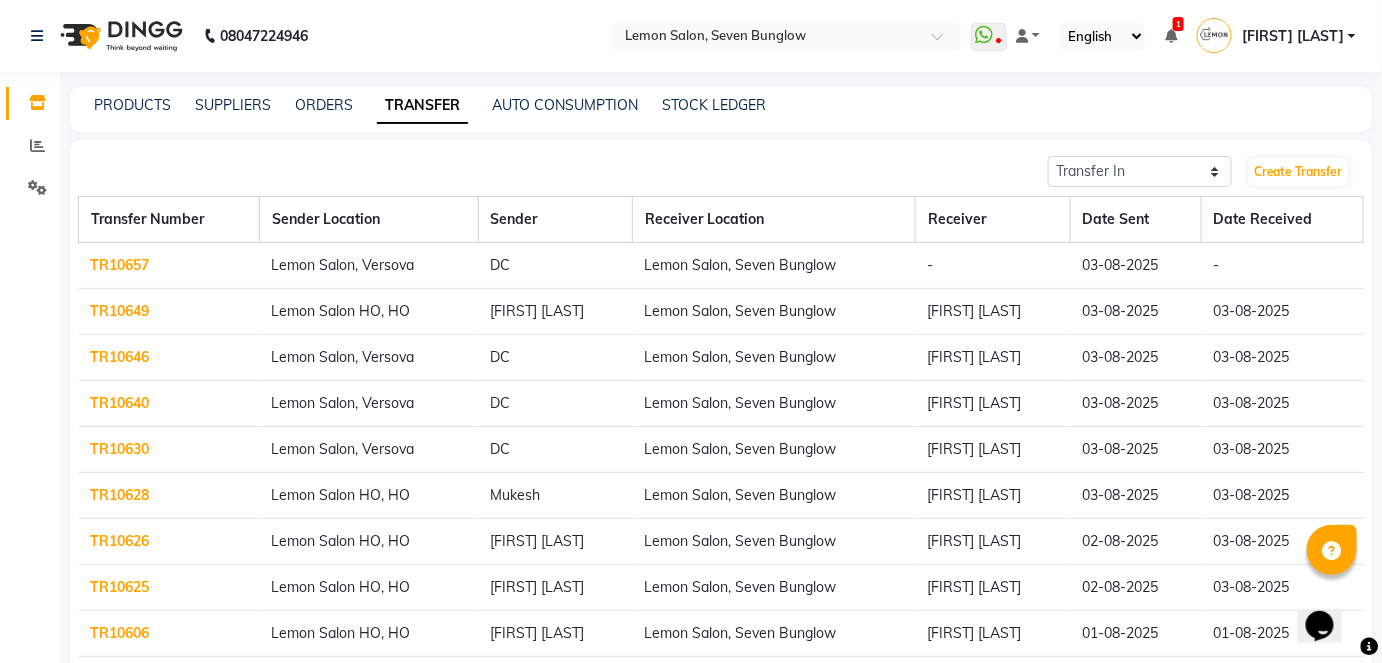 click on "TR10657" 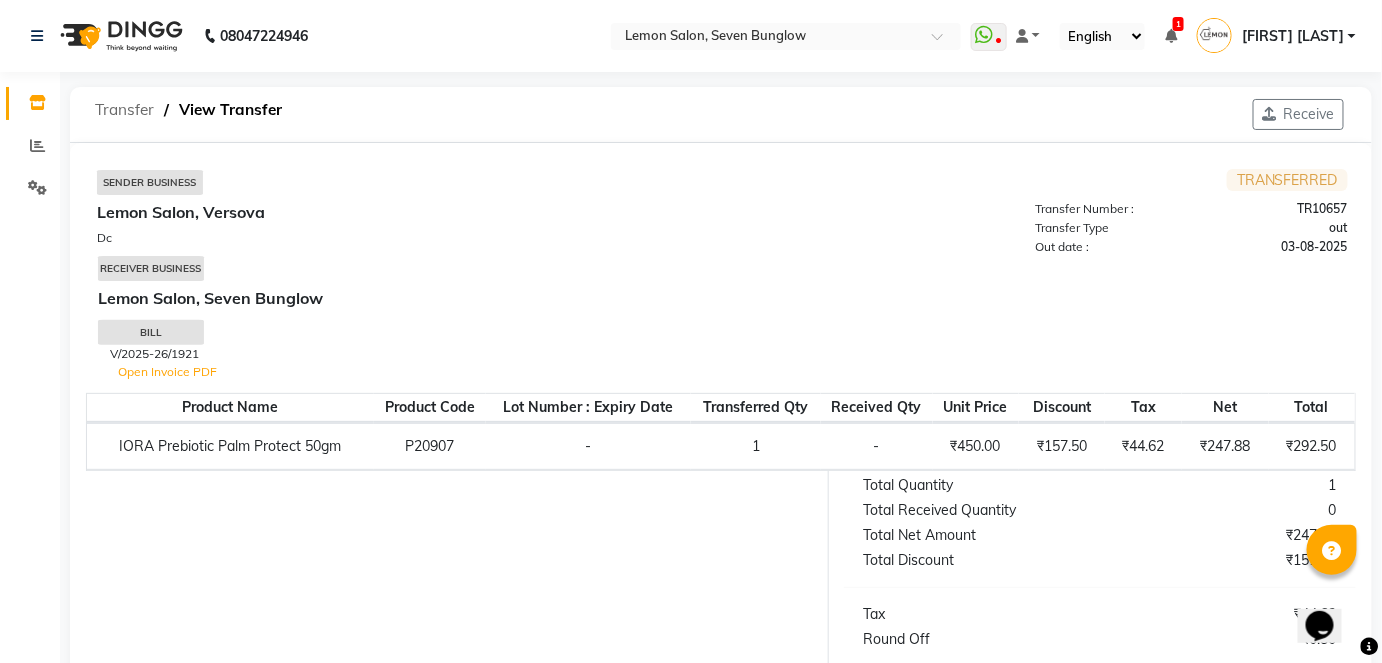 click on "Transfer" 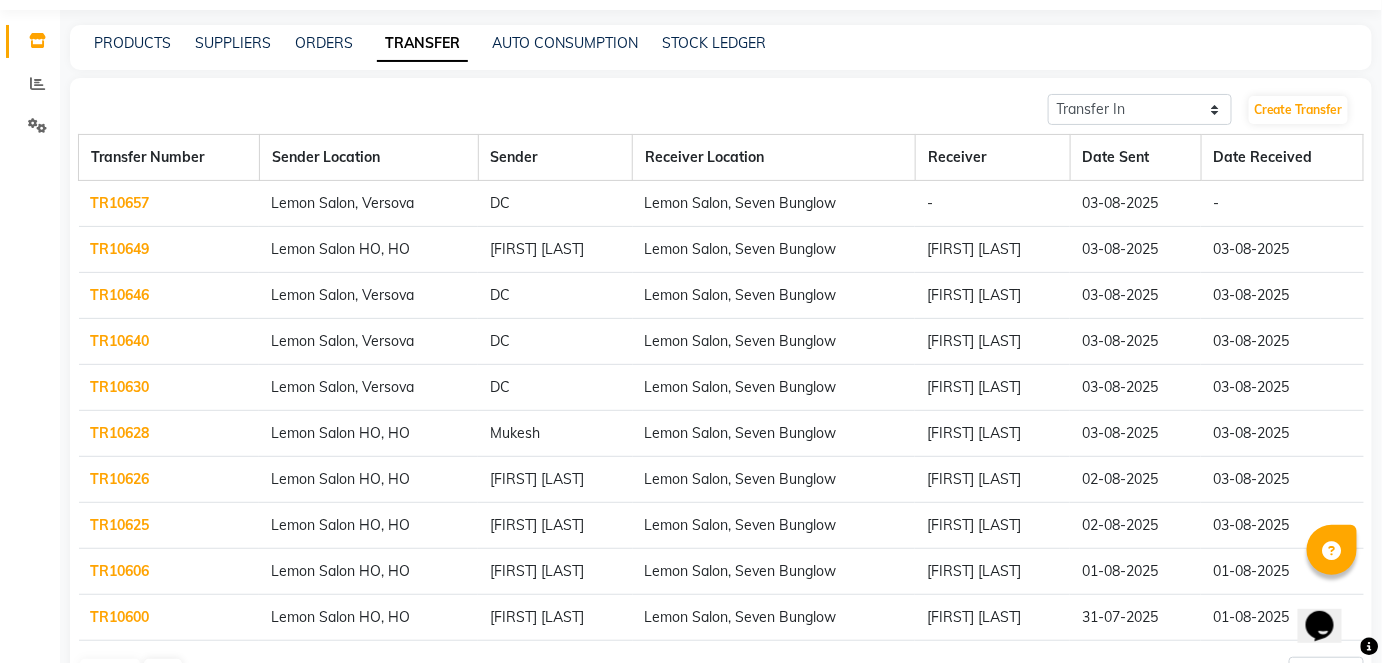 scroll, scrollTop: 0, scrollLeft: 0, axis: both 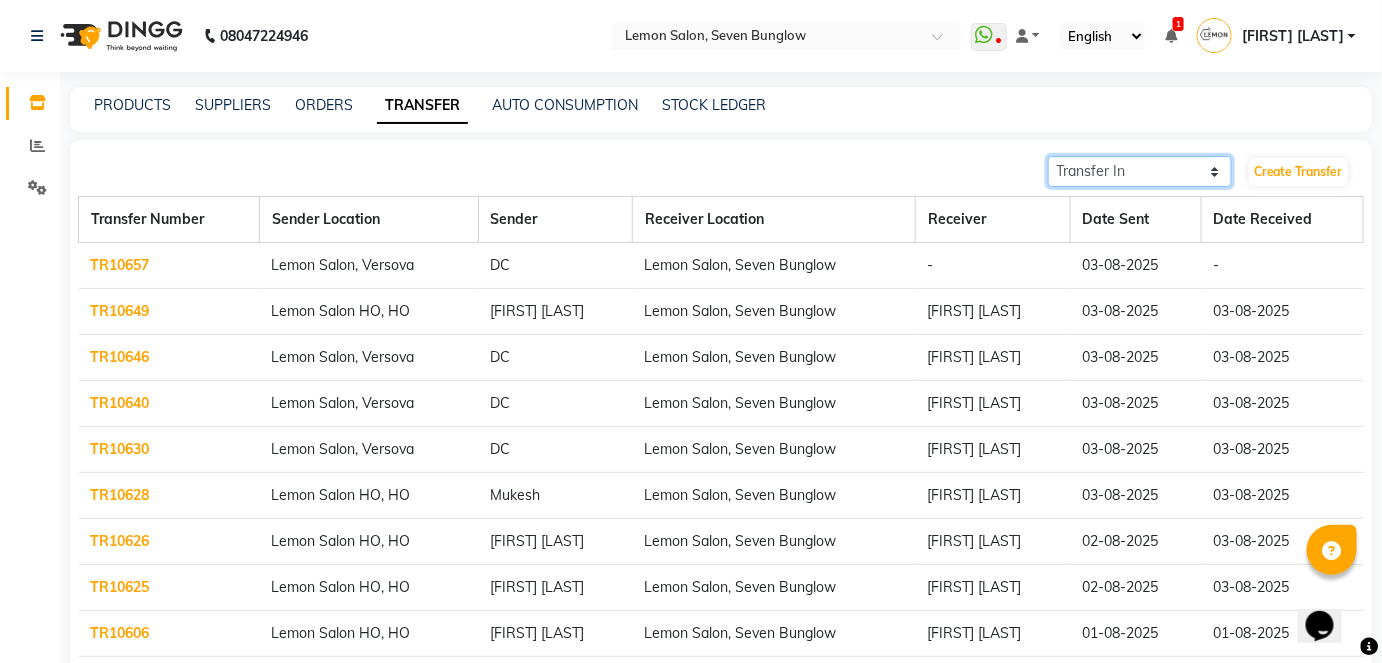 click on "Transfer In Transfer Out" 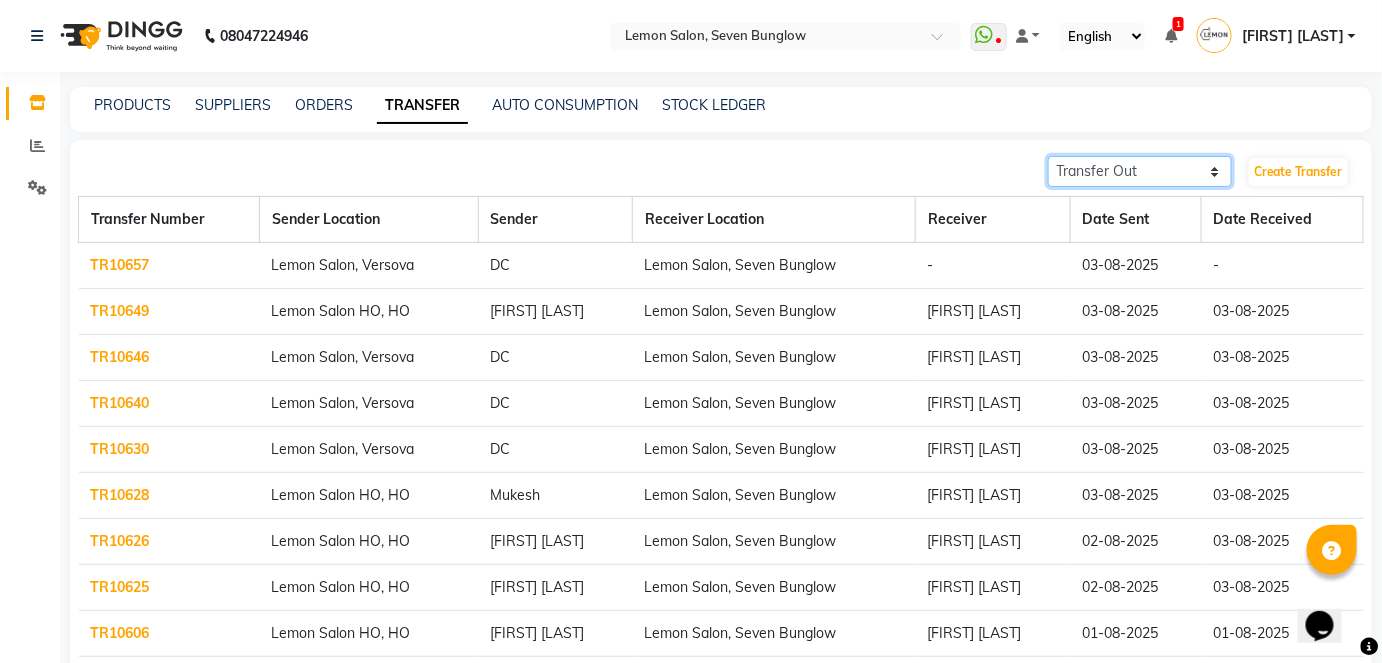 click on "Transfer In Transfer Out" 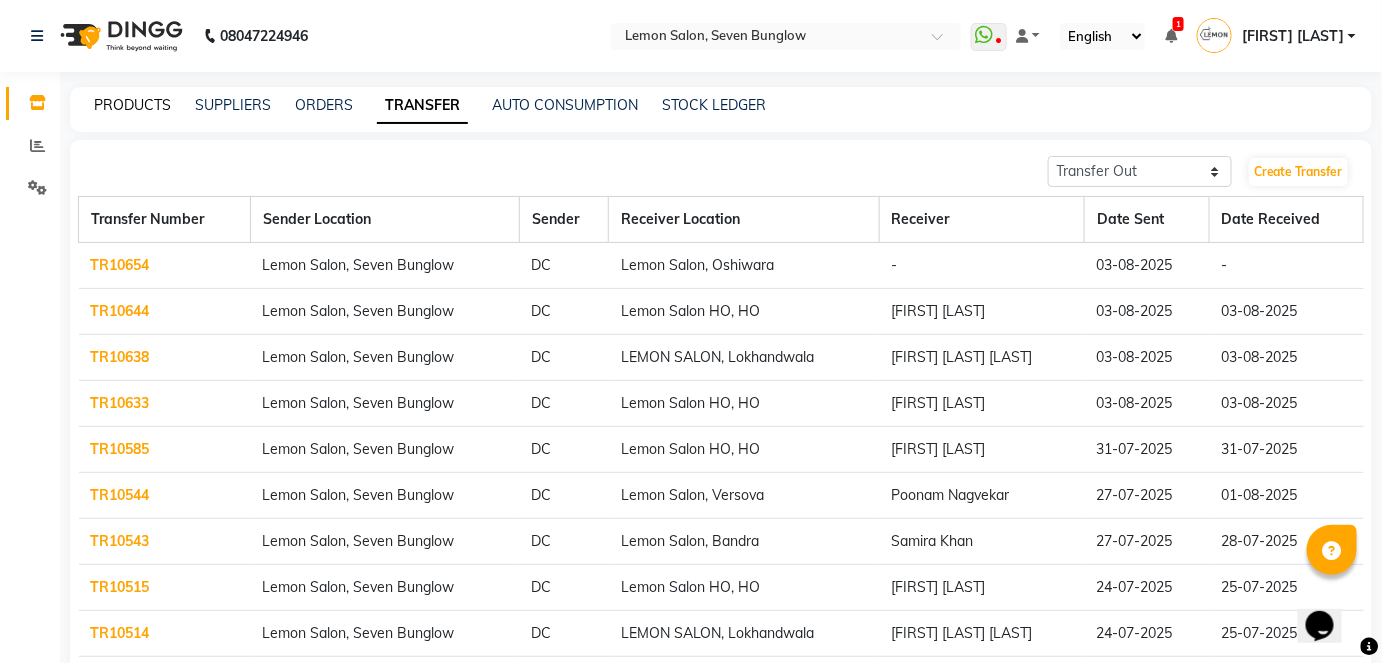 click on "PRODUCTS" 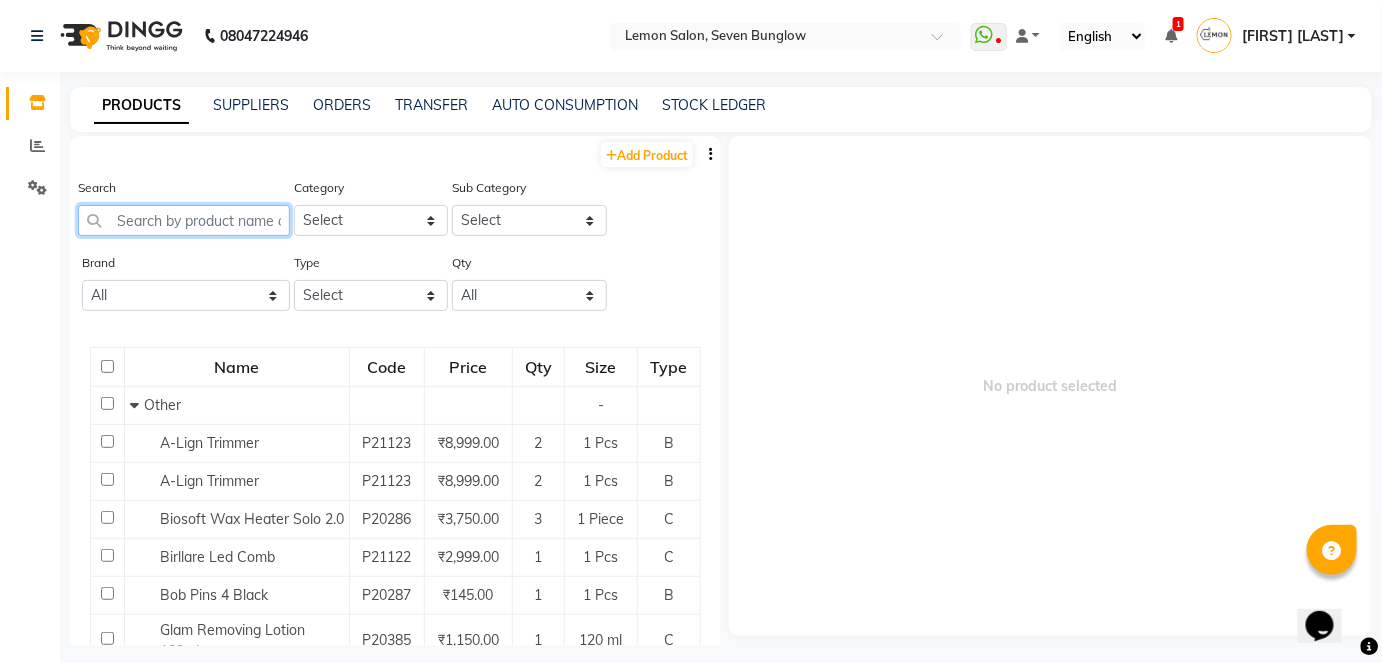 click 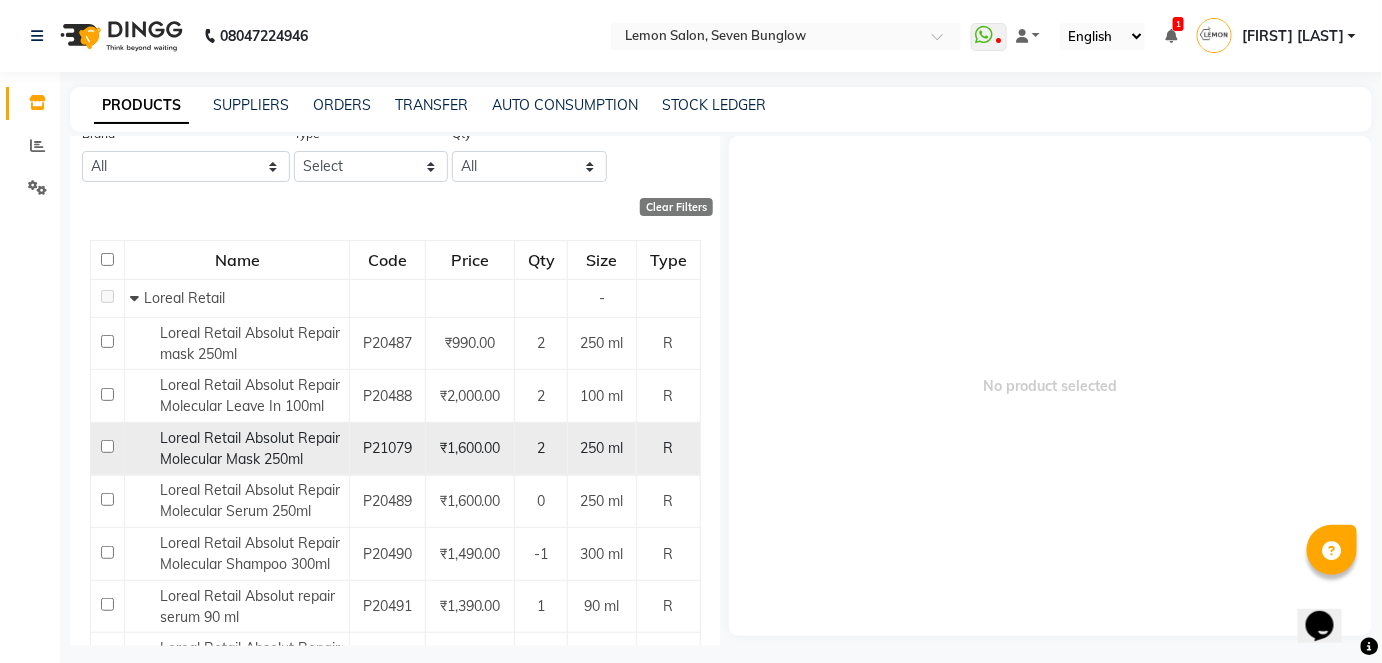 scroll, scrollTop: 363, scrollLeft: 0, axis: vertical 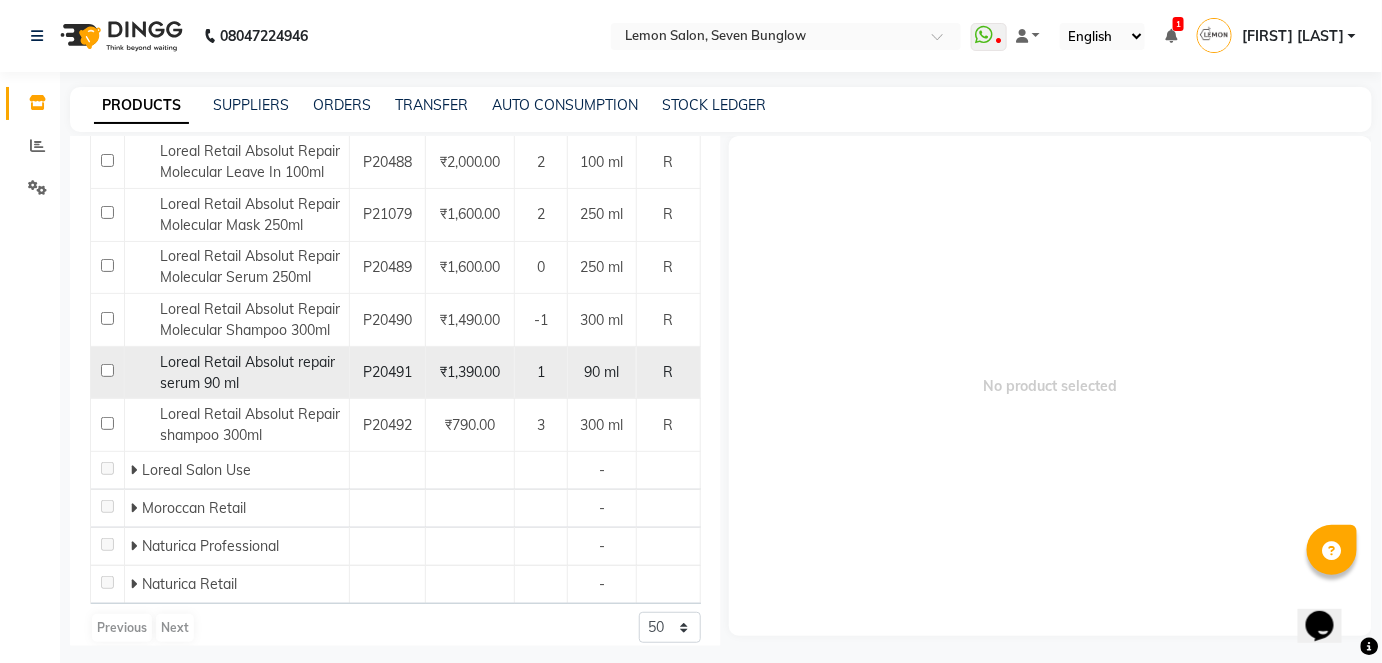 type on "repair" 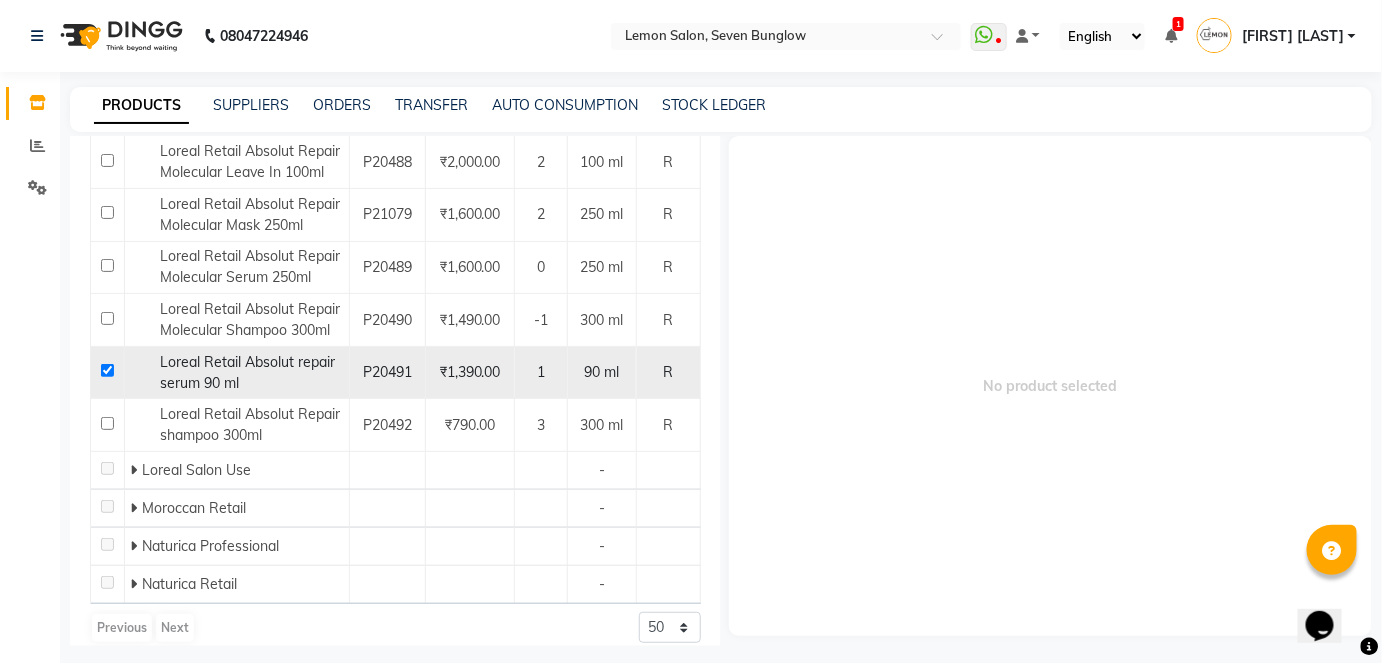 checkbox on "true" 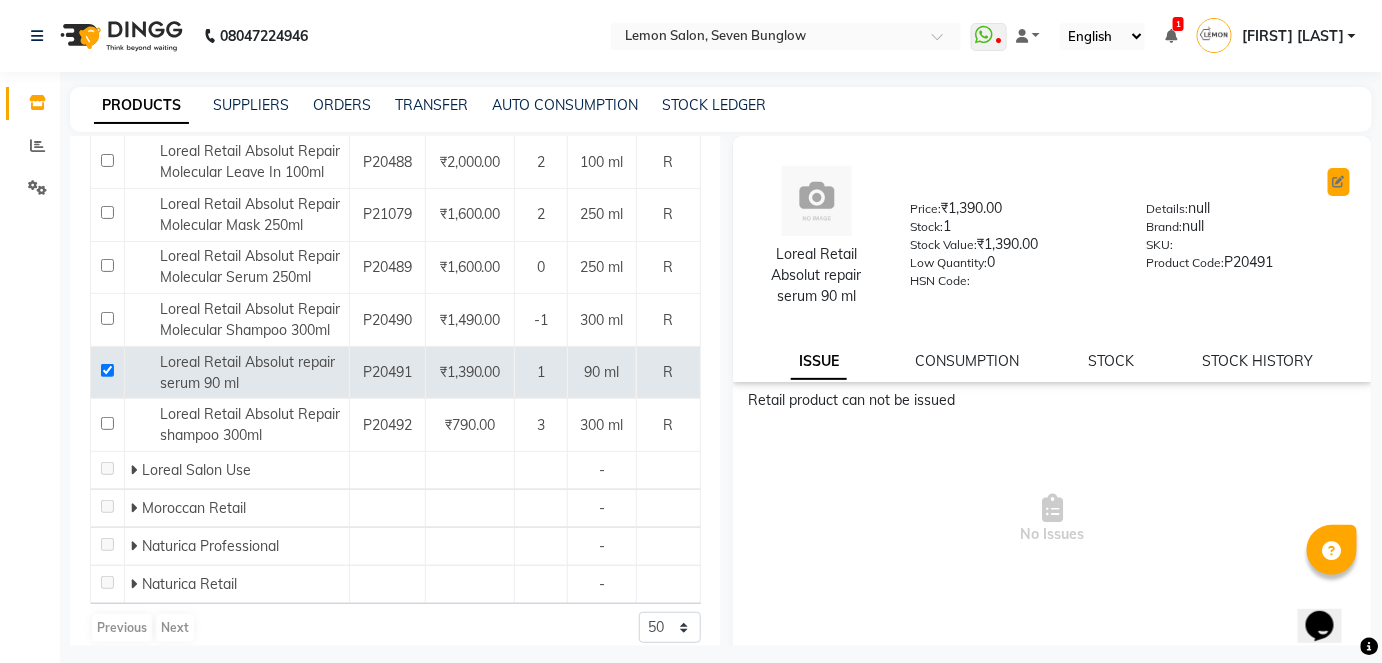 click 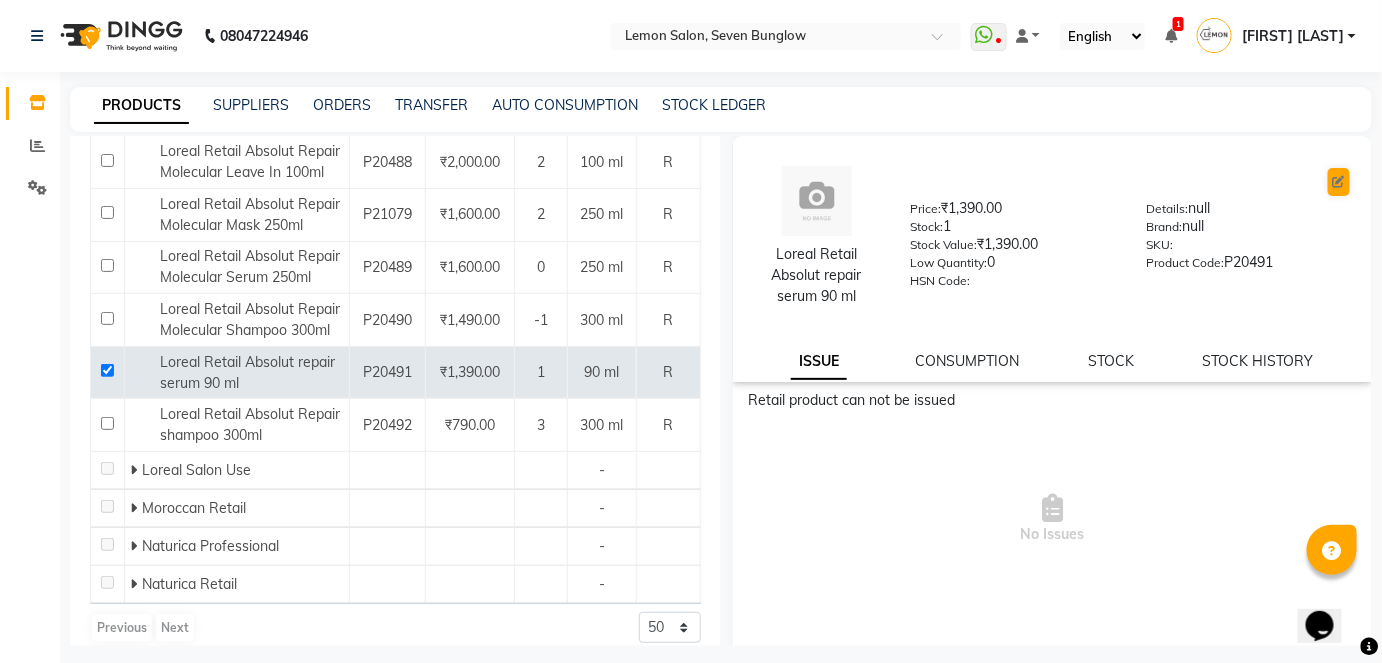 select on "R" 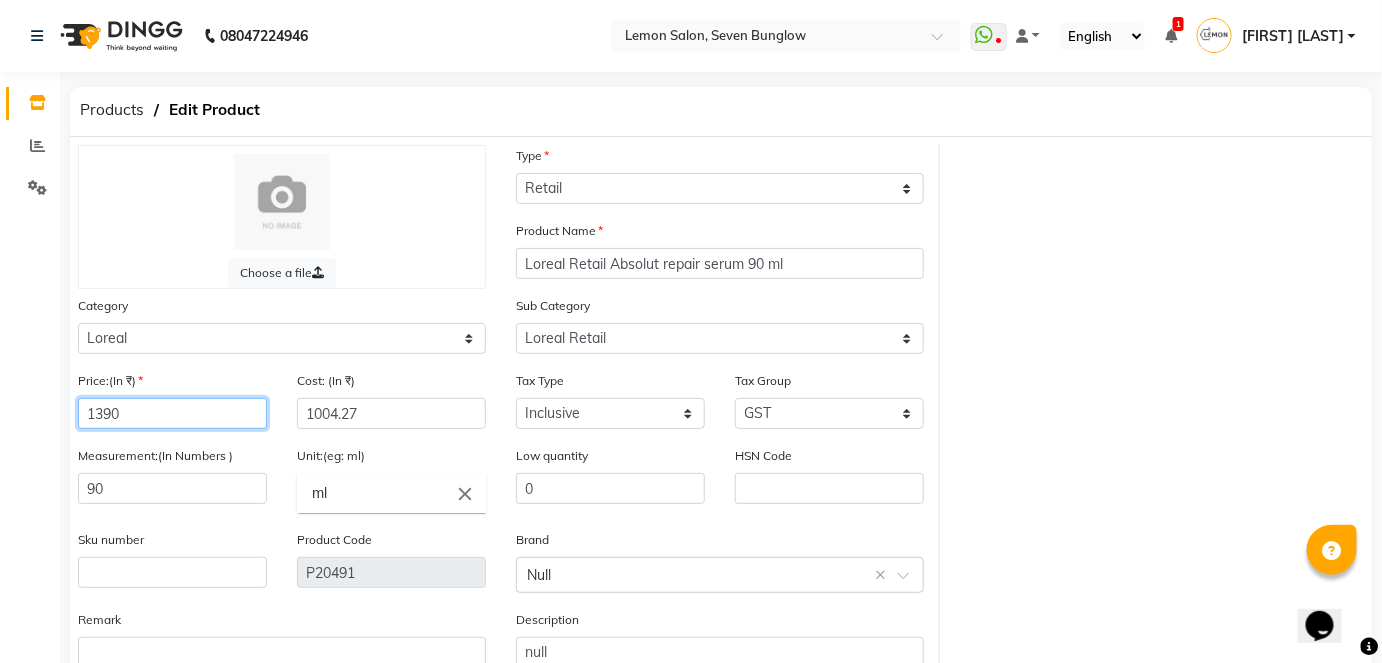click on "1390" 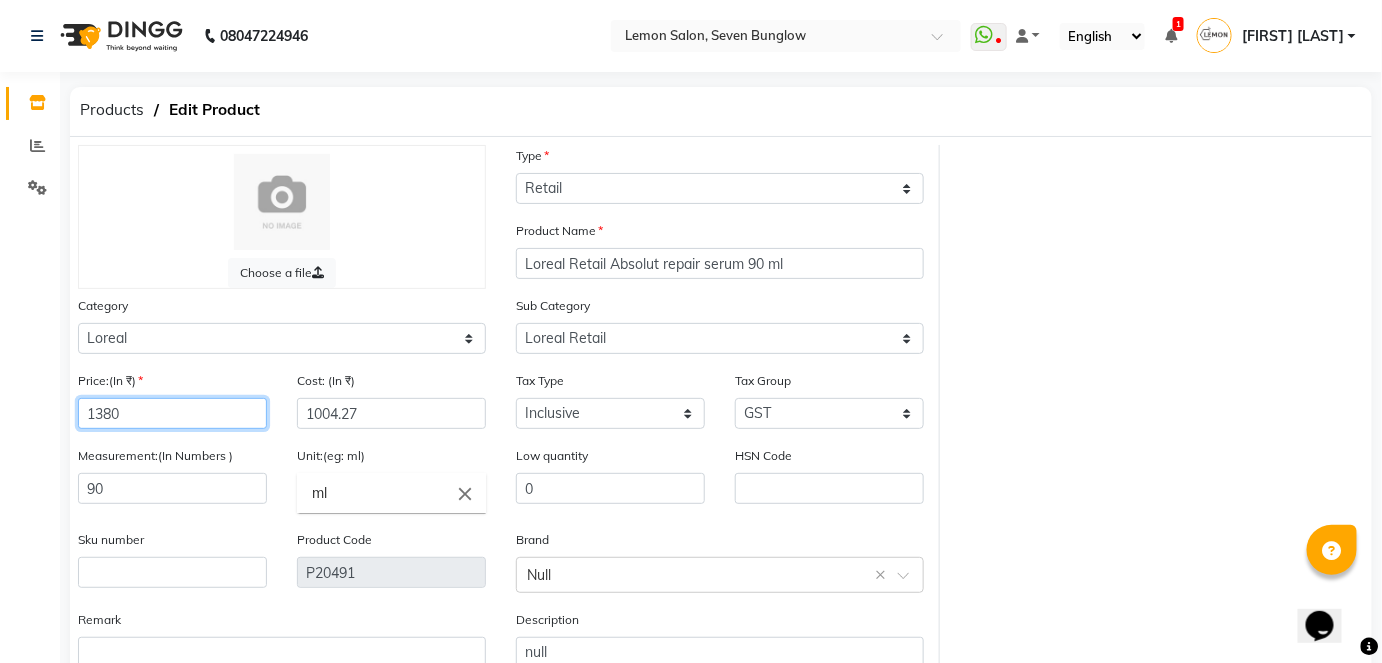 type on "1380" 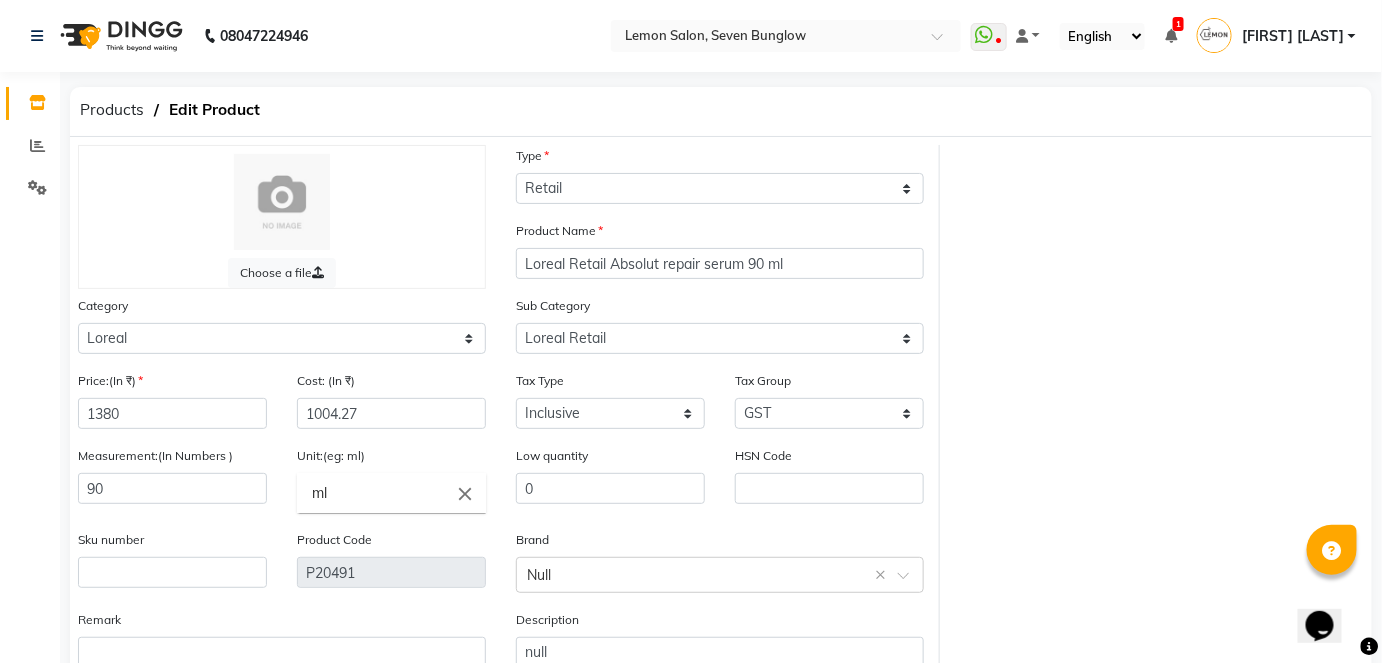 click on "Choose a file Type Select Type Both Retail Consumable Product Name Loreal Retail Absolut repair serum 90 ml Category Select Hair Skin Makeup Personal Care Appliances Beard Waxing Disposable Threading Hands and Feet Beauty Planet Botox Cadiveu Casmara Cheryls Loreal Olaplex Remy Raure Kerastase Moroccan Schwarzkopf MK Naturica DE Fabulous & QOD Floractive Thalgo Housekepping Nails Nashi Saveth Skinora Tools O3+ Curlin Unmess Mois Richelon Rica Styling Brillare Brazilian Forest Samba Redken Other Sub Category Select Loreal Retail Loreal Salon Use Hair Colour Salon Use Price:(In ₹) 1380 Cost: (In ₹) 1004.27 Tax Type Select Inclusive Exclusive Tax Group Select GST Measurement:(In Numbers ) 90 Unit:(eg: ml) ml close Low quantity 0 HSN Code Sku number Product Code P20491 Brand Select brand or add custom brand Null × Remark Description null" 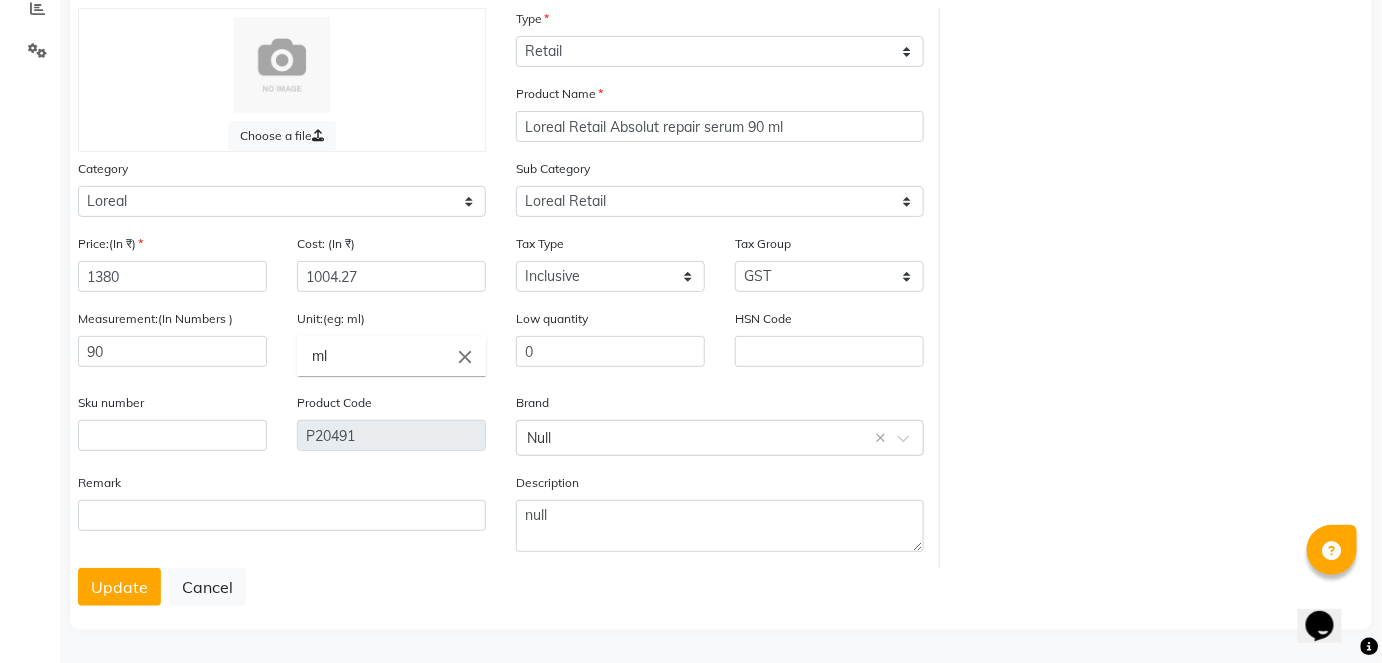 scroll, scrollTop: 138, scrollLeft: 0, axis: vertical 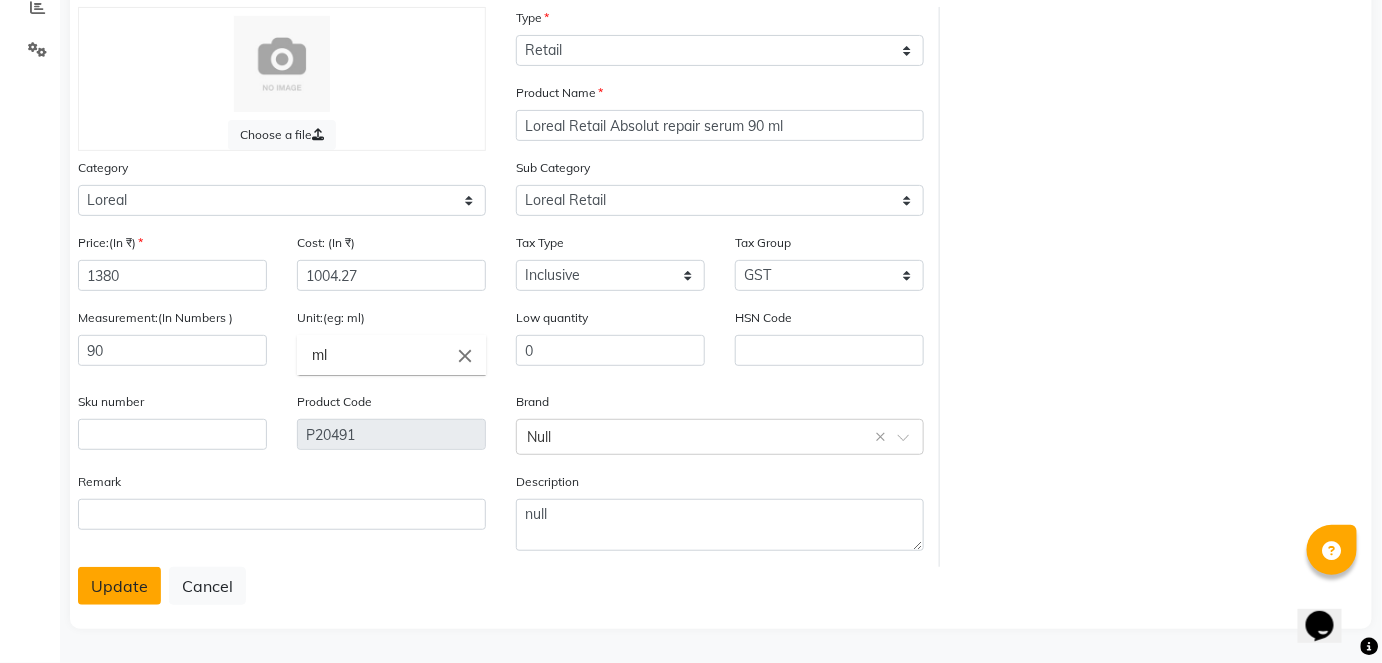 click on "Update" 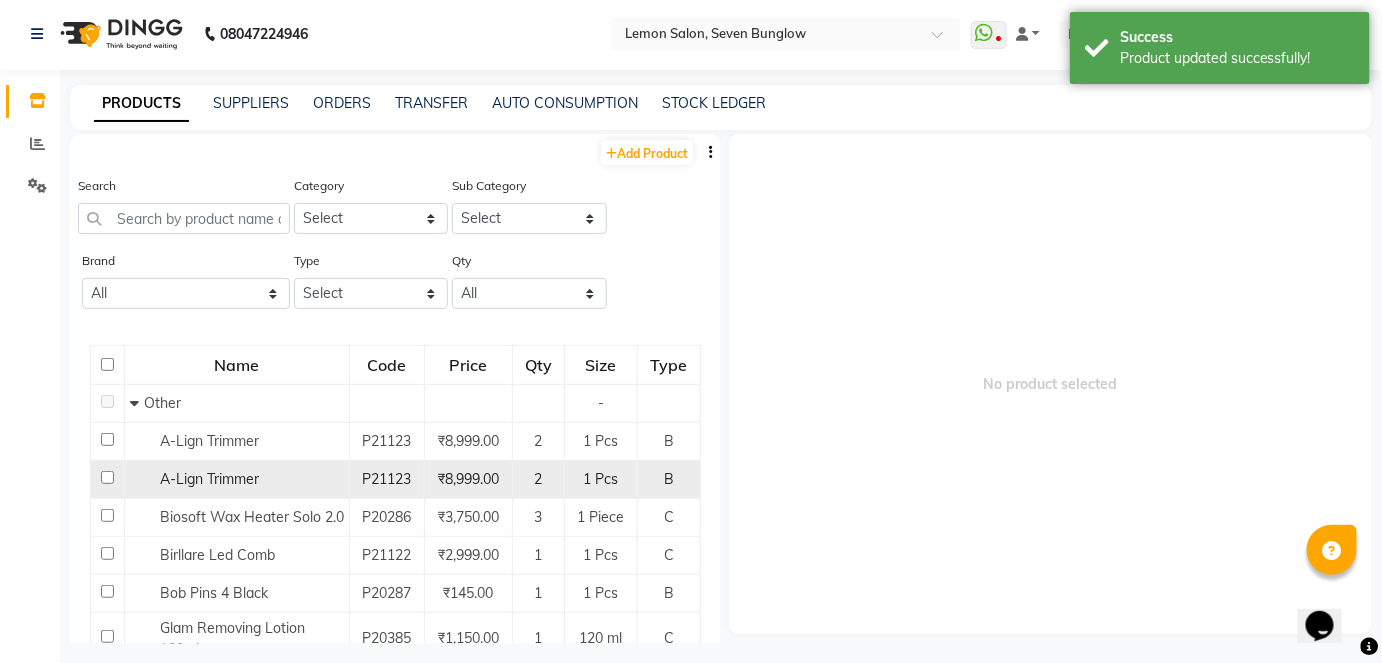scroll, scrollTop: 0, scrollLeft: 0, axis: both 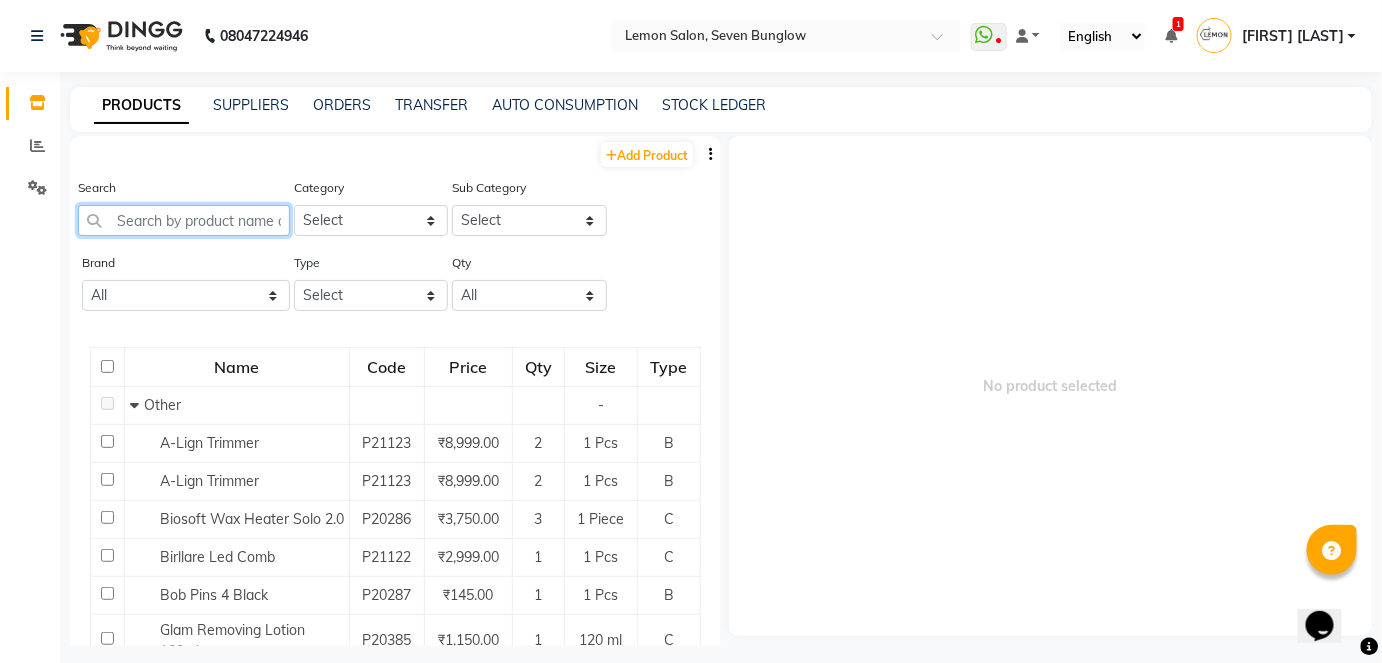 click 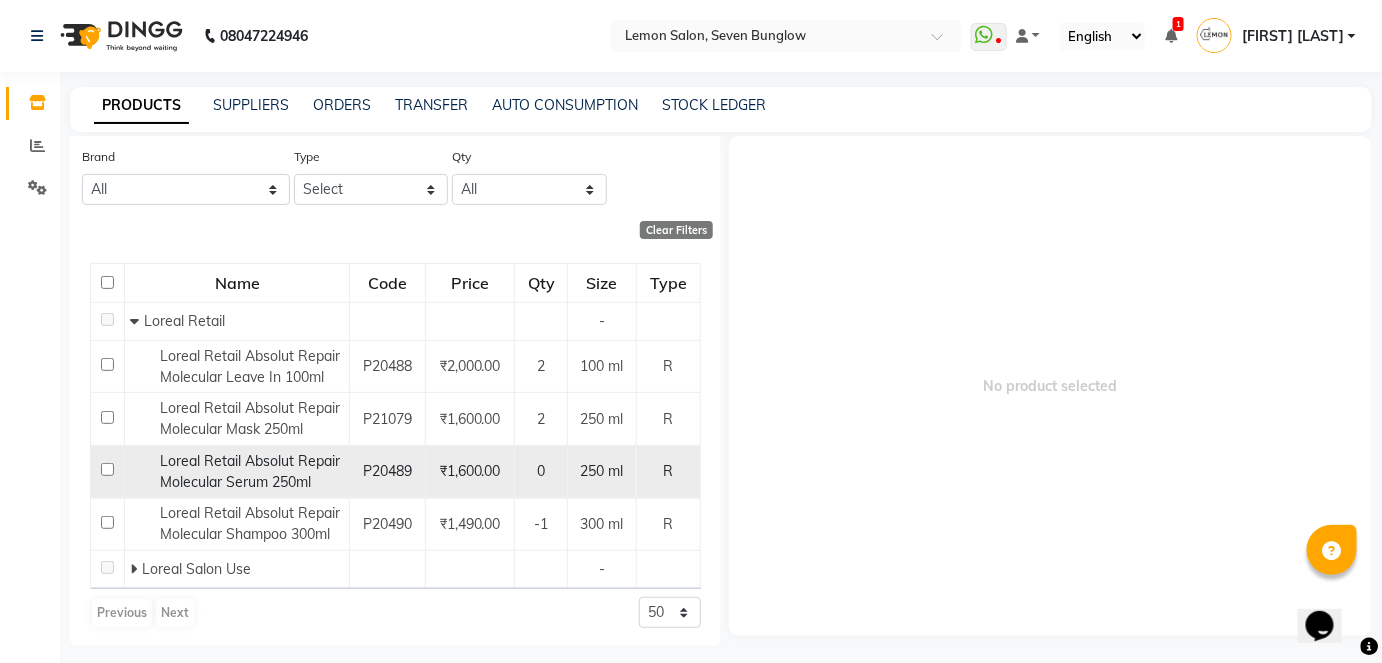 scroll, scrollTop: 107, scrollLeft: 0, axis: vertical 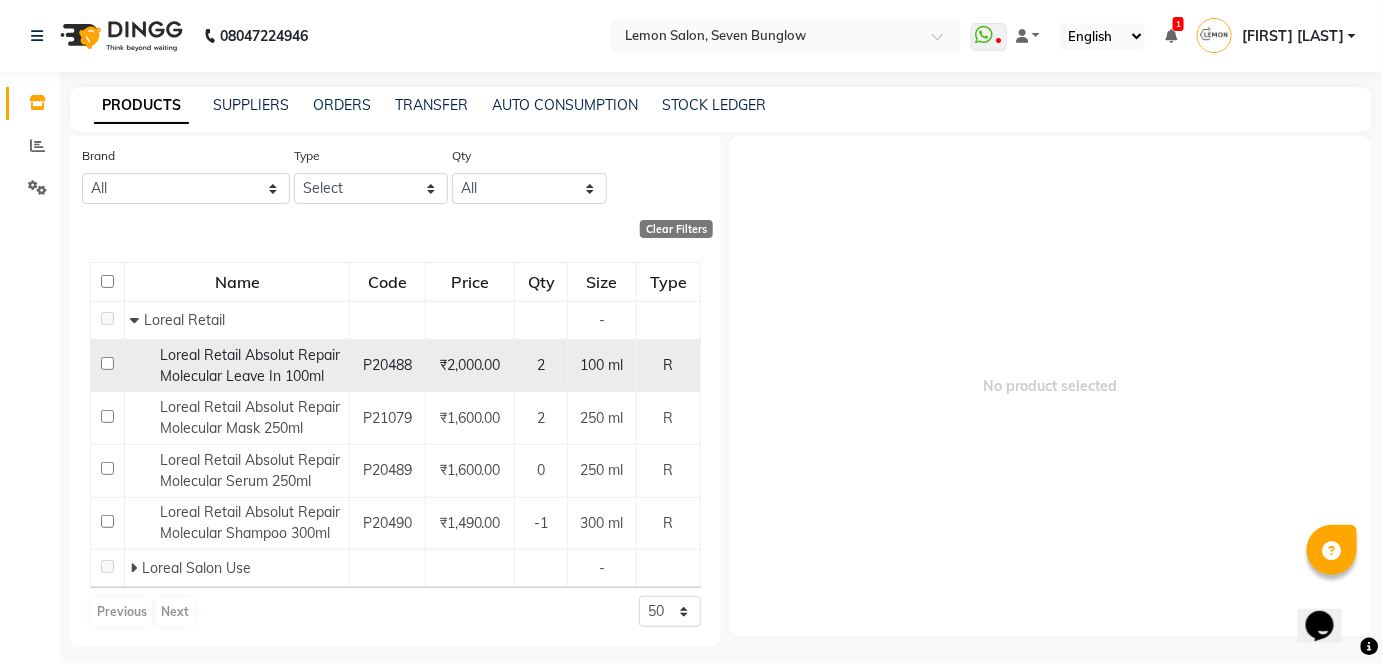 type on "mole" 